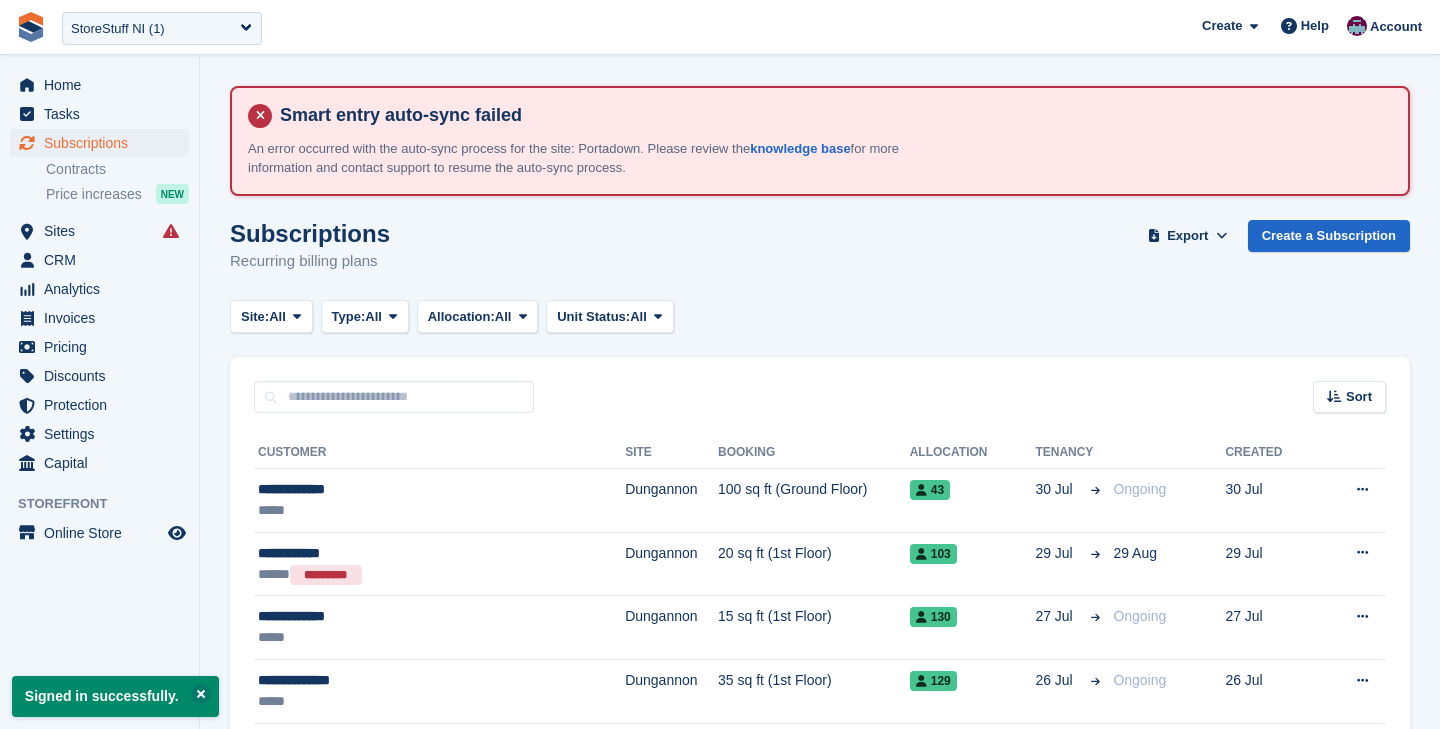 scroll, scrollTop: 0, scrollLeft: 0, axis: both 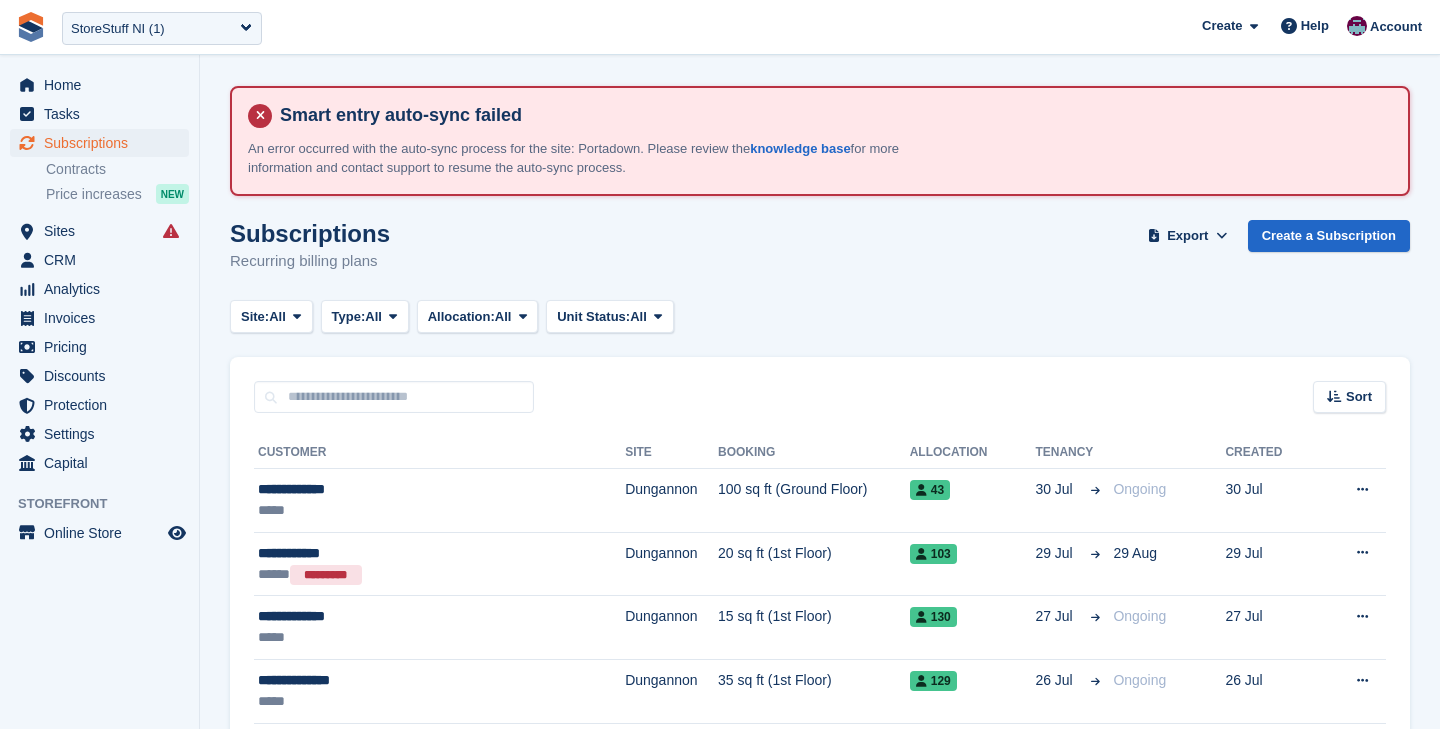 click on "Subscriptions
Recurring billing plans
Export
Export Subscriptions
Export a CSV of all Subscriptions which match the current filters.
Please allow time for large exports.
Start Export
Create a Subscription" at bounding box center (820, 258) 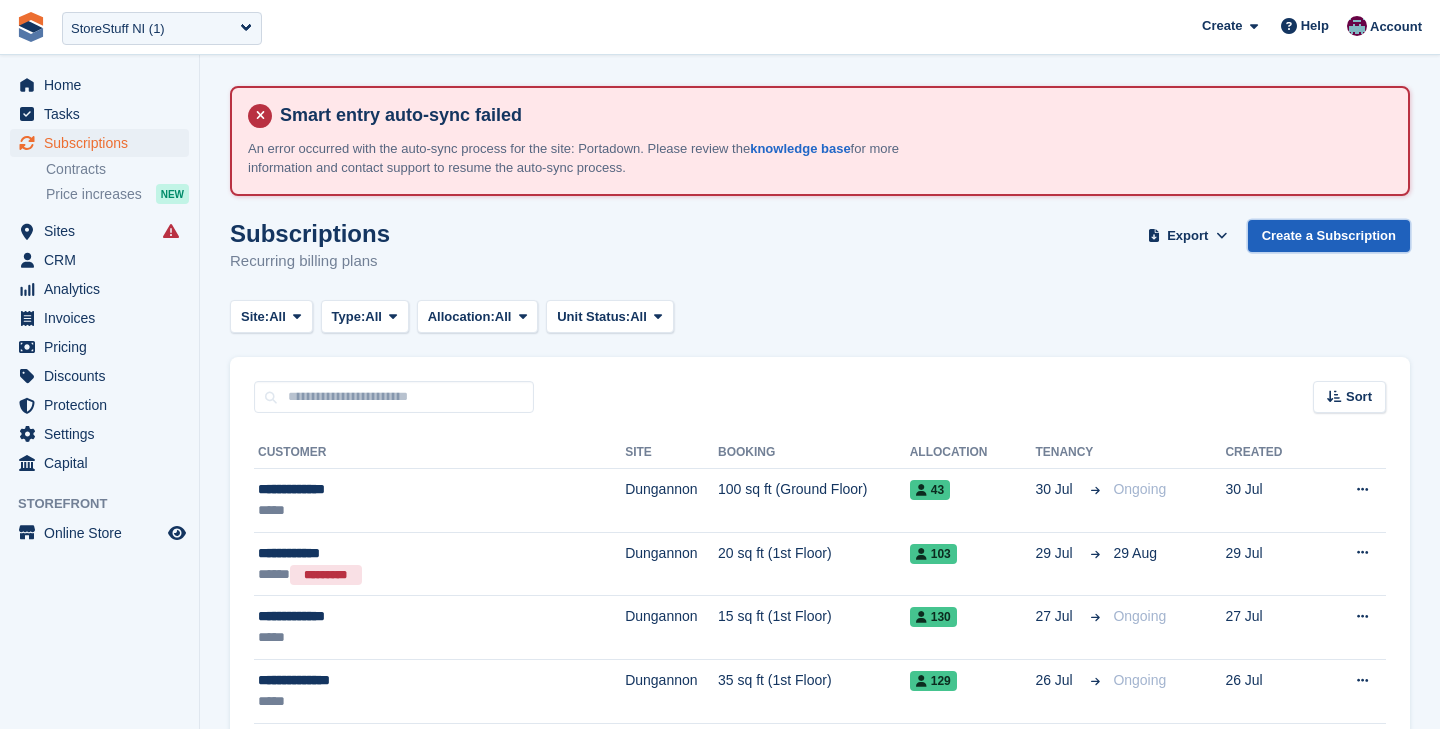 click on "Create a Subscription" at bounding box center (1329, 236) 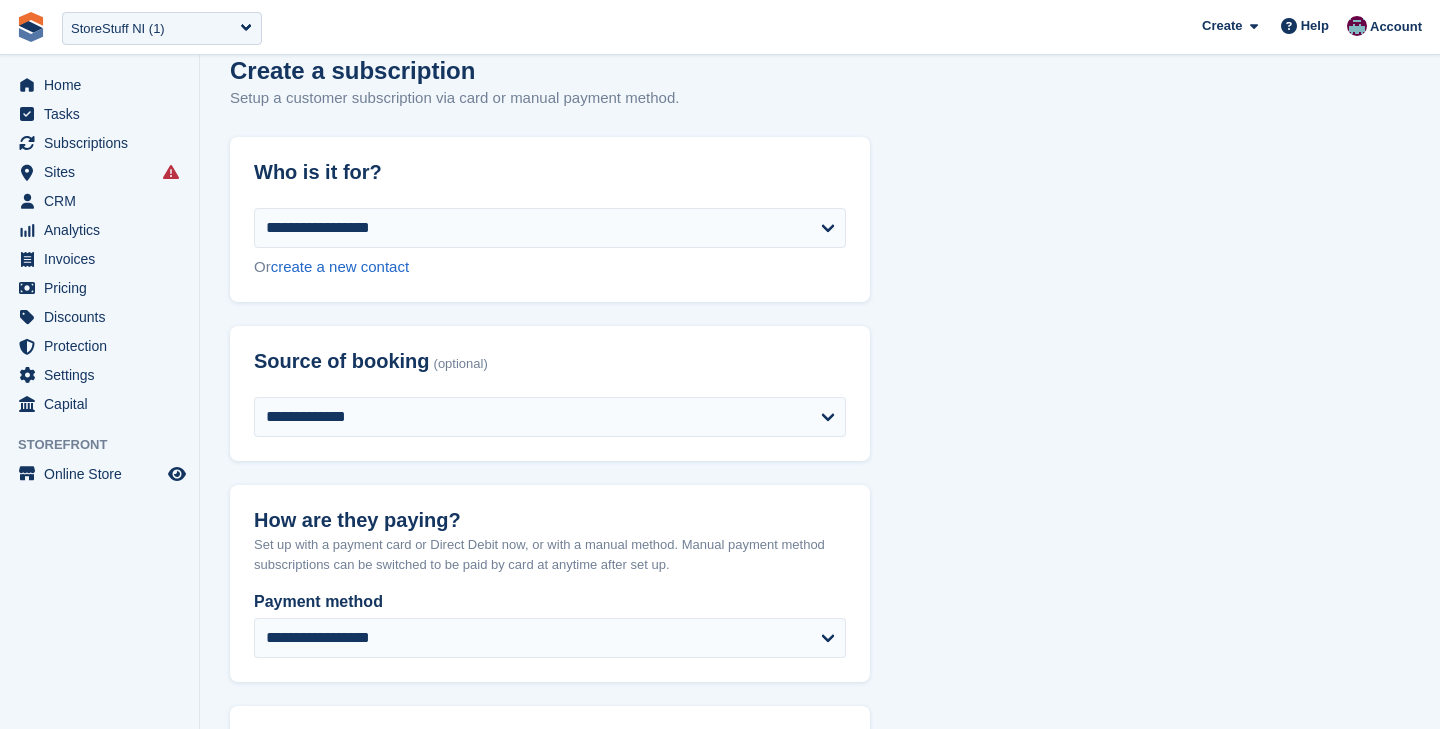 scroll, scrollTop: 196, scrollLeft: 0, axis: vertical 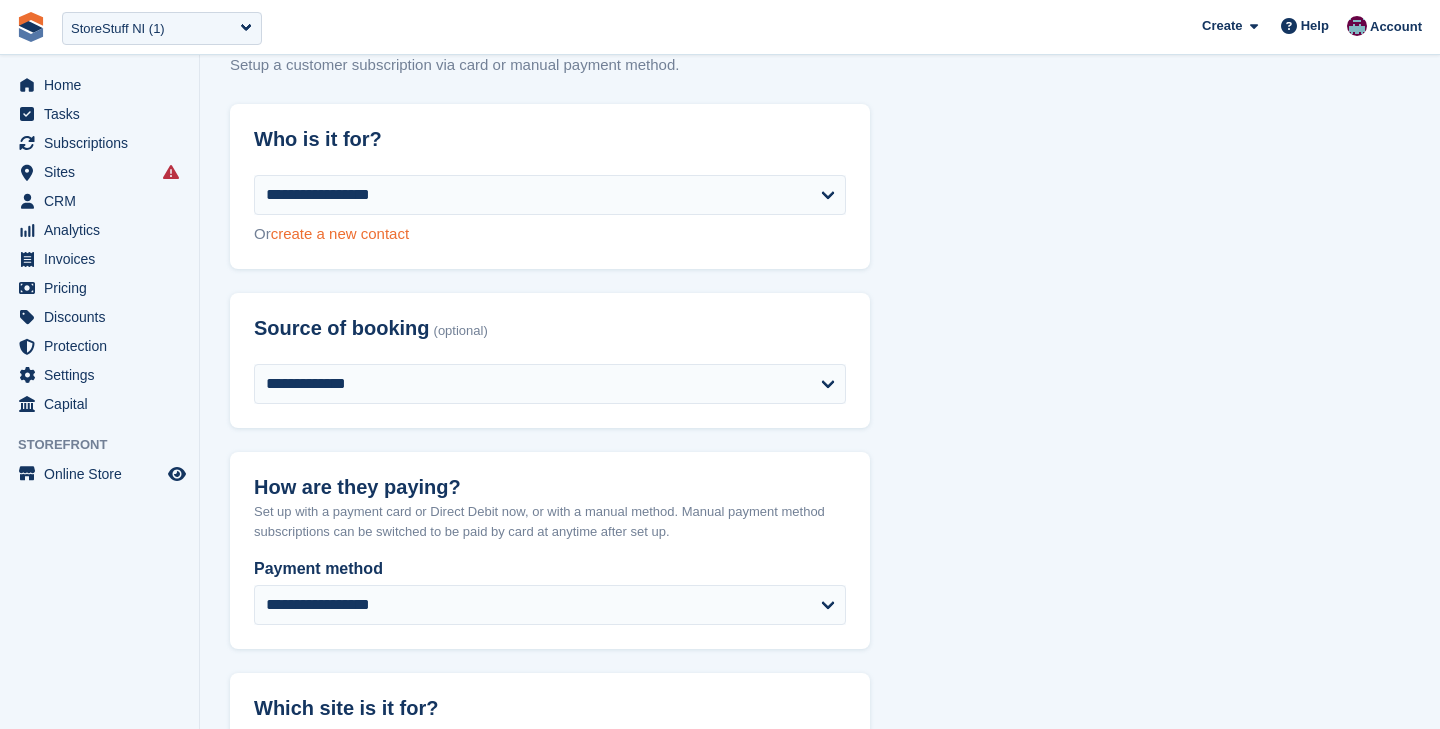 click on "create a new contact" at bounding box center [340, 233] 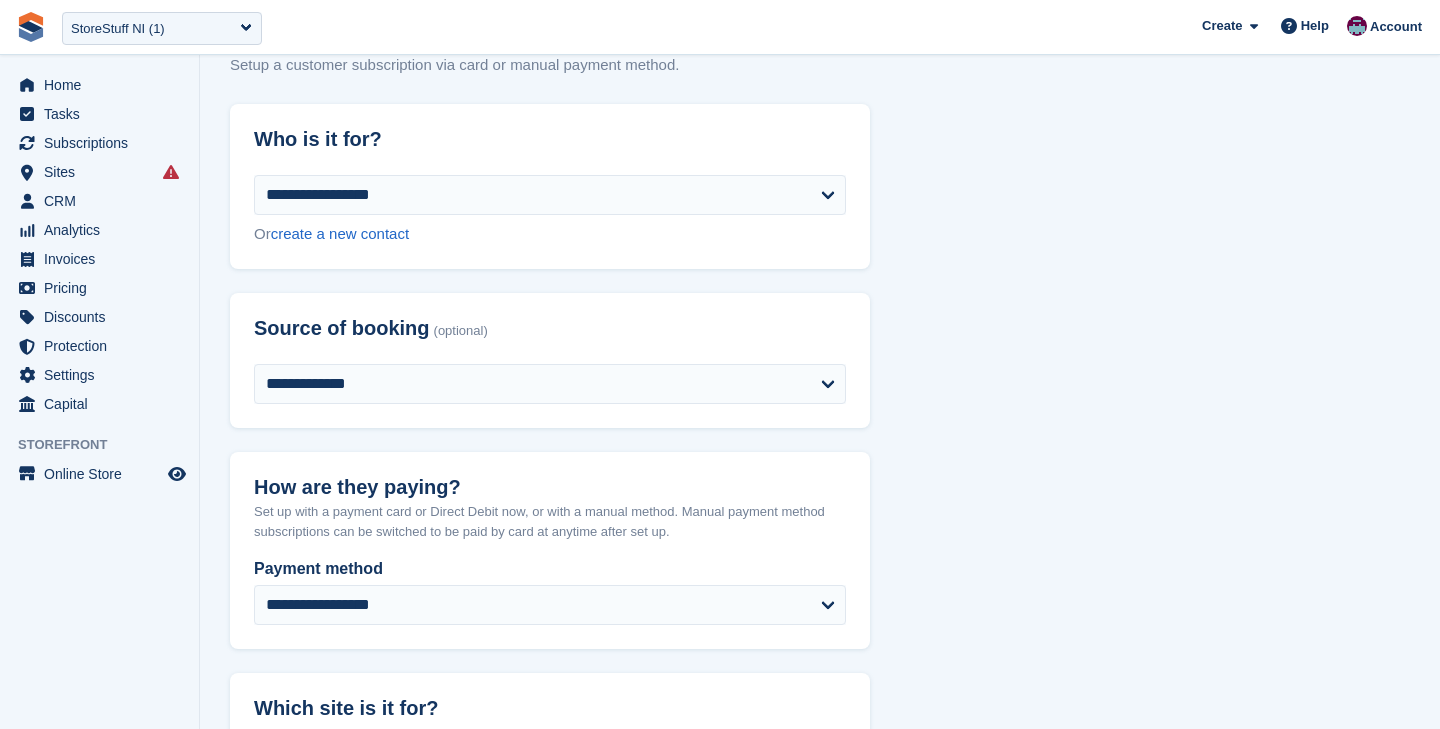 select on "**********" 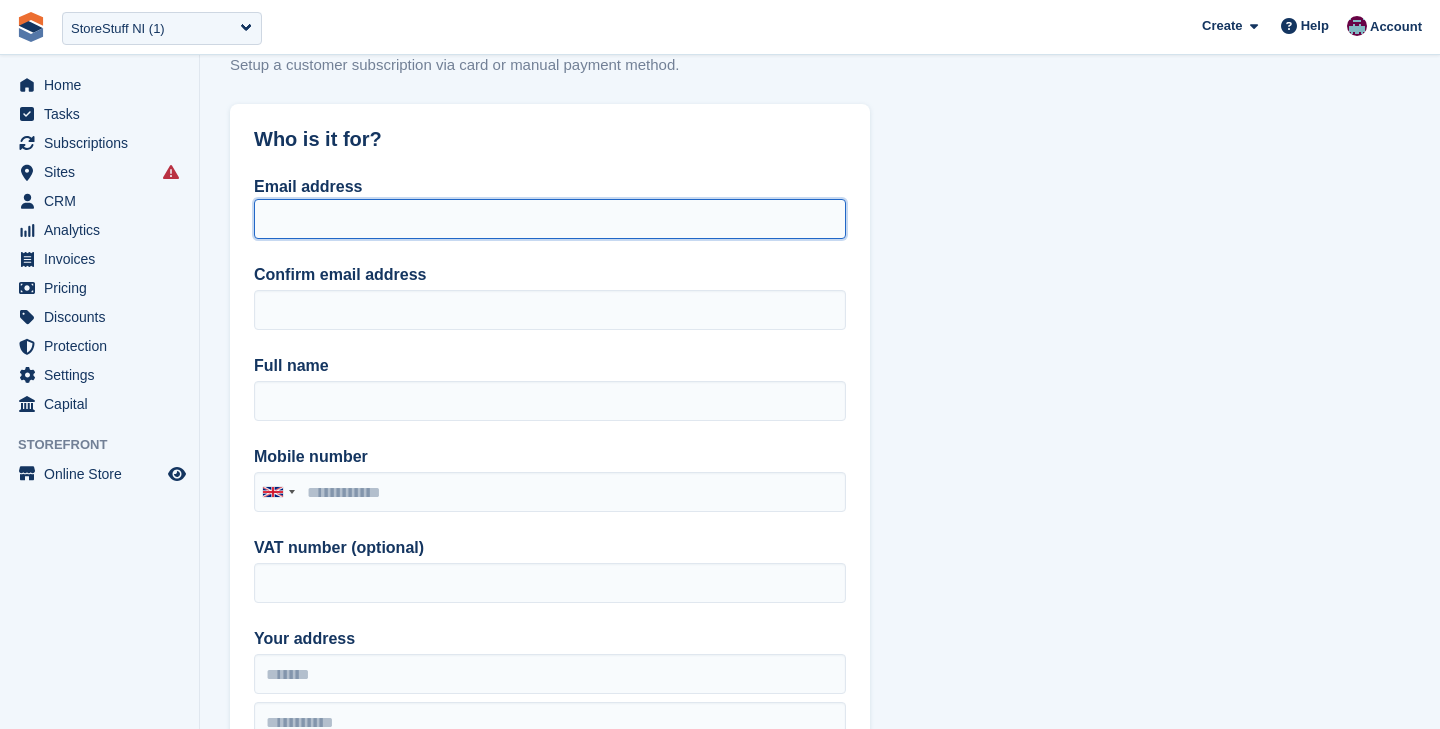 click on "Email address" at bounding box center [550, 219] 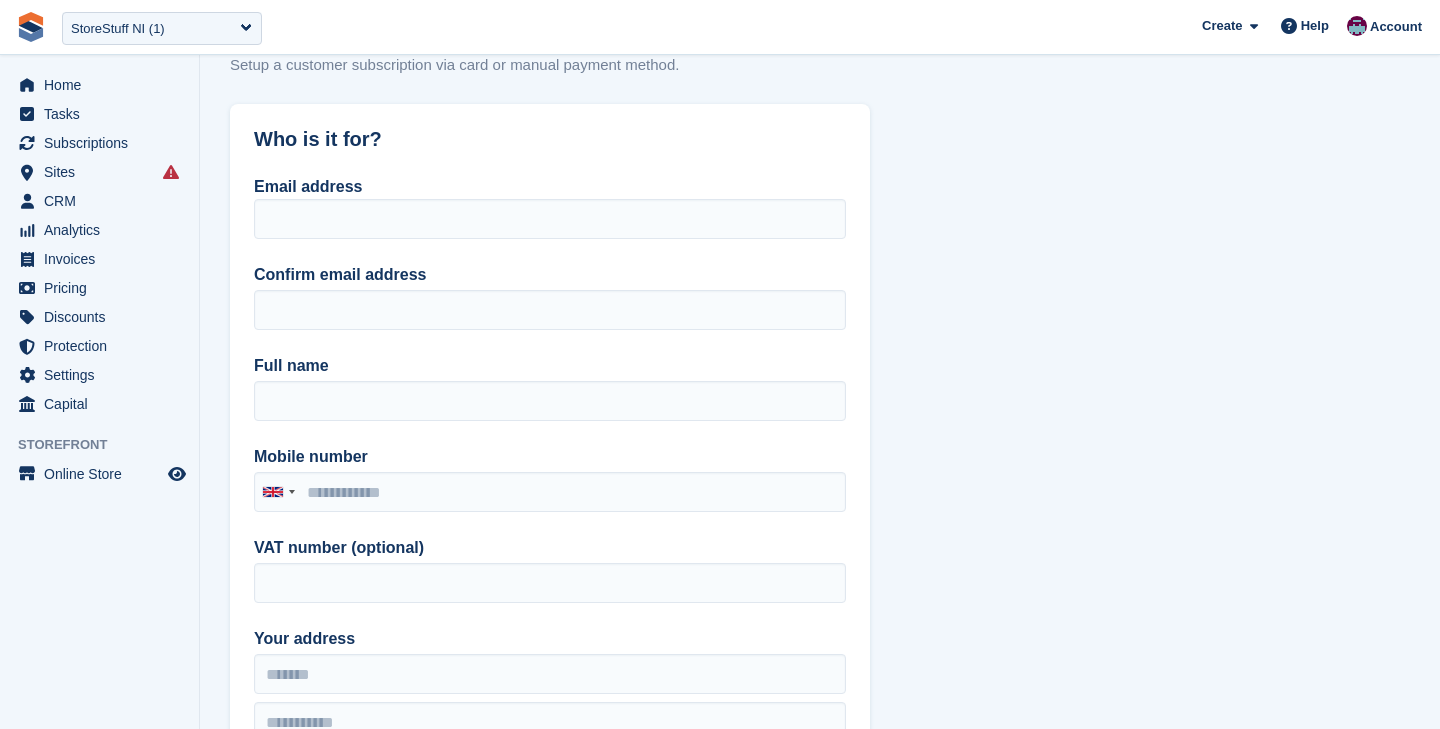 click on "Who is it for?
Email address
Confirm email address
Full name
Mobile number
United Kingdom +44 Afghanistan (‫افغانستان‬‎) +93 Albania (Shqipëri) +355 Algeria (‫الجزائر‬‎) +213 American Samoa +1 Andorra +376 Angola +244 Anguilla +1 Antigua and Barbuda +1 Argentina +54 Armenia (Հայաստան) +374 Aruba +297 Ascension Island +247 Australia +61 Austria (Österreich) +43 Azerbaijan (Azərbaycan) +994 Bahamas +1 Bahrain (‫البحرين‬‎) +973 Bangladesh (বাংলাদেশ) +880 Barbados +1 Belarus (Беларусь) +375 Belgium (België) +32 Belize +501 Benin (Bénin) +229 Bermuda +1 Bhutan (འབྲུག) +975 Bolivia +591 Bosnia and Herzegovina (Босна и Херцеговина) +387 Botswana +267 Brazil (Brasil) +55 +246 +1" at bounding box center (820, 1692) 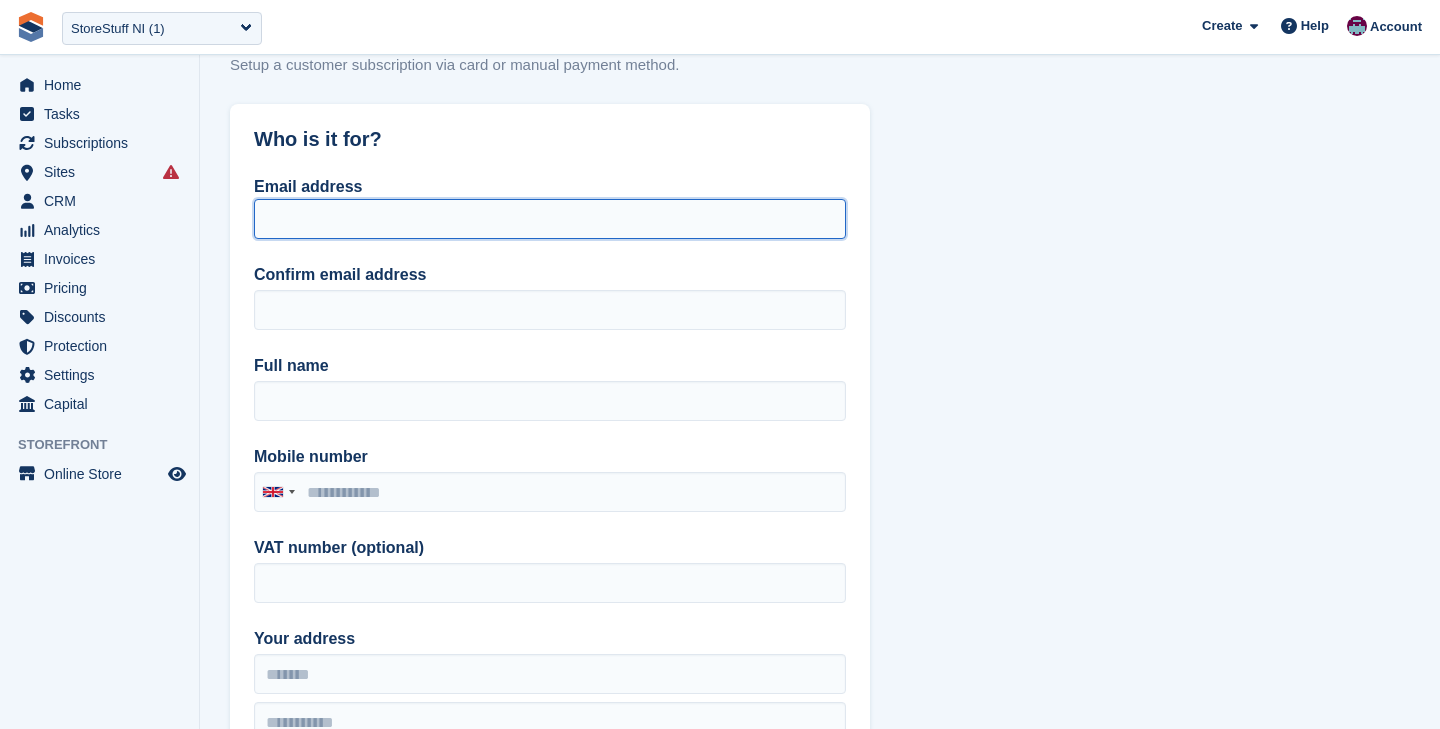 click on "Email address" at bounding box center (550, 219) 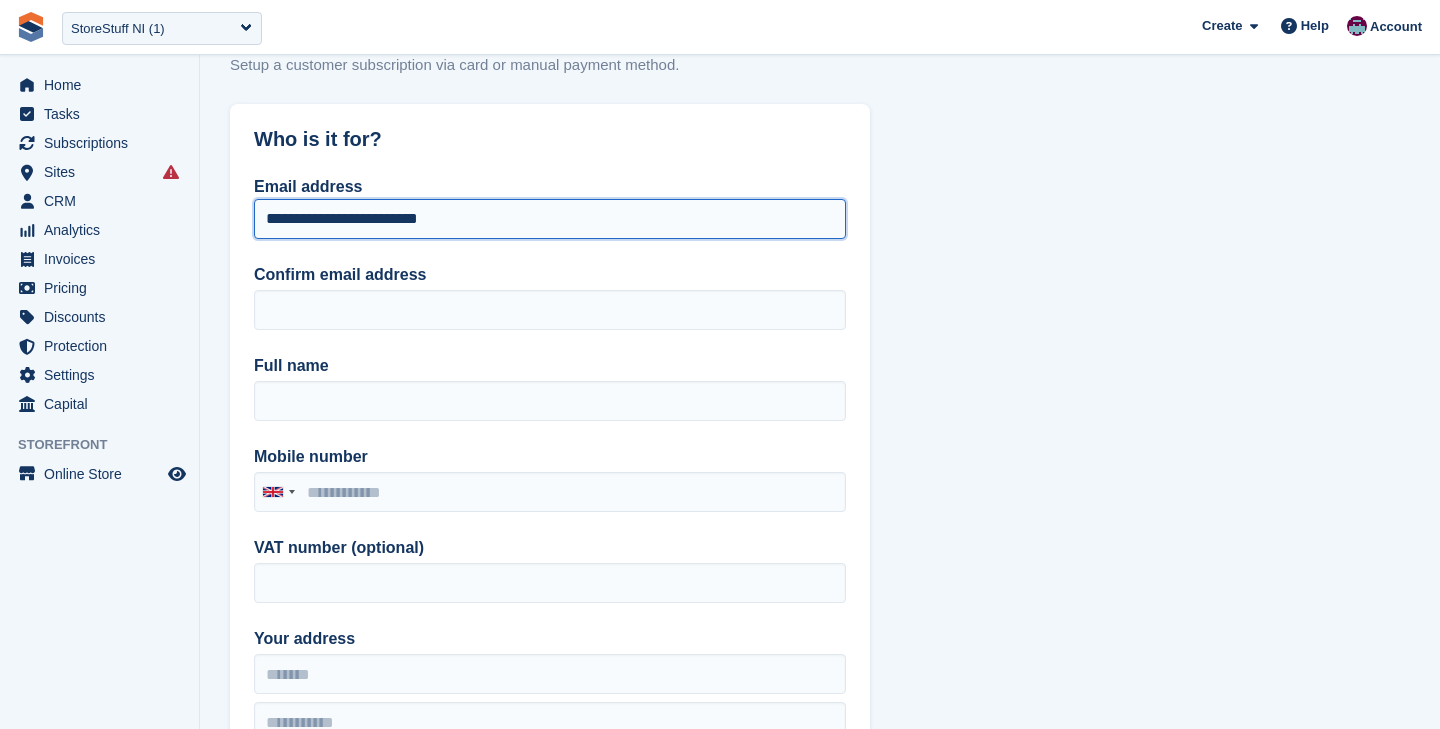 click on "**********" at bounding box center [550, 219] 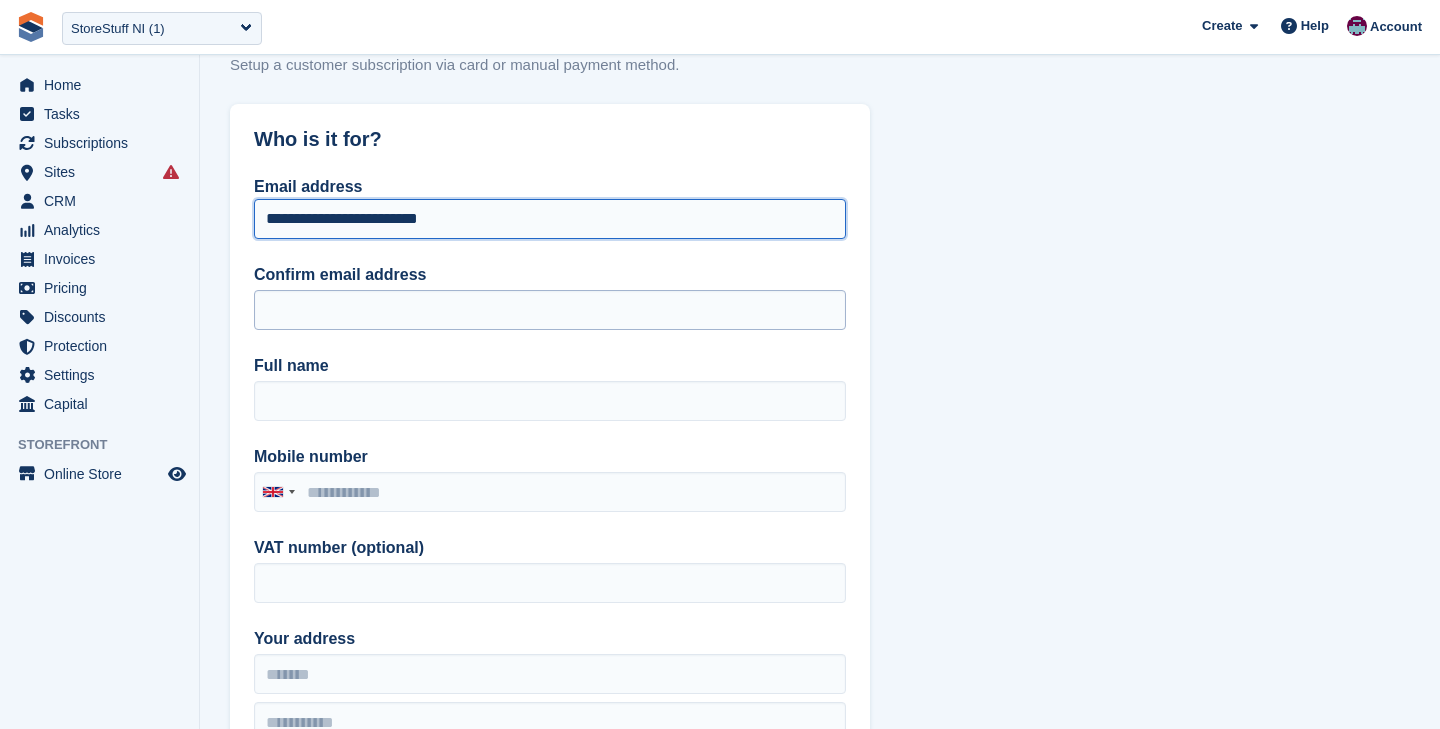 type on "**********" 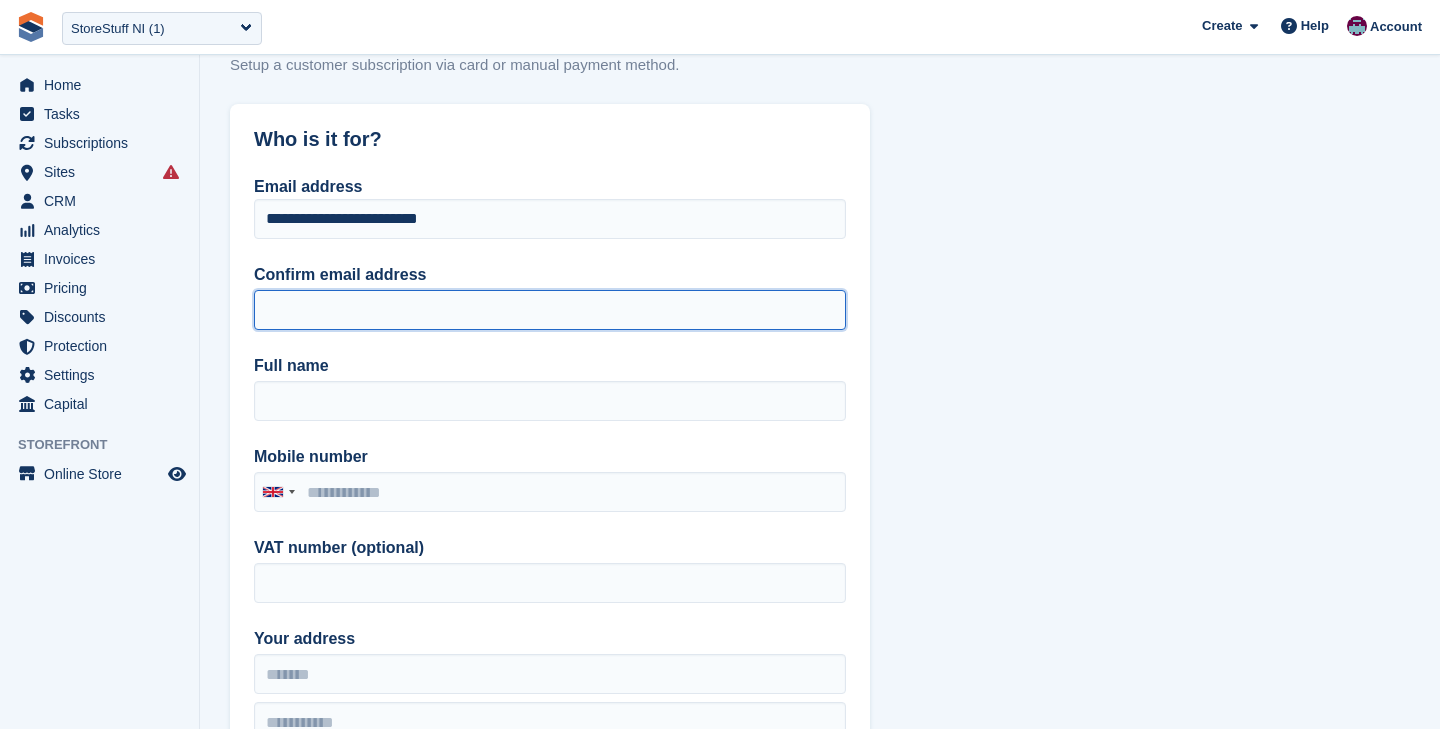 click on "Confirm email address" at bounding box center [550, 310] 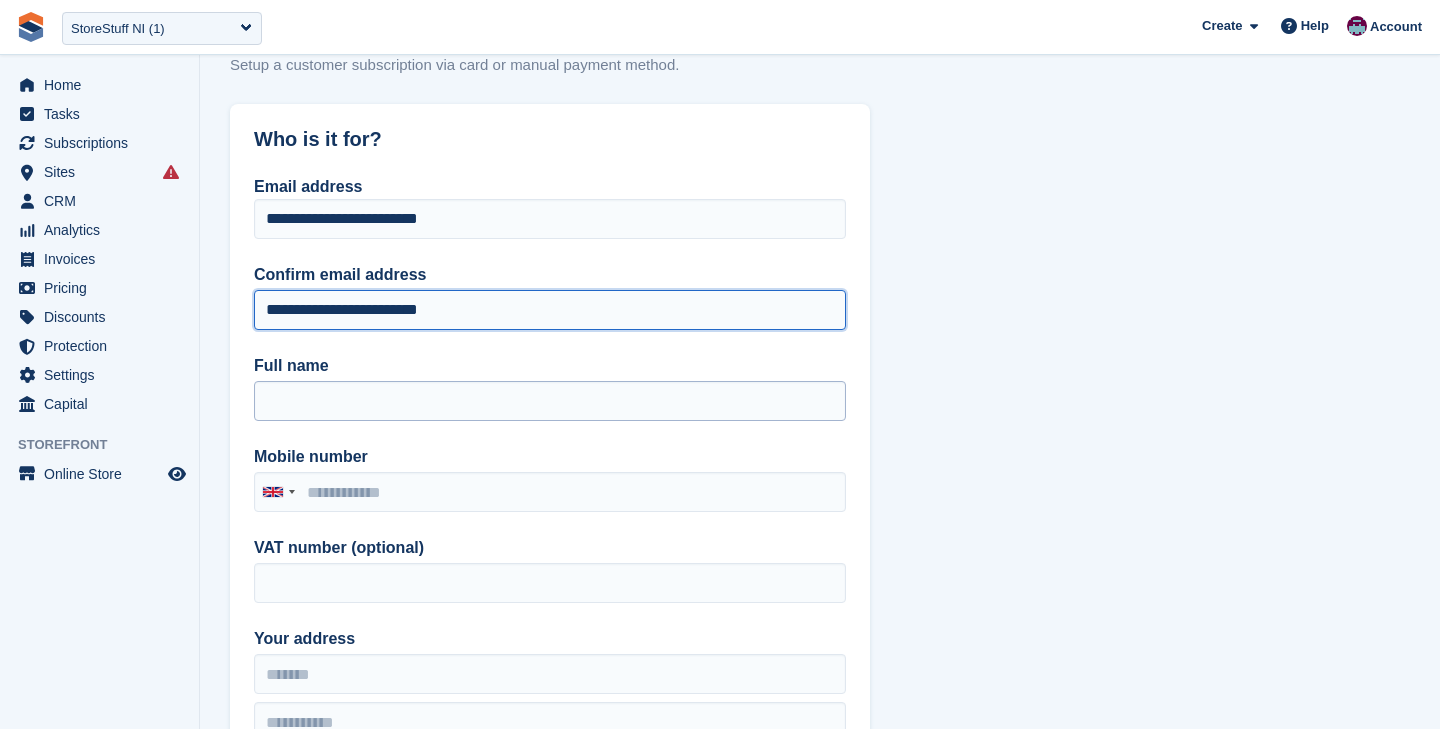 type on "**********" 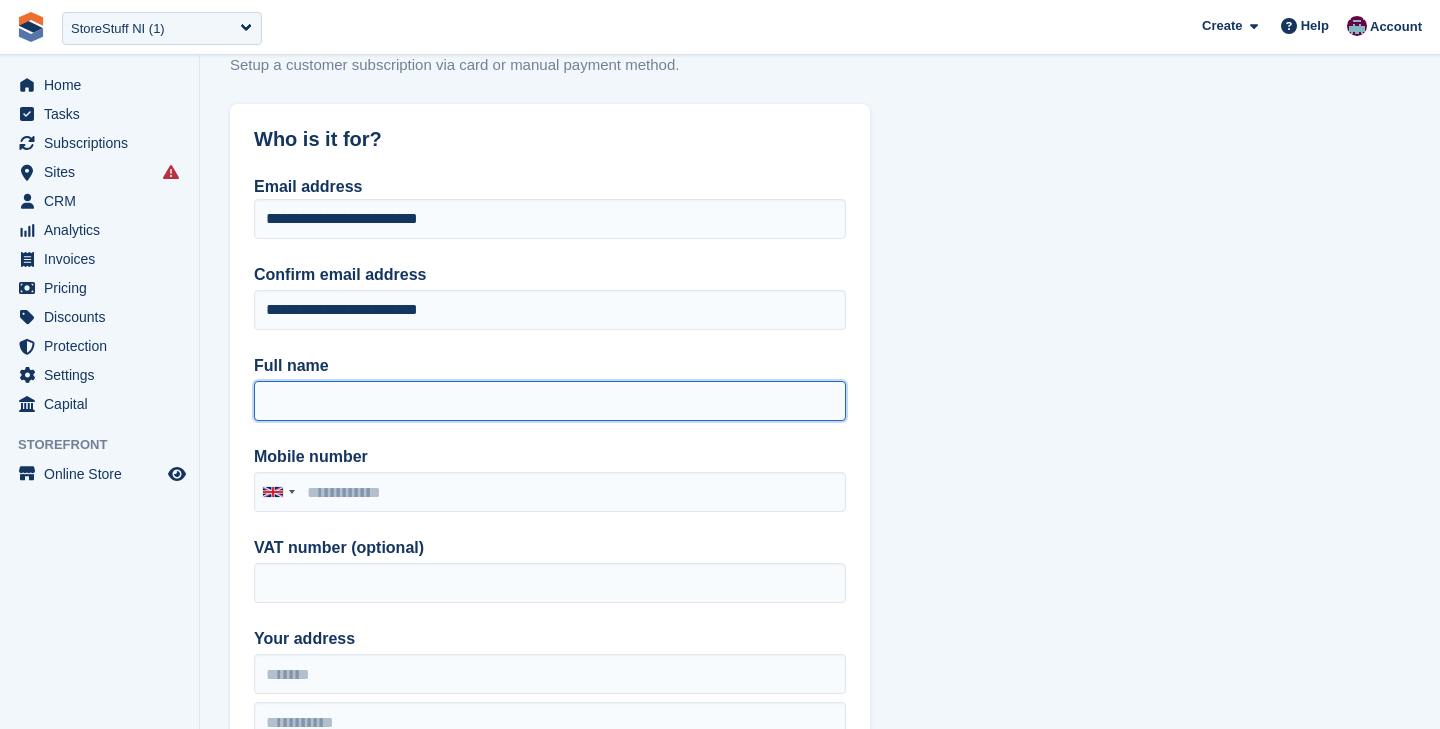 click on "Full name" at bounding box center [550, 401] 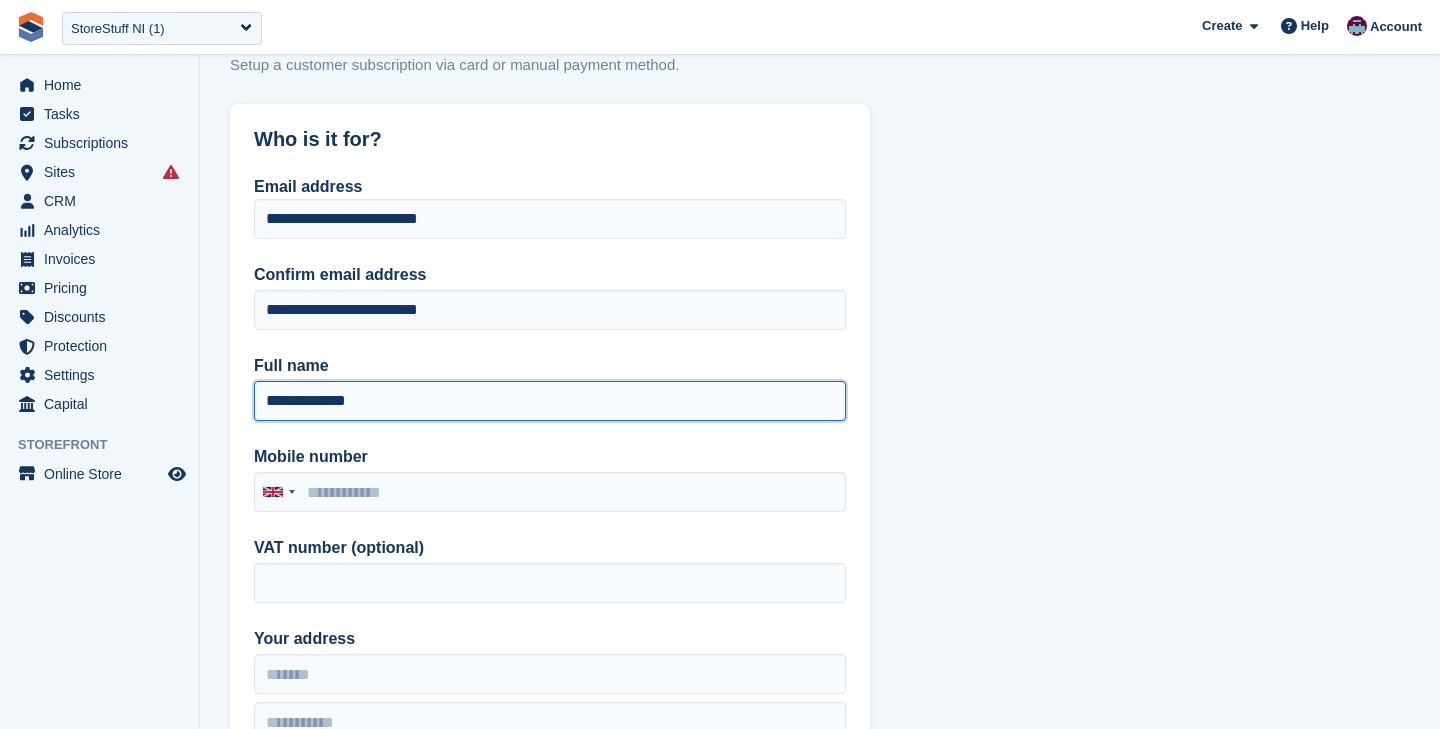 type on "**********" 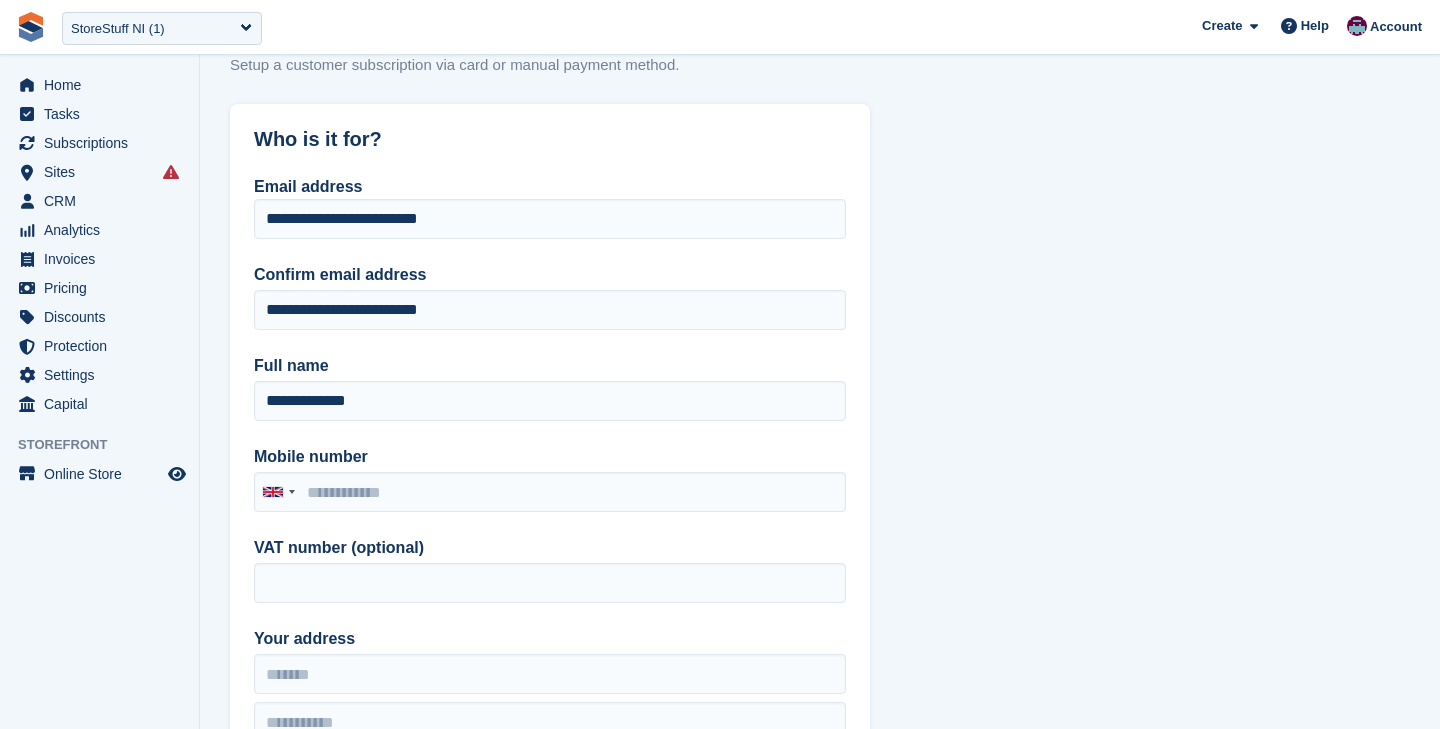 click on "**********" at bounding box center [550, 534] 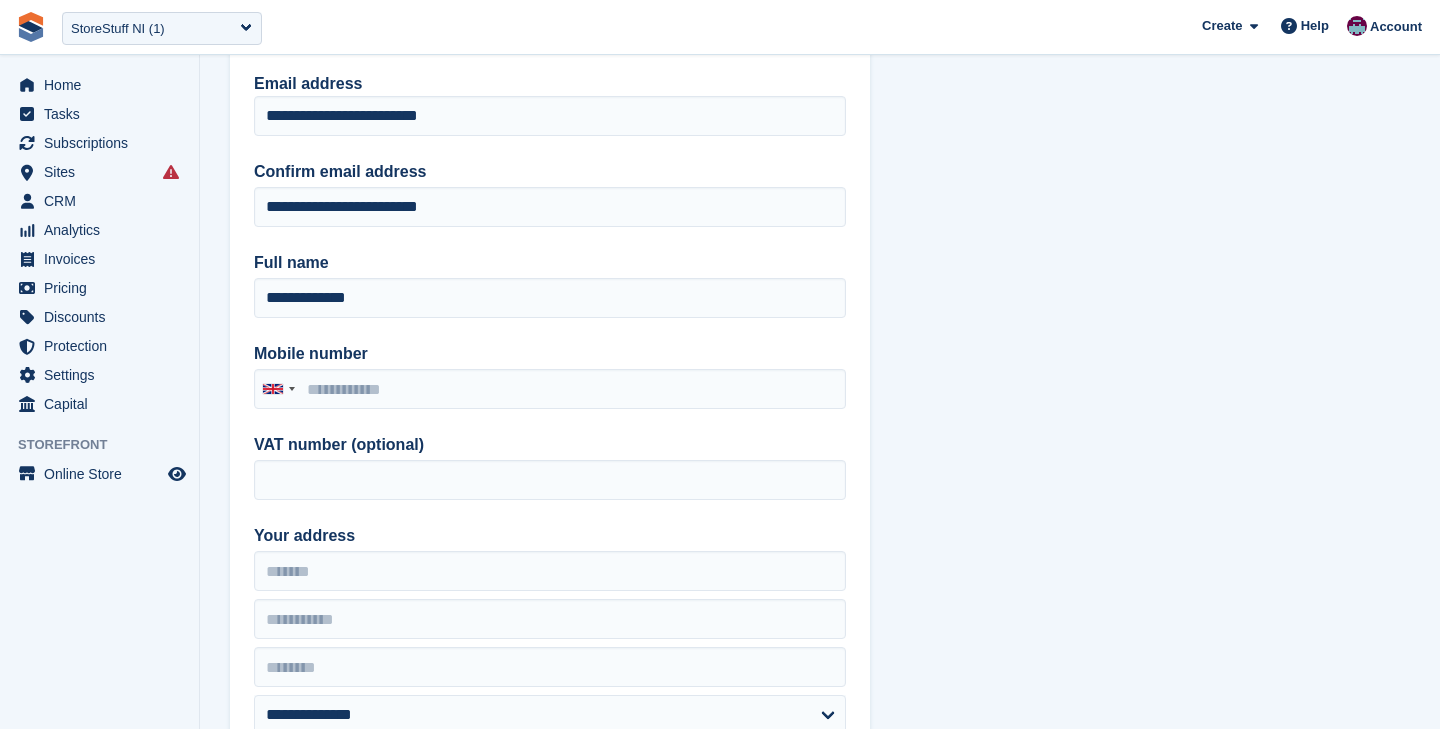 scroll, scrollTop: 310, scrollLeft: 0, axis: vertical 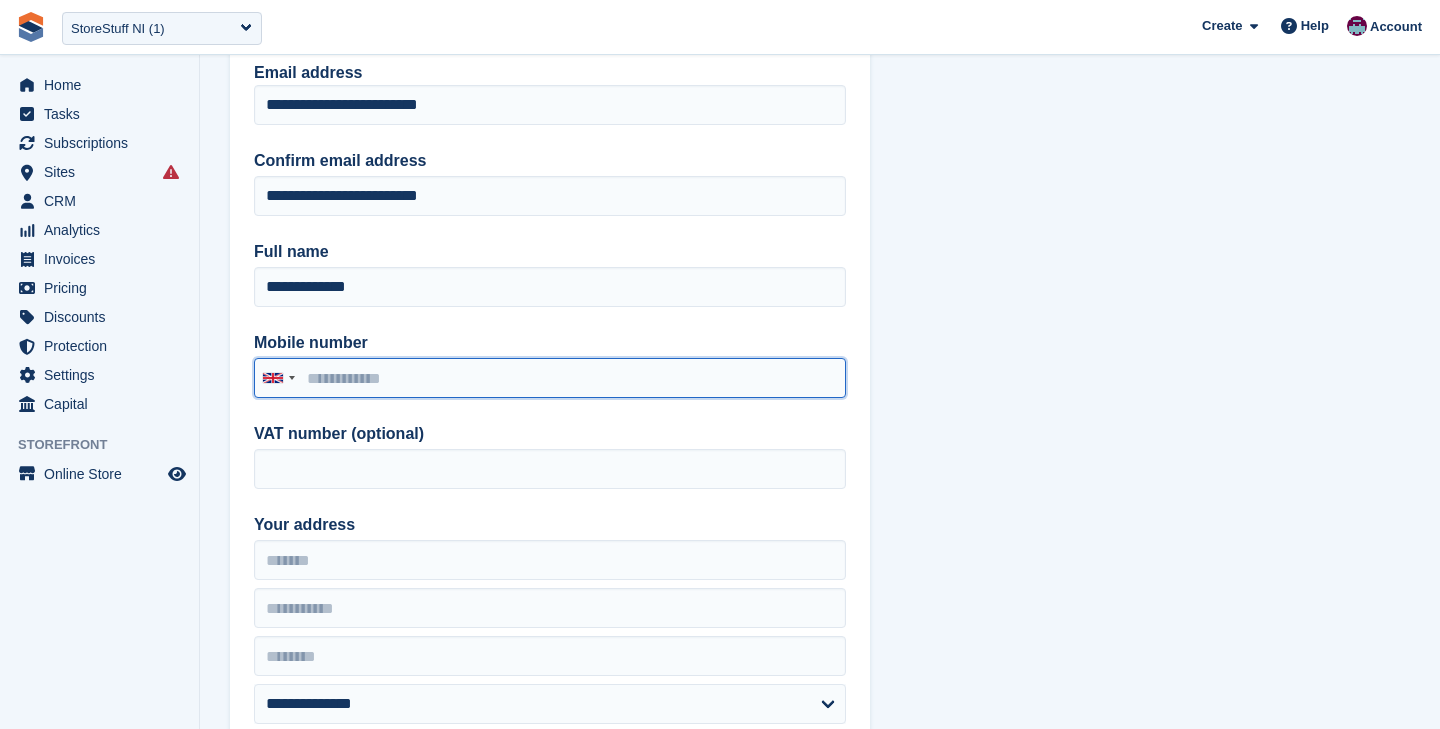 click on "Mobile number" at bounding box center [550, 378] 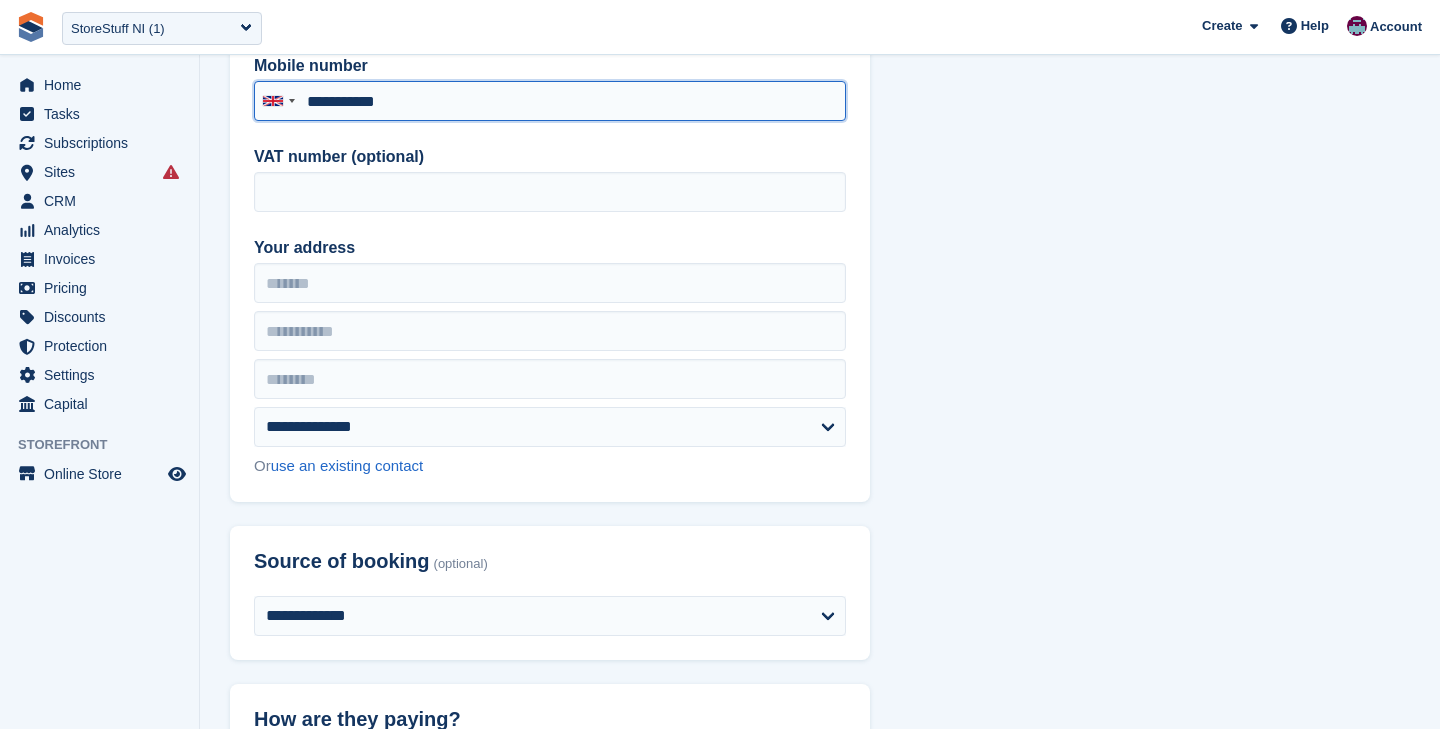 scroll, scrollTop: 611, scrollLeft: 0, axis: vertical 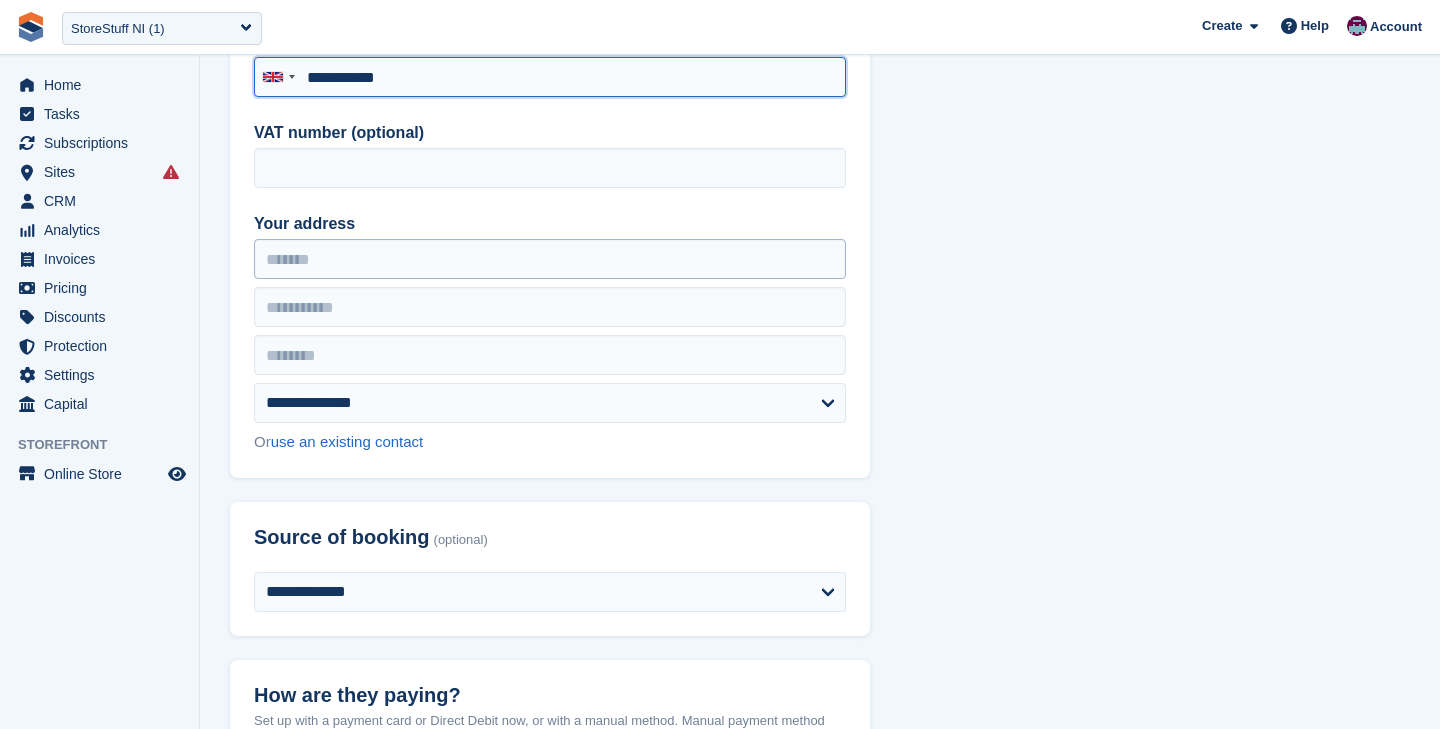 type on "**********" 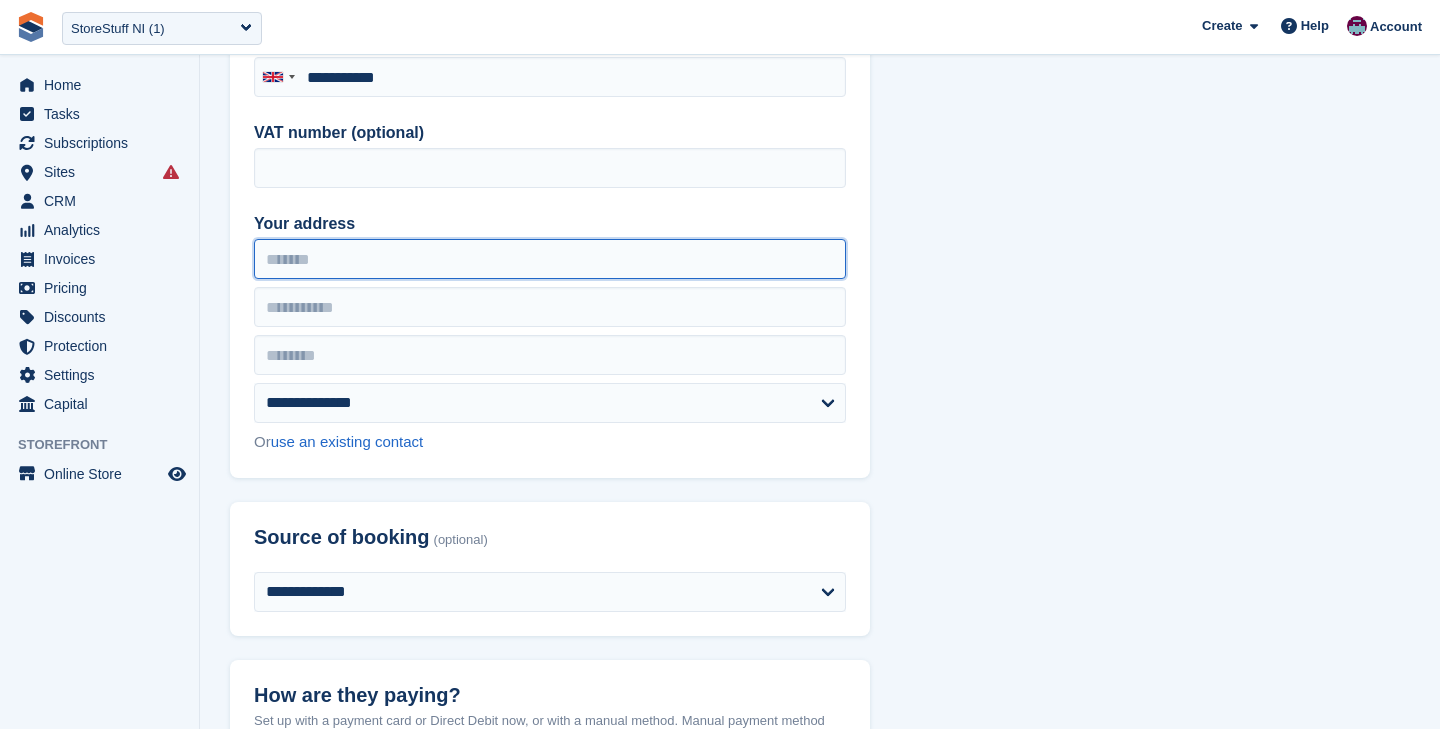 click on "Your address" at bounding box center (550, 259) 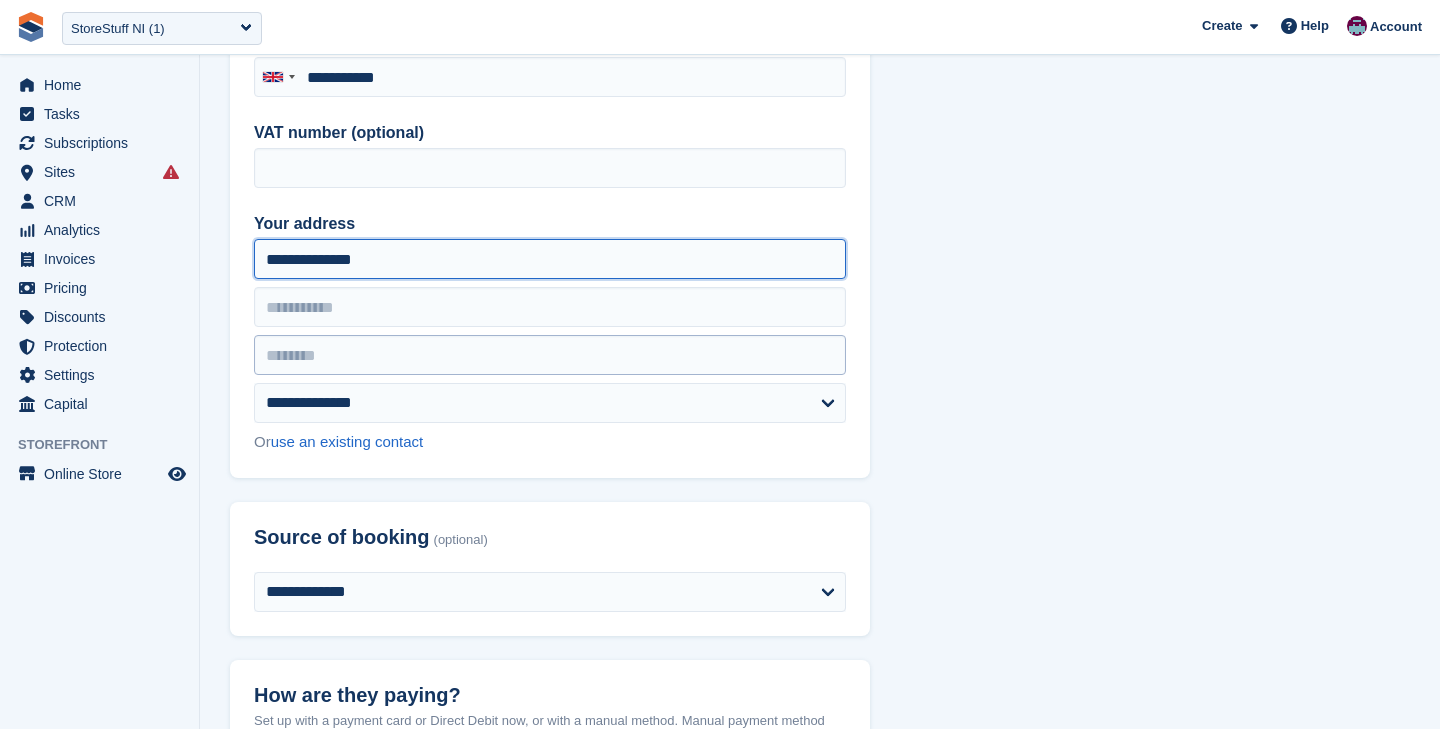 type on "**********" 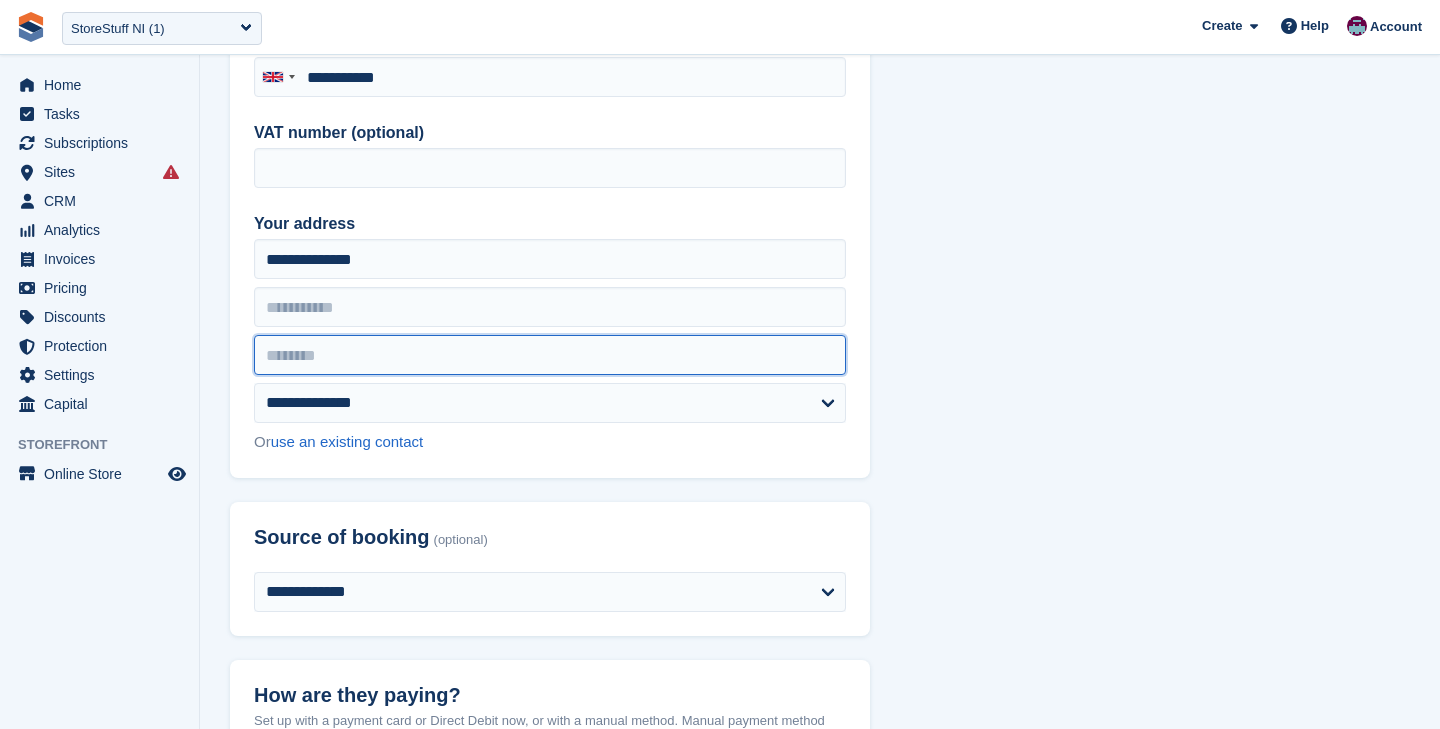 click at bounding box center [550, 355] 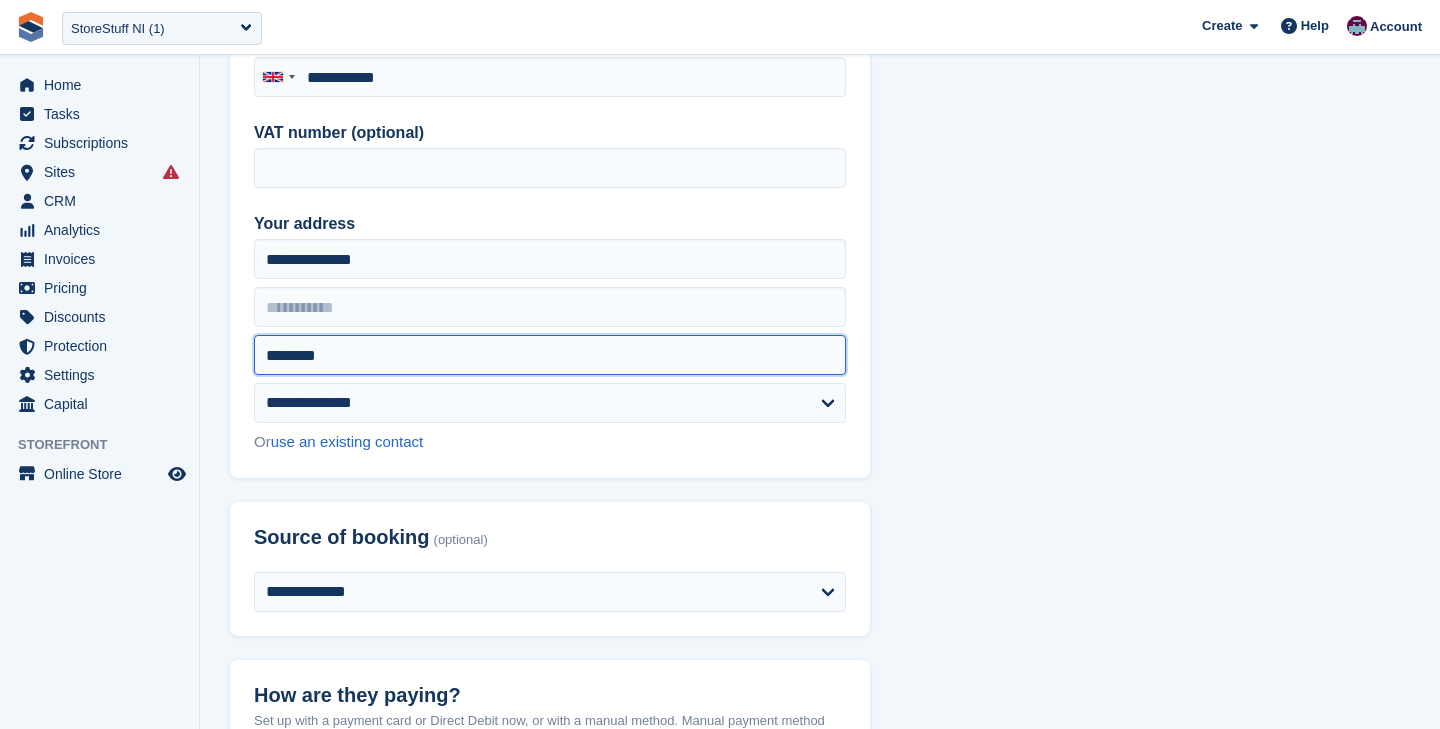 type on "********" 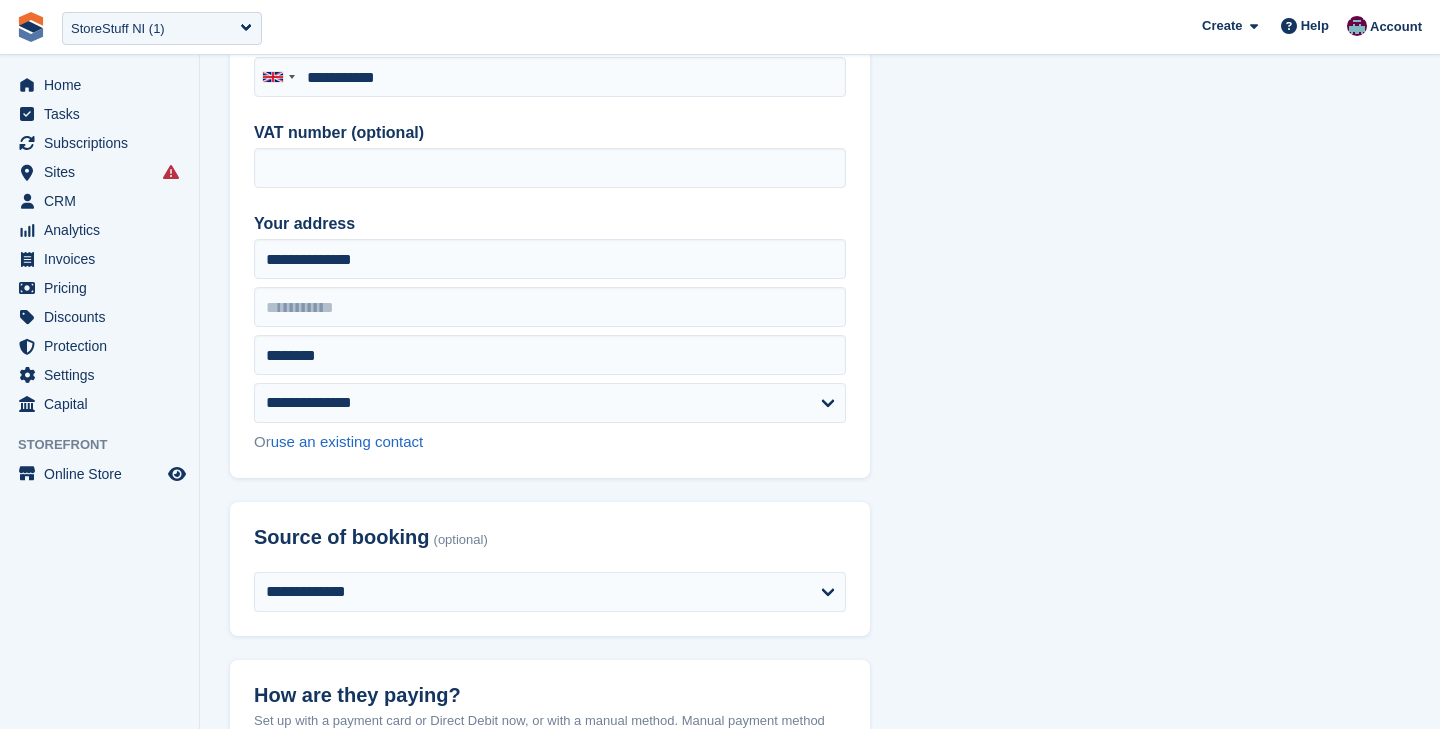 click on "**********" at bounding box center (820, 1277) 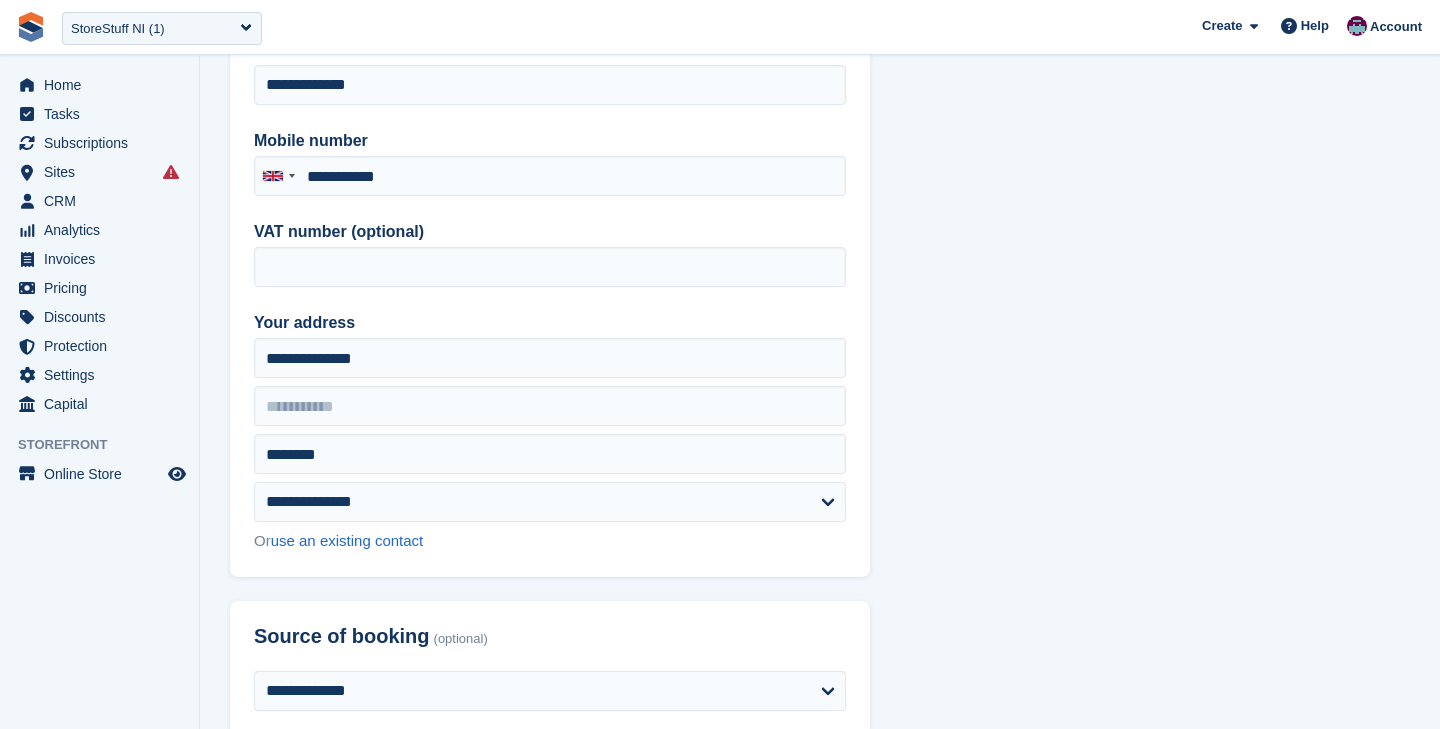 scroll, scrollTop: 511, scrollLeft: 0, axis: vertical 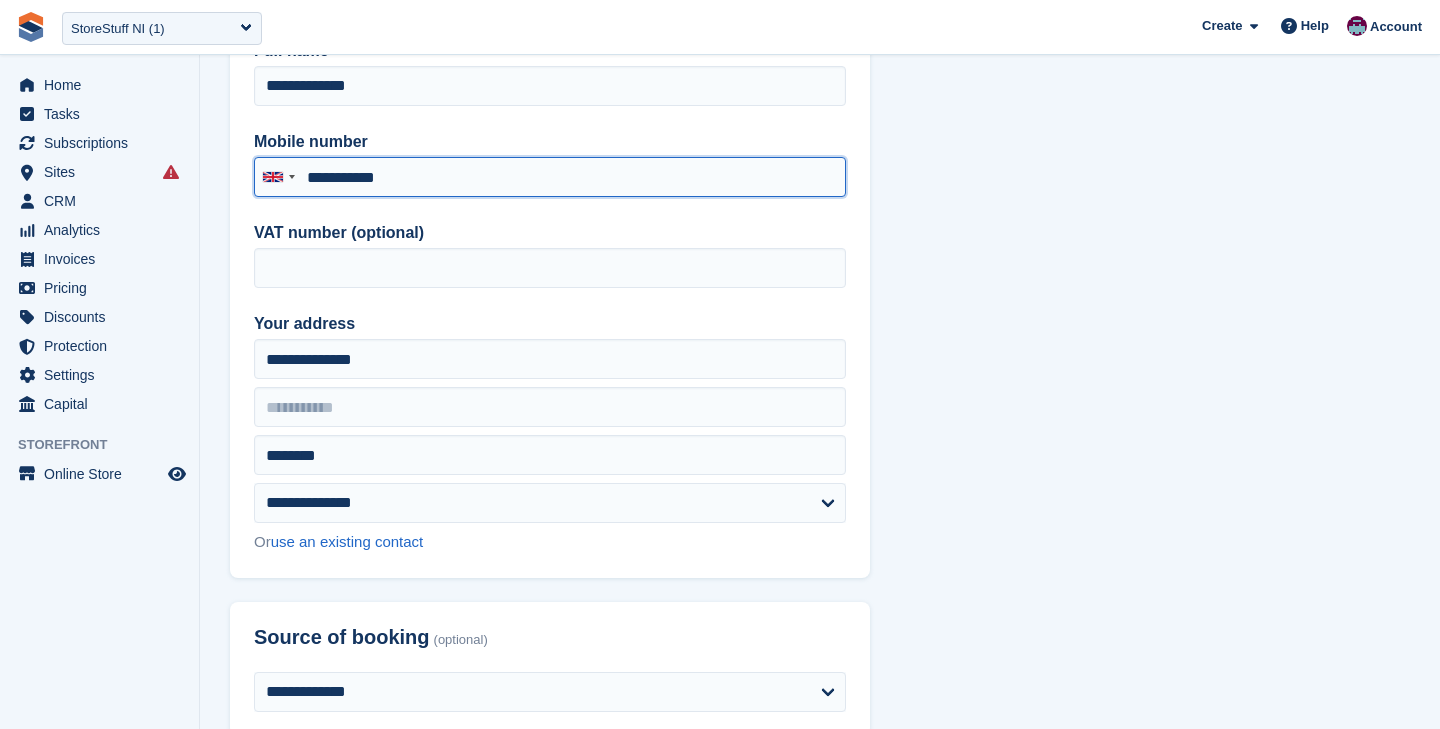 click on "**********" at bounding box center (550, 177) 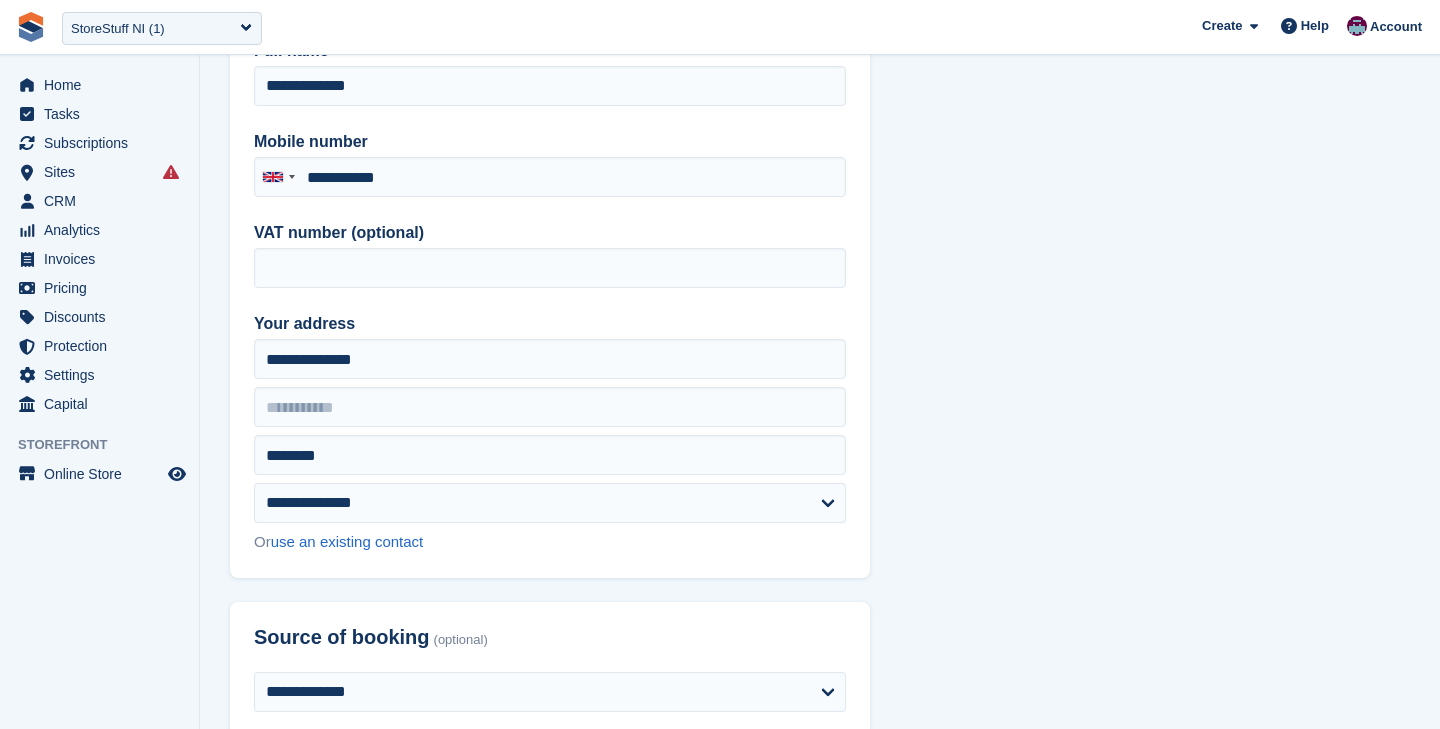 click on "**********" at bounding box center [820, 1377] 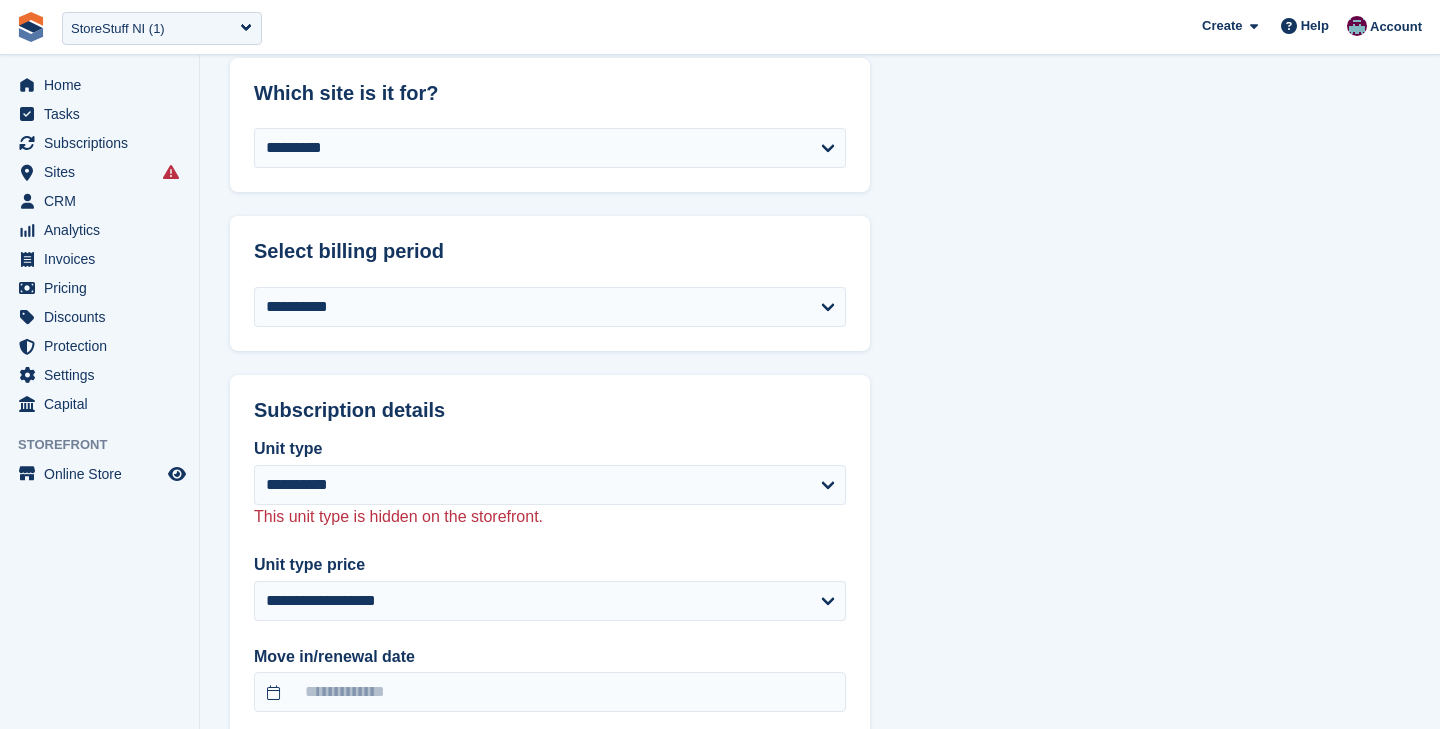 scroll, scrollTop: 1462, scrollLeft: 0, axis: vertical 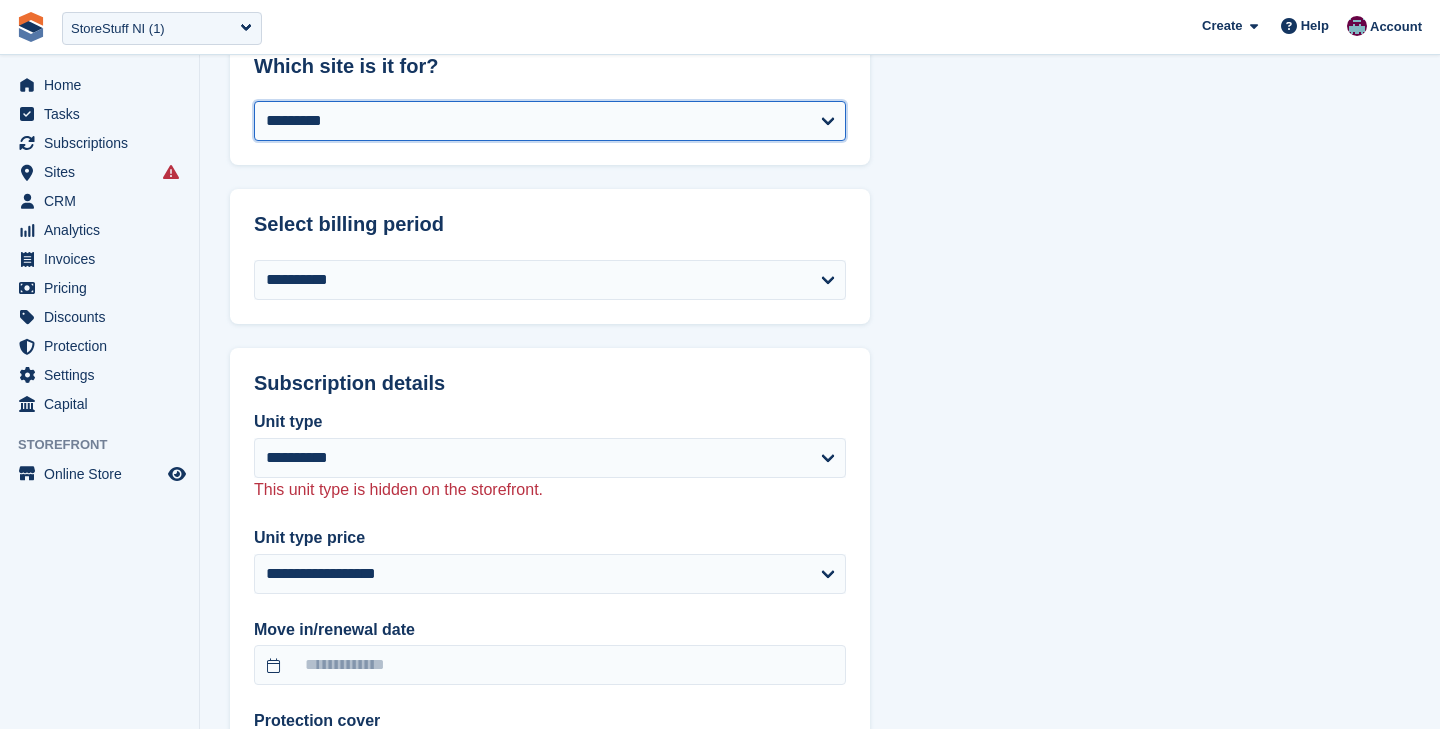 click on "*********
*********" at bounding box center [550, 121] 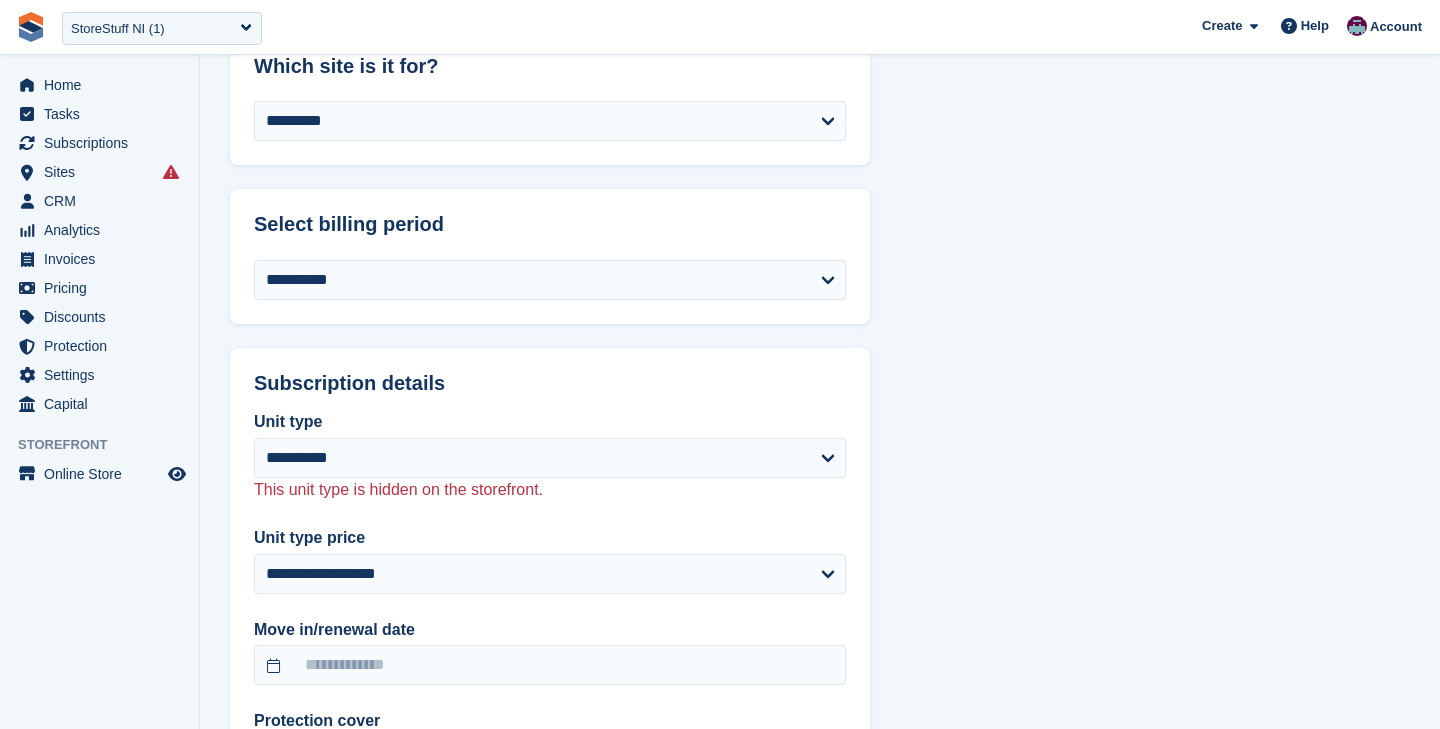 click on "**********" at bounding box center (820, 426) 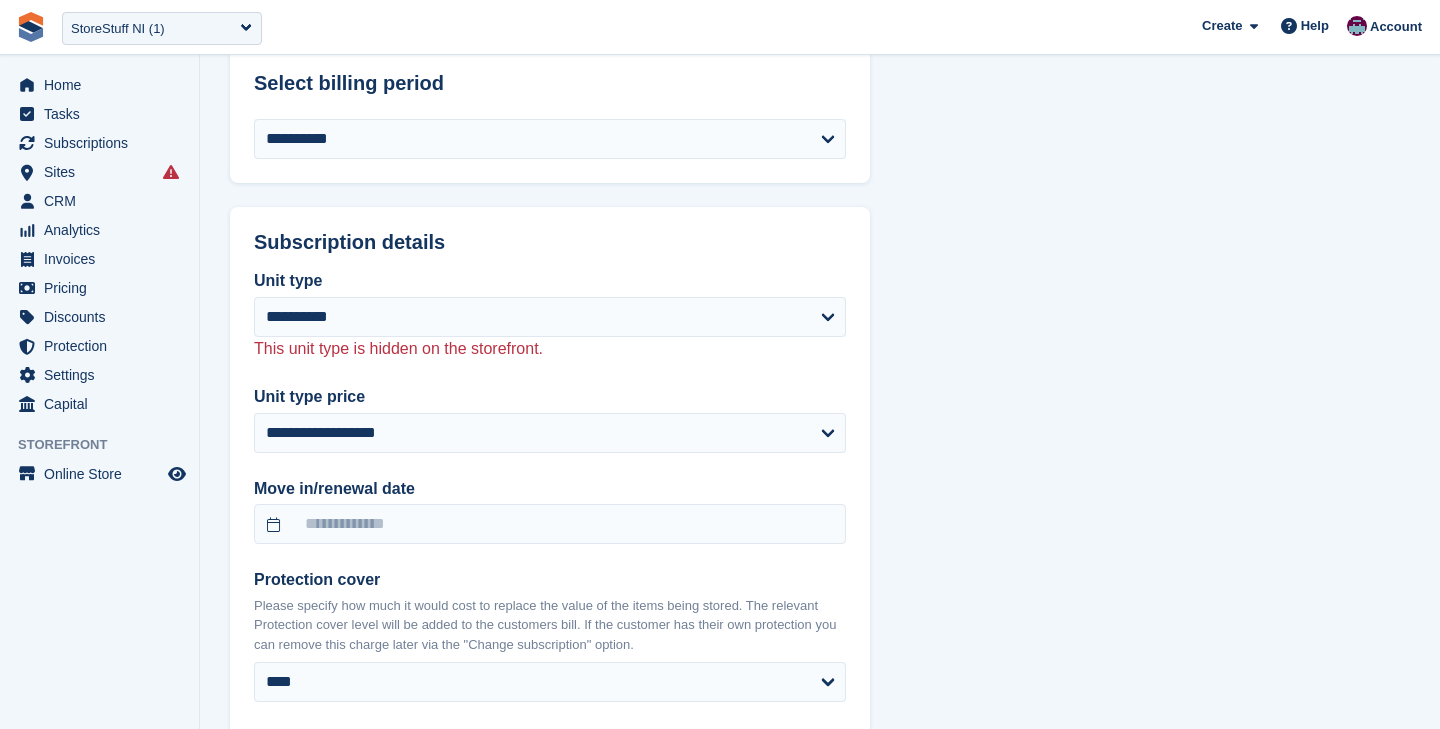 select on "**********" 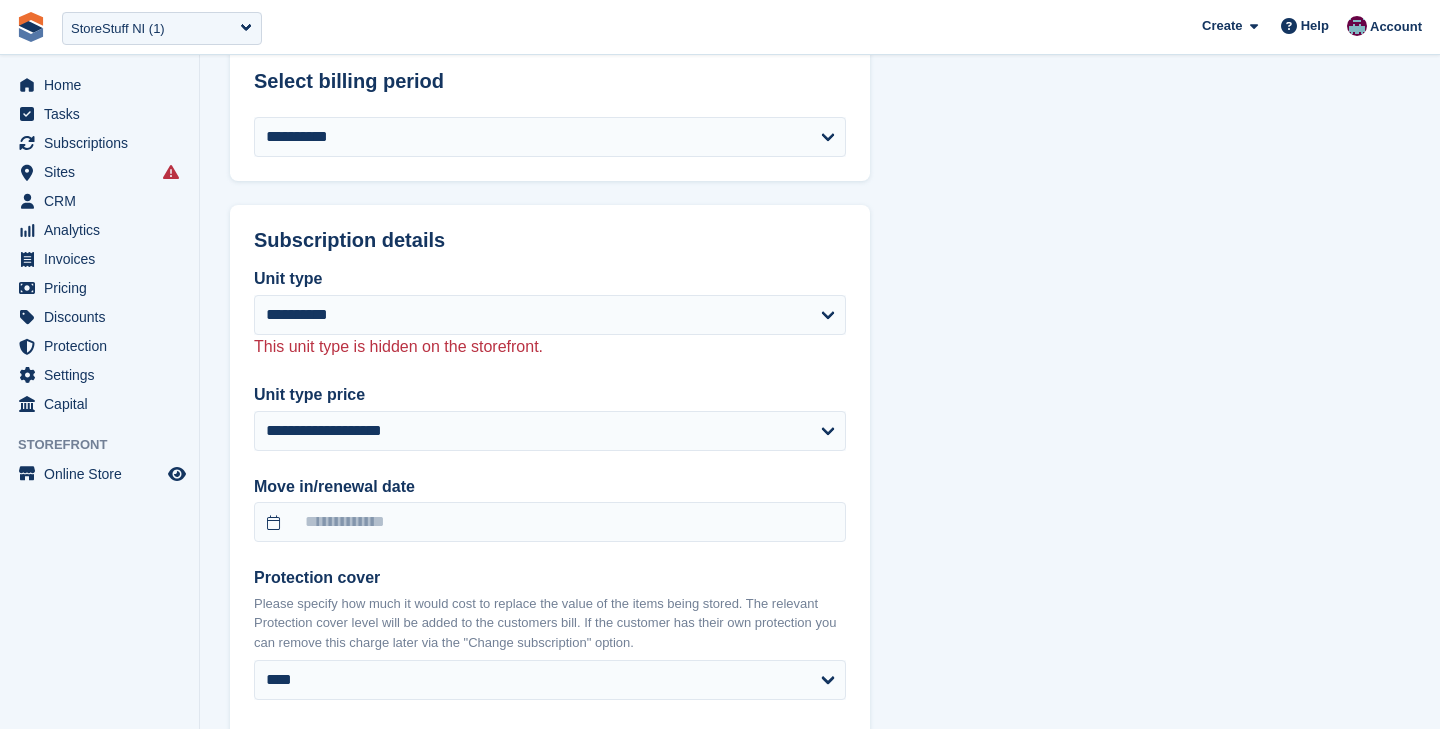 scroll, scrollTop: 1612, scrollLeft: 0, axis: vertical 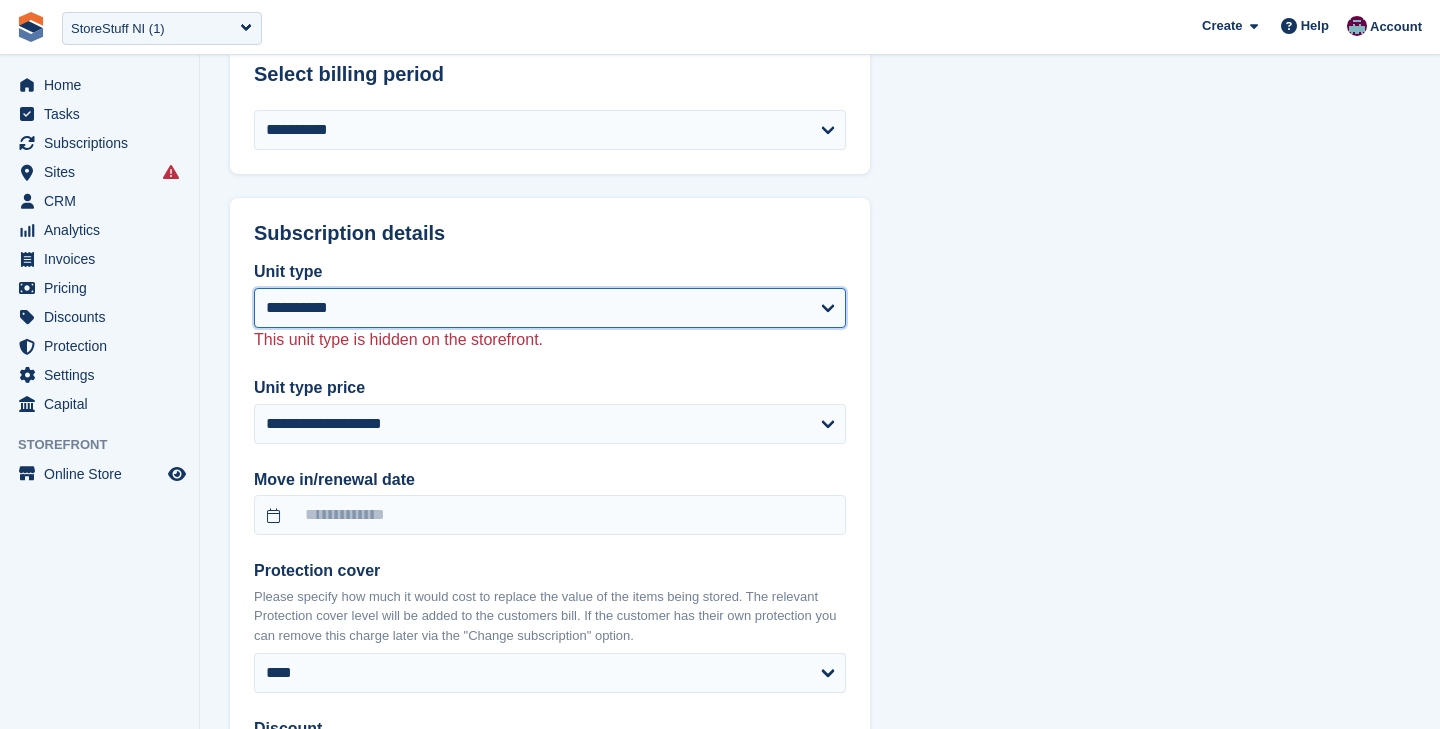 click on "**********" at bounding box center (550, 308) 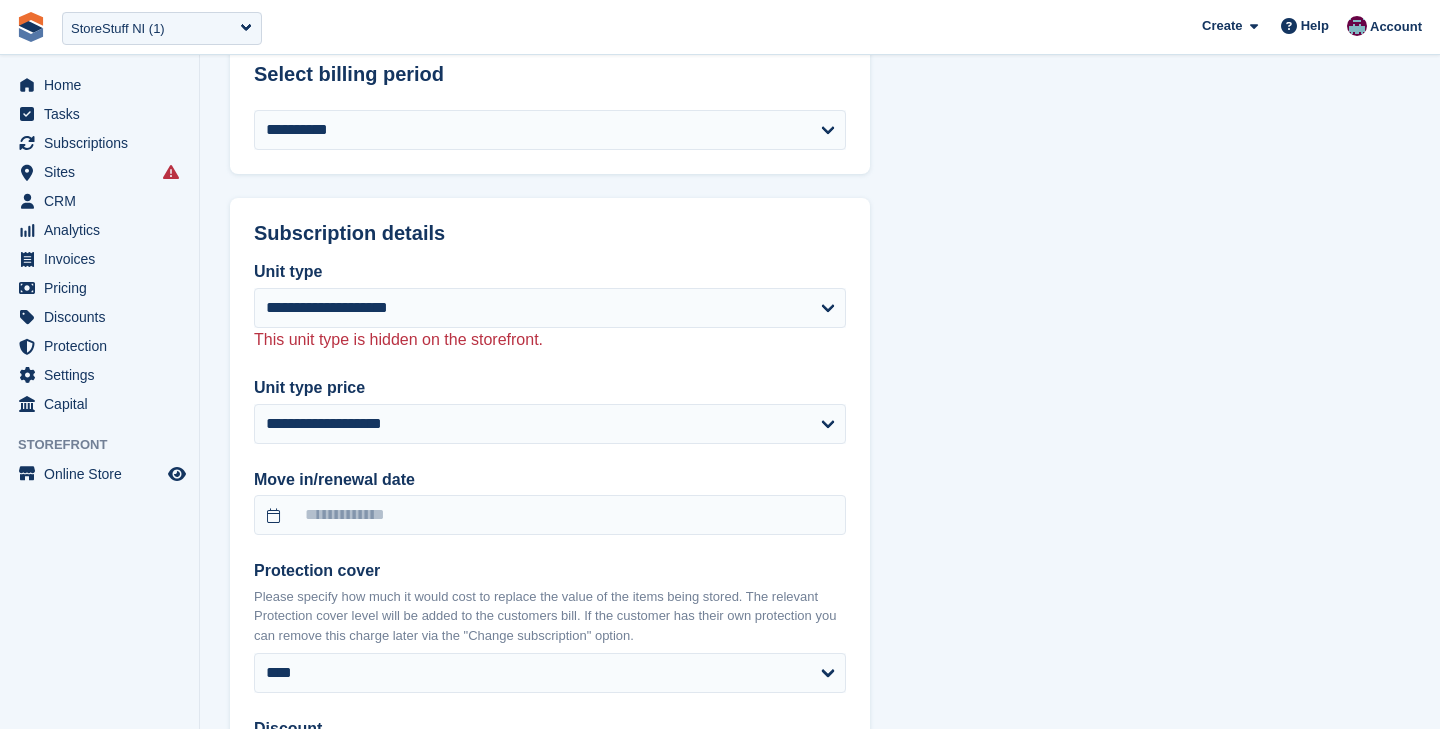 click on "**********" at bounding box center [820, 276] 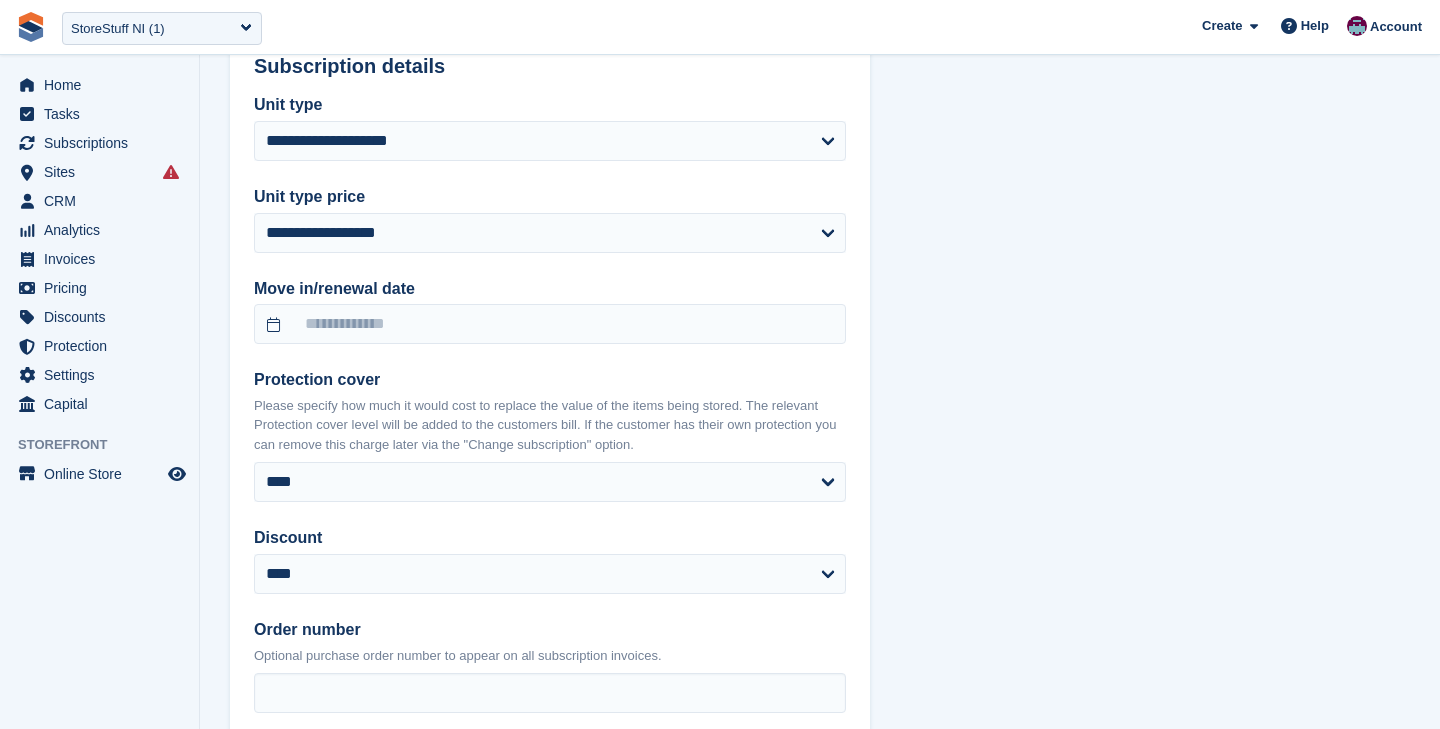 scroll, scrollTop: 1780, scrollLeft: 0, axis: vertical 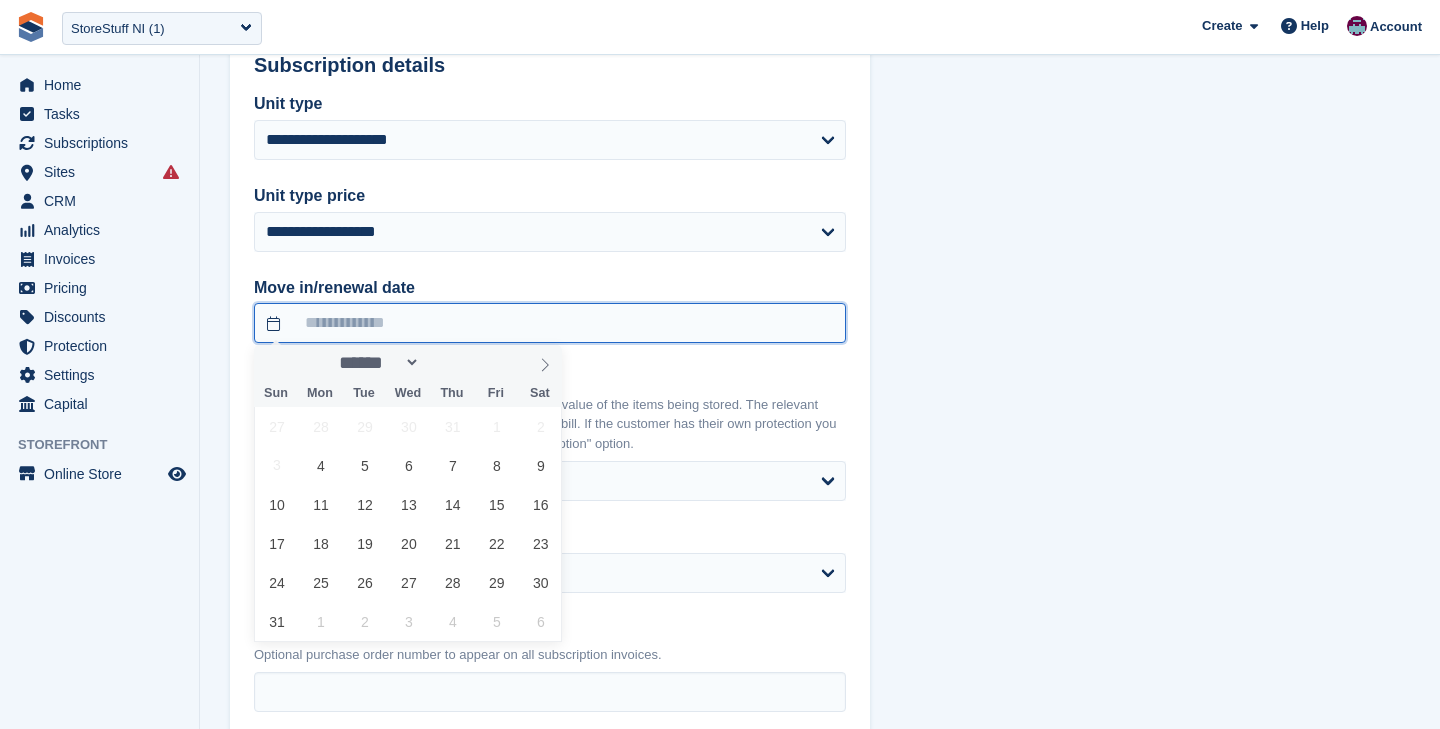 click at bounding box center [550, 323] 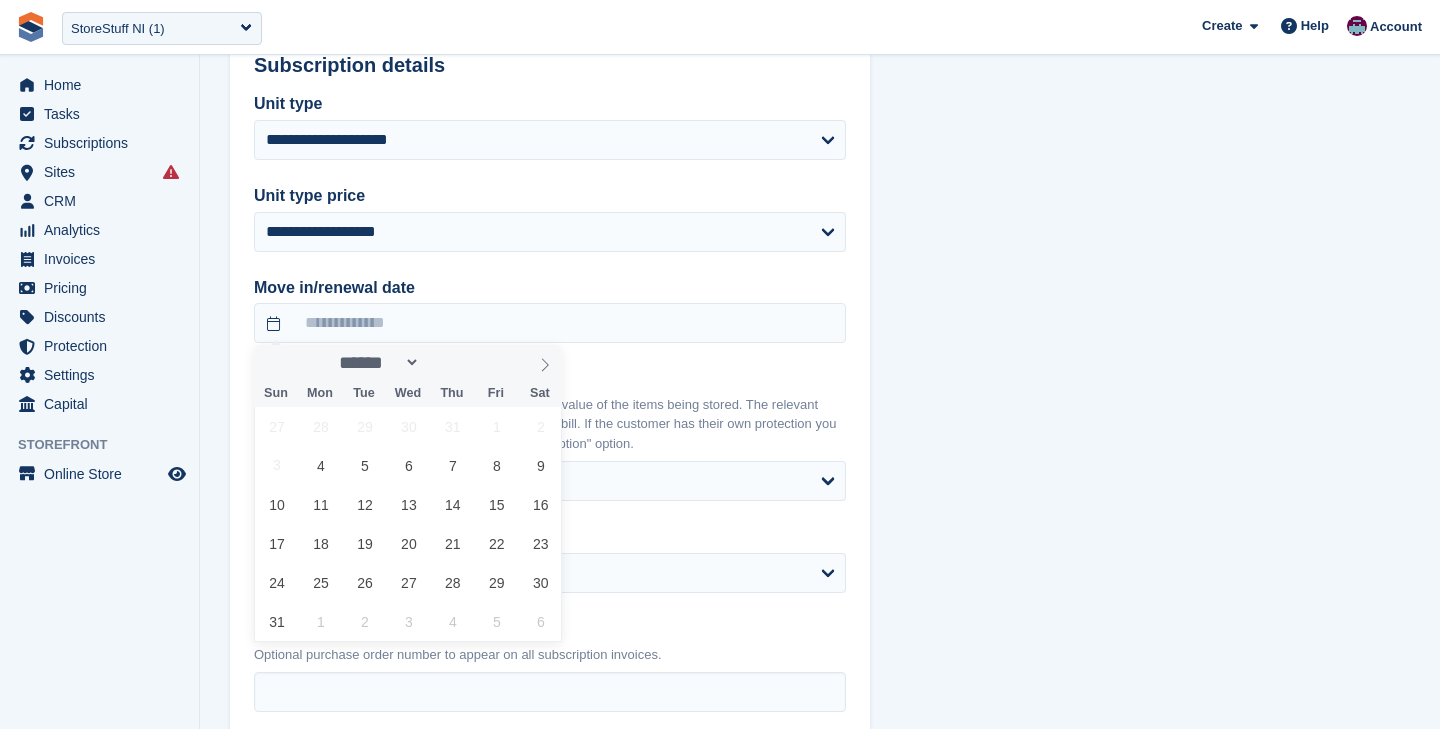 click on "**********" at bounding box center [820, 148] 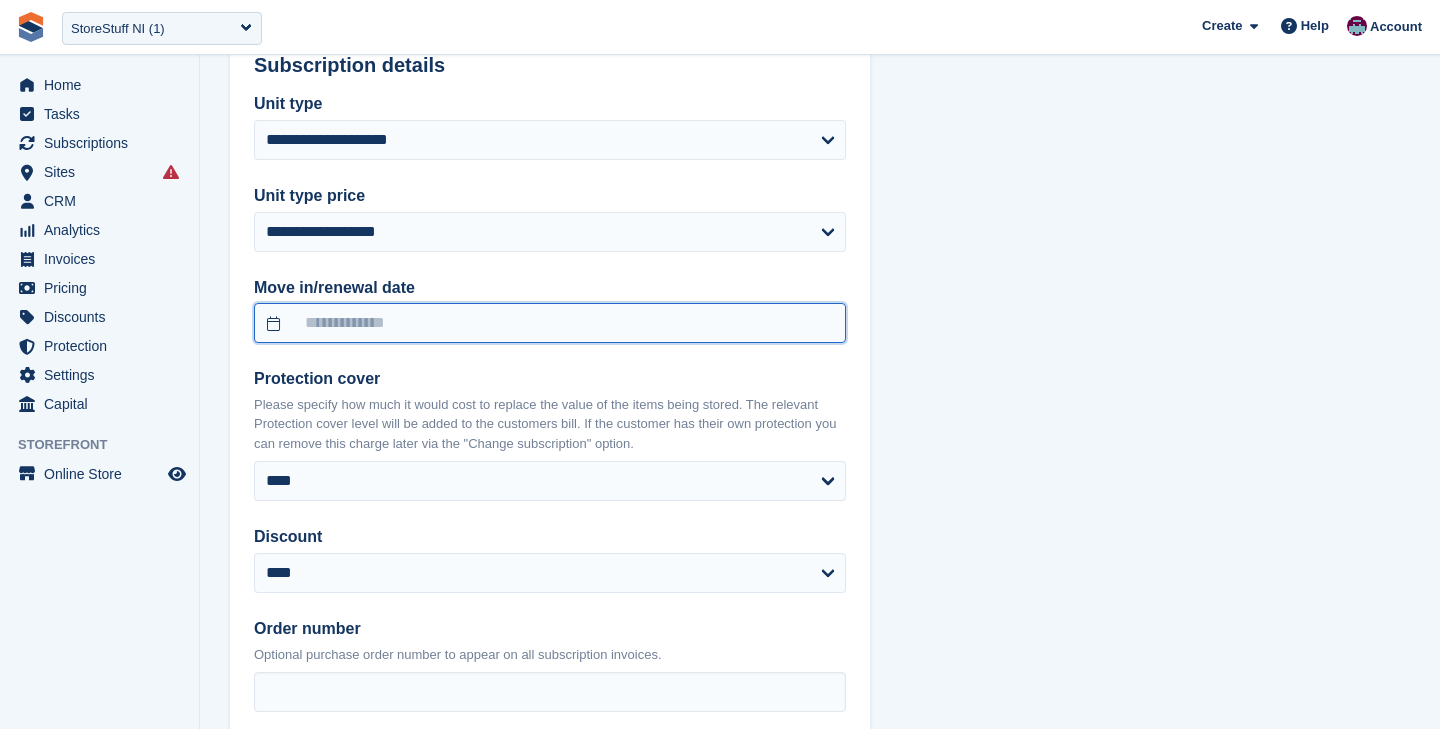 click at bounding box center [550, 323] 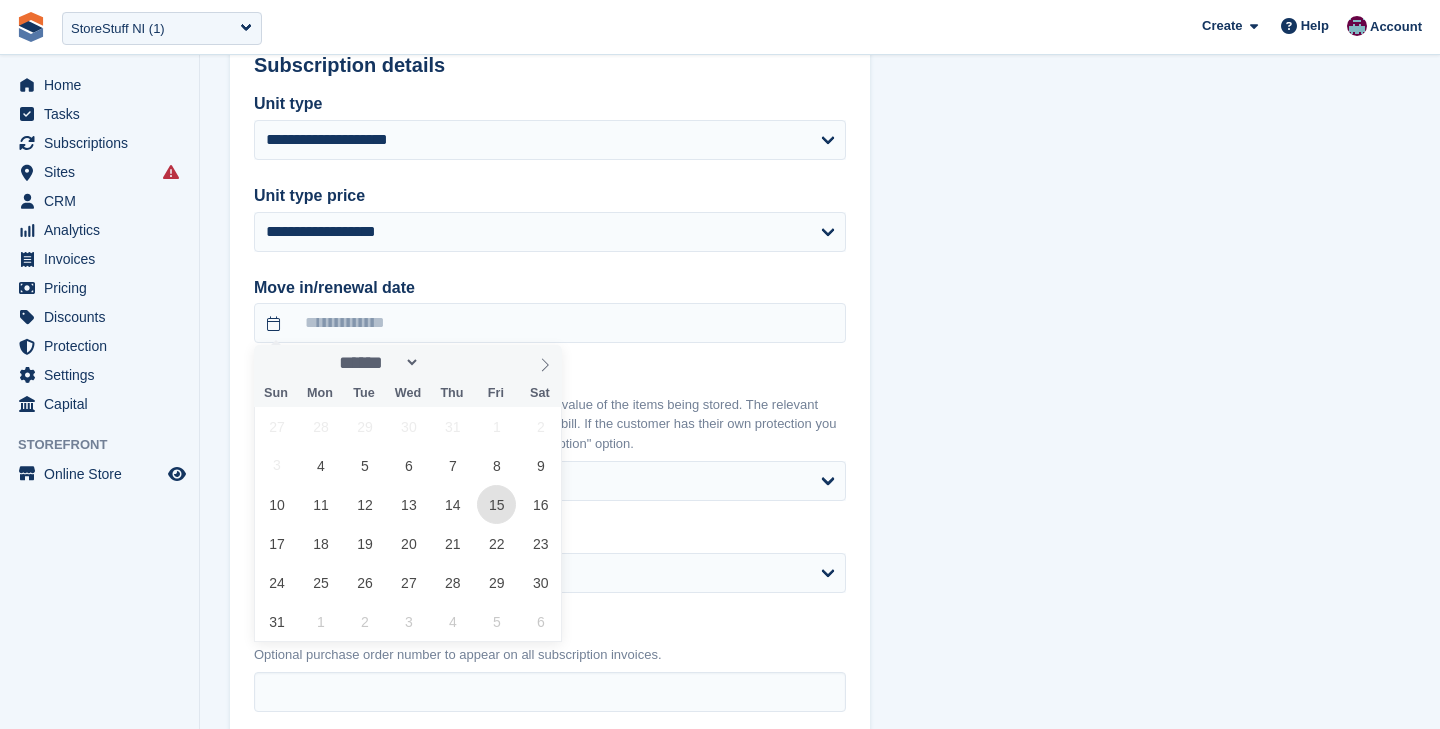 click on "15" at bounding box center (496, 504) 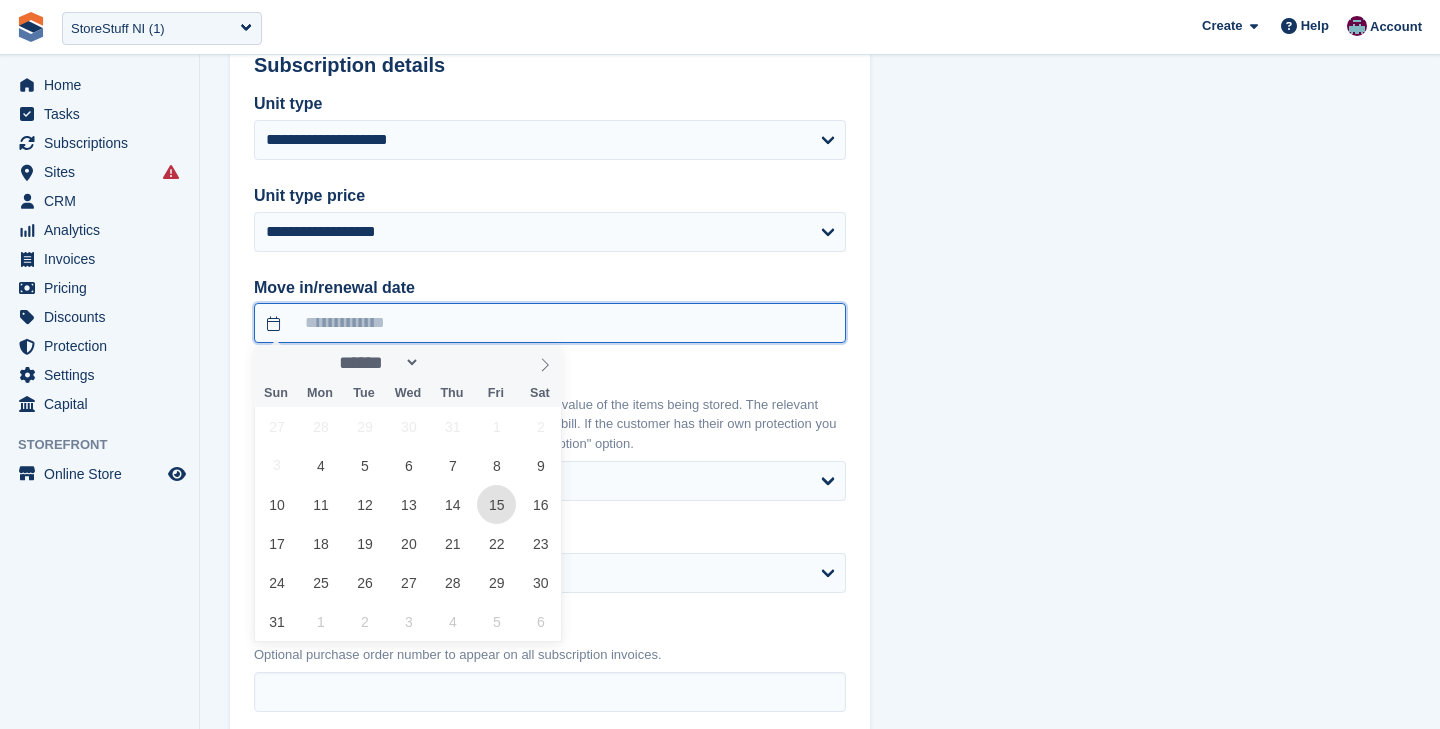 type on "**********" 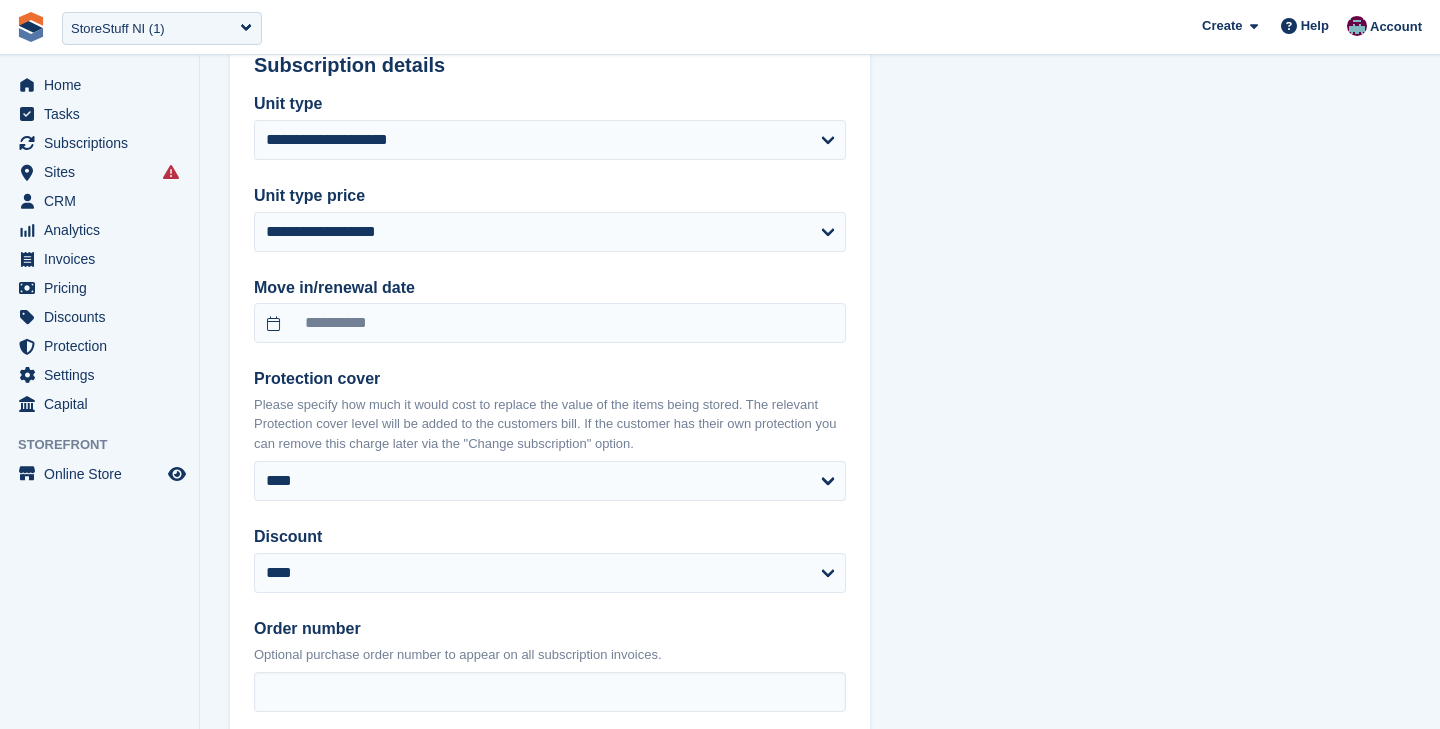click on "**********" at bounding box center [820, 148] 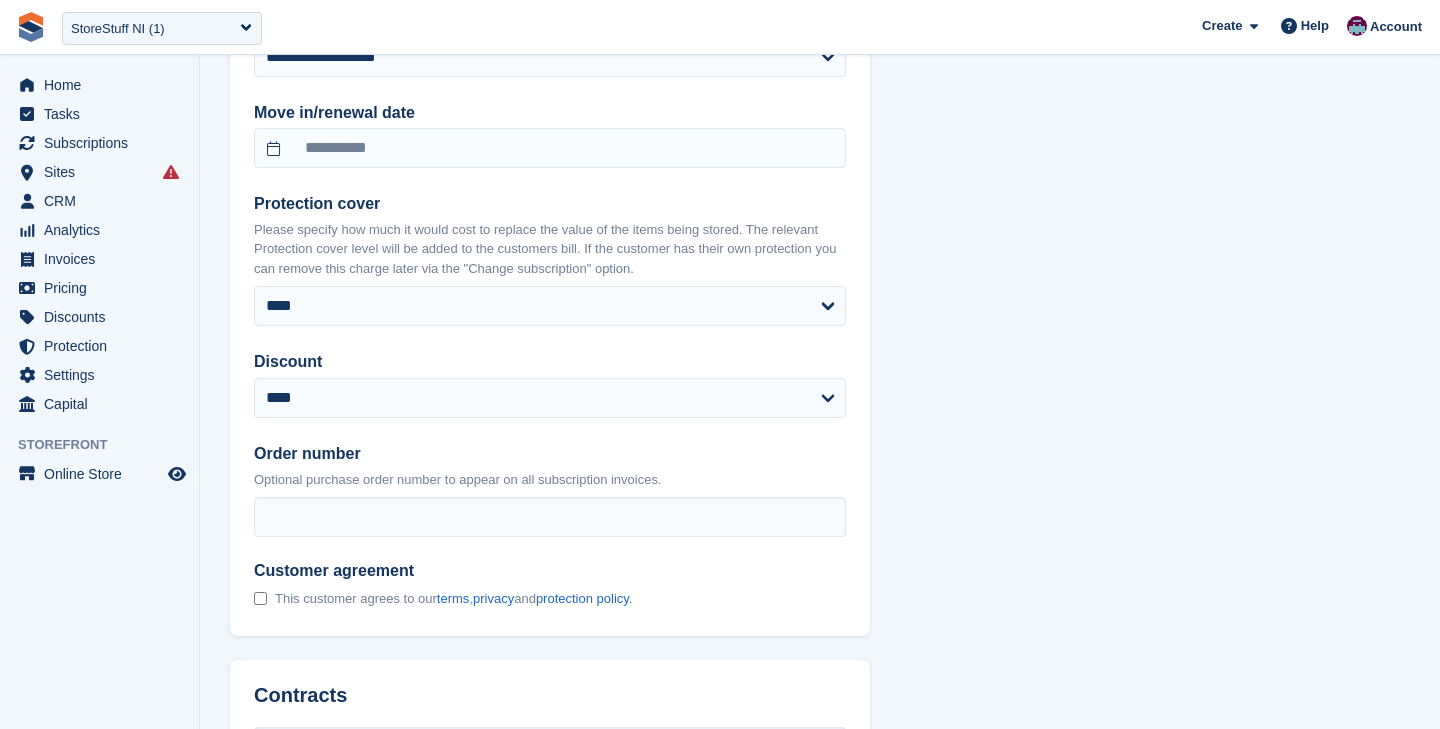 scroll, scrollTop: 1975, scrollLeft: 0, axis: vertical 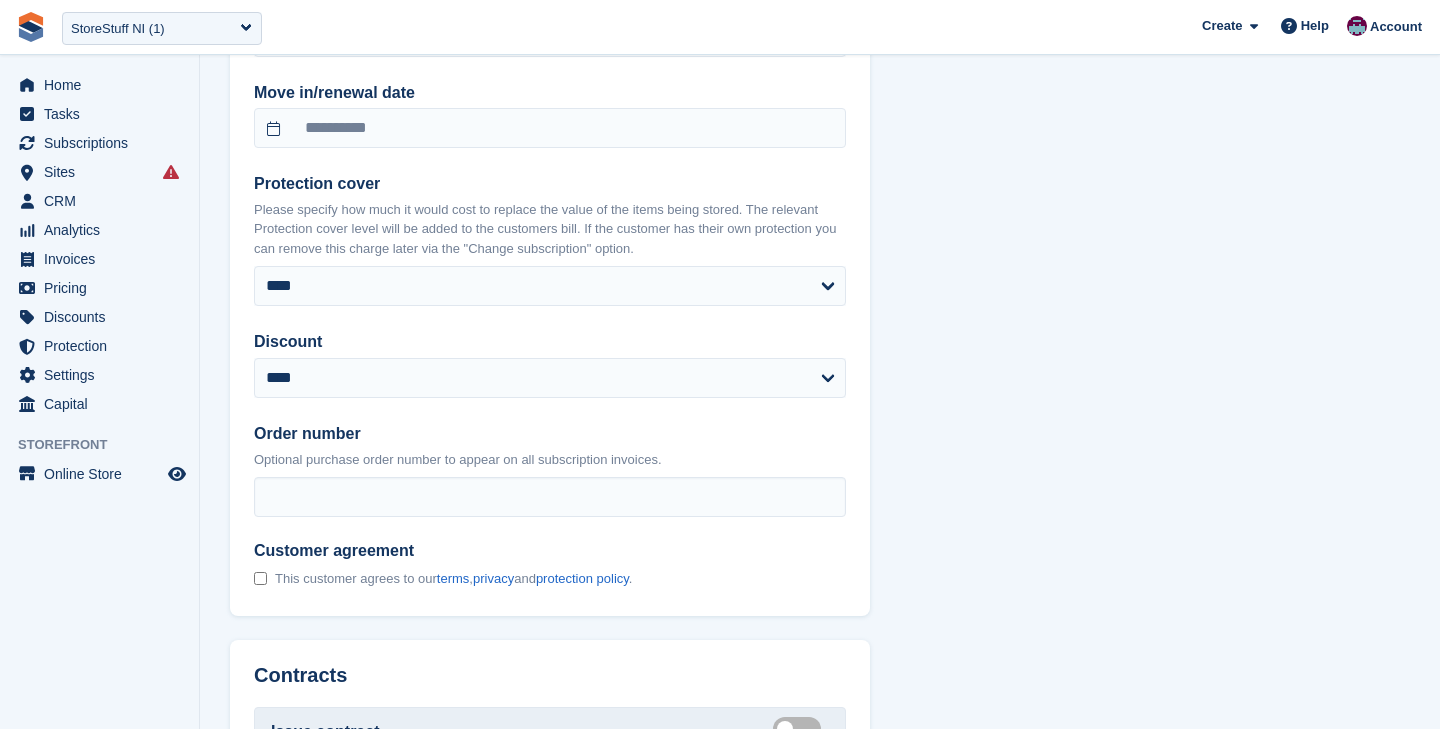 click on "**********" at bounding box center (550, 248) 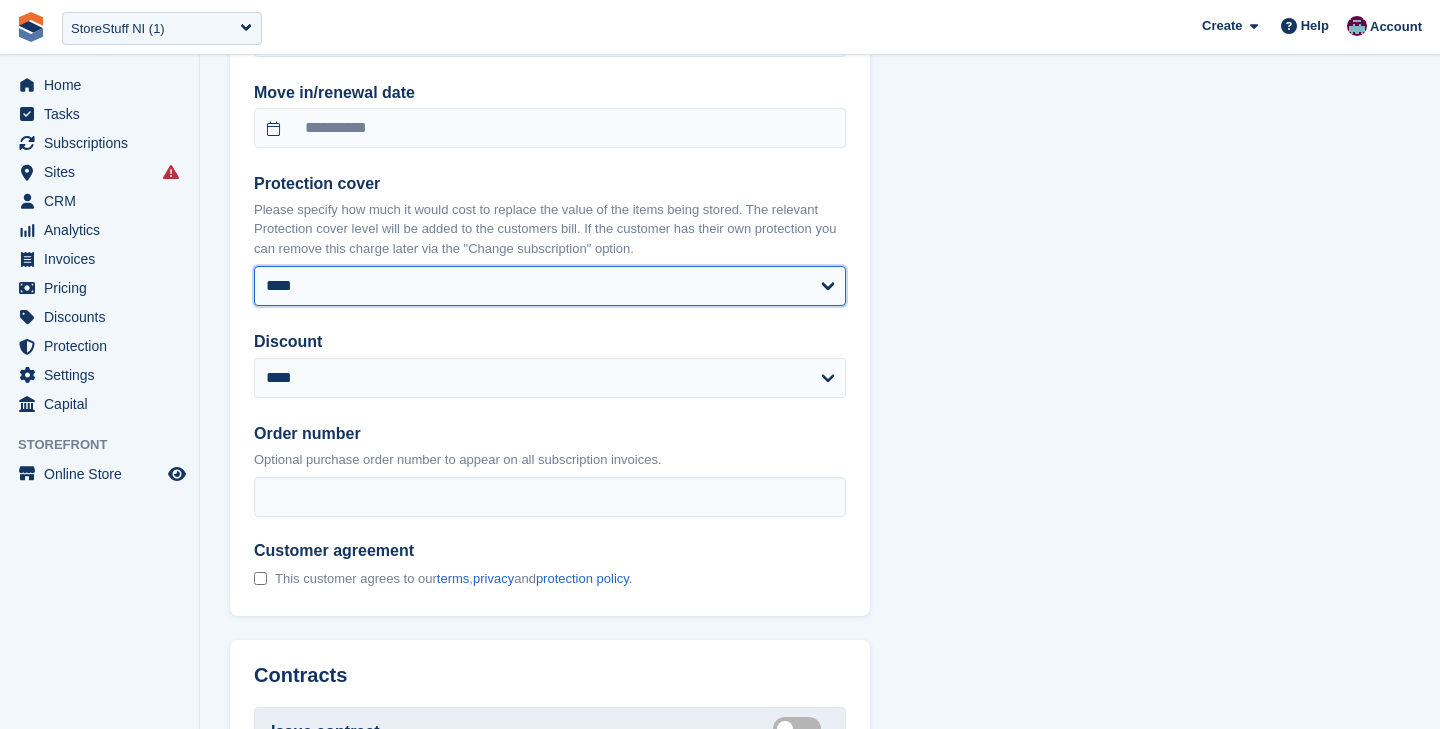 click on "****
******
******
*******
*******
*******
*******" at bounding box center (550, 286) 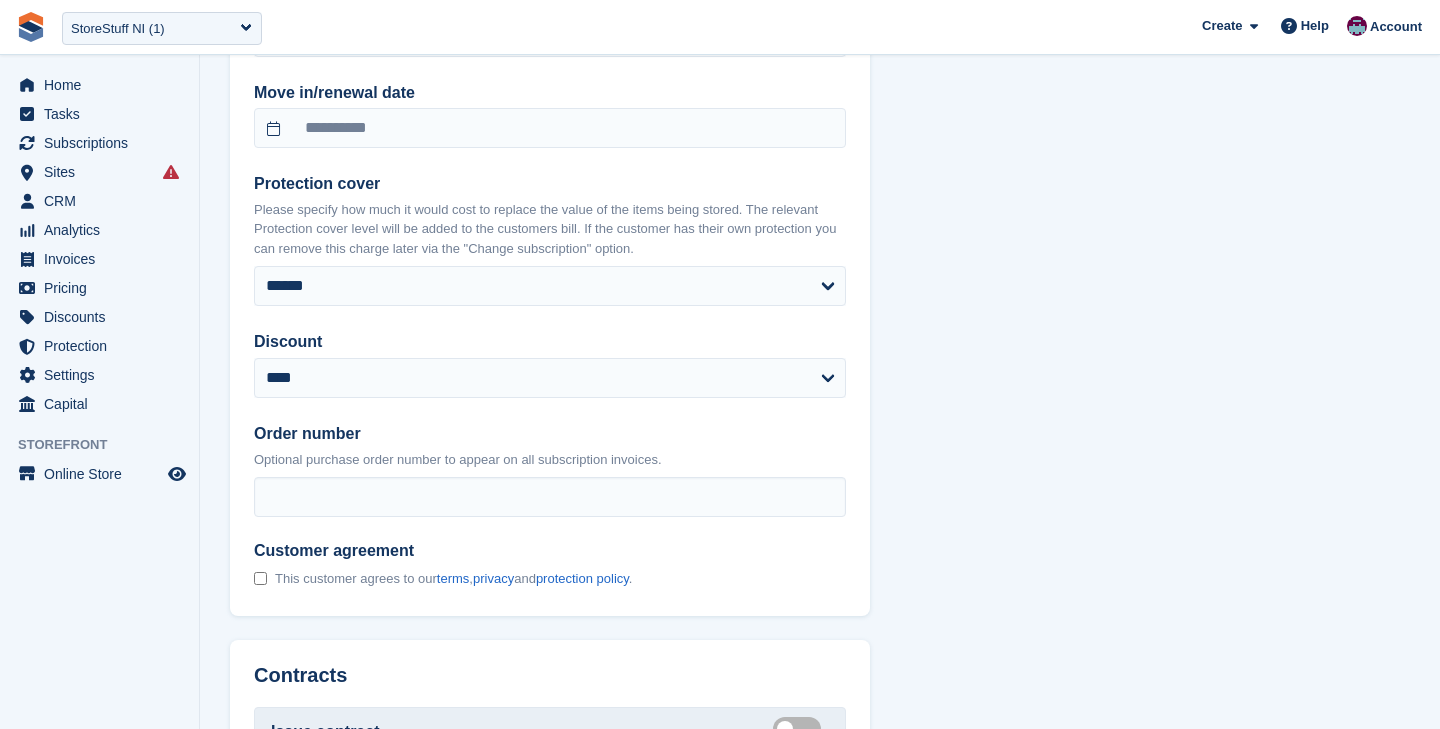 click on "**********" at bounding box center [820, -47] 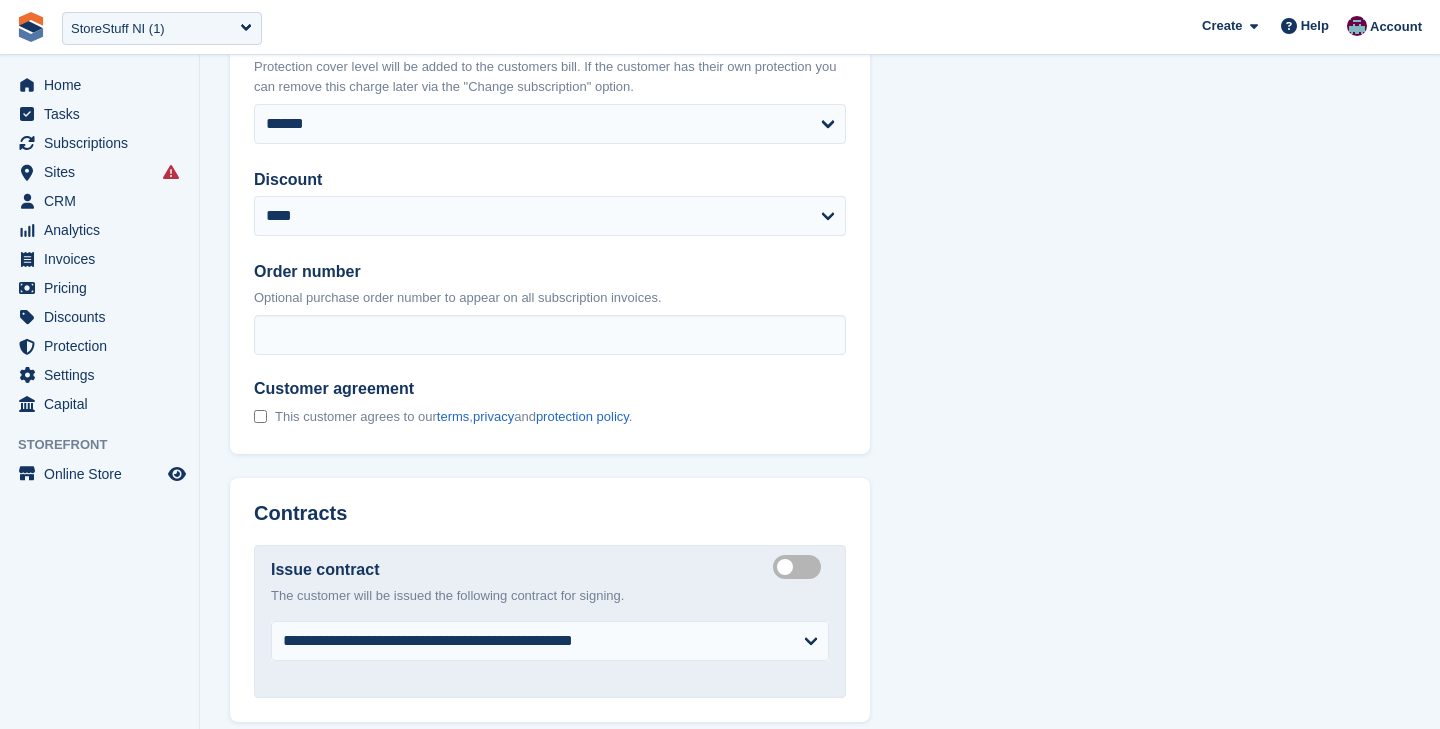 scroll, scrollTop: 2191, scrollLeft: 0, axis: vertical 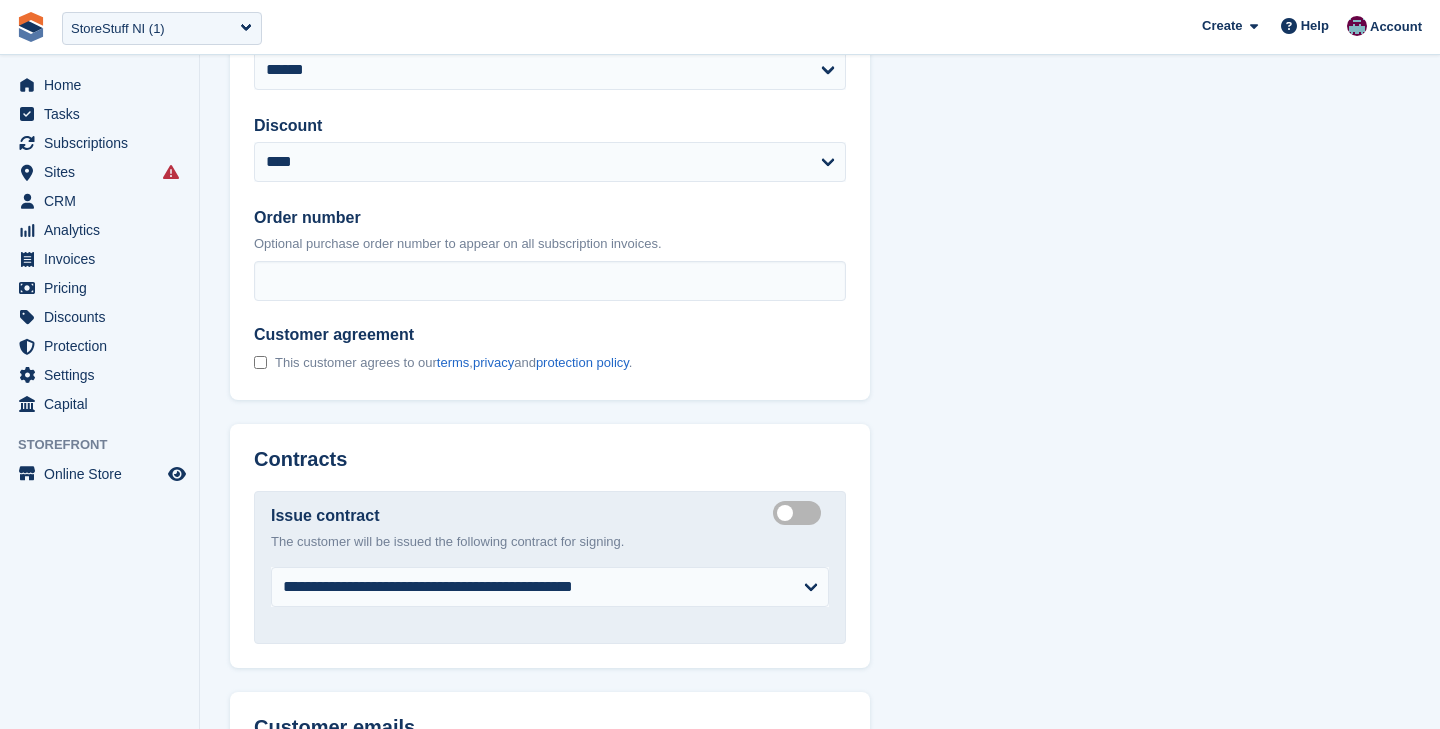 select on "**********" 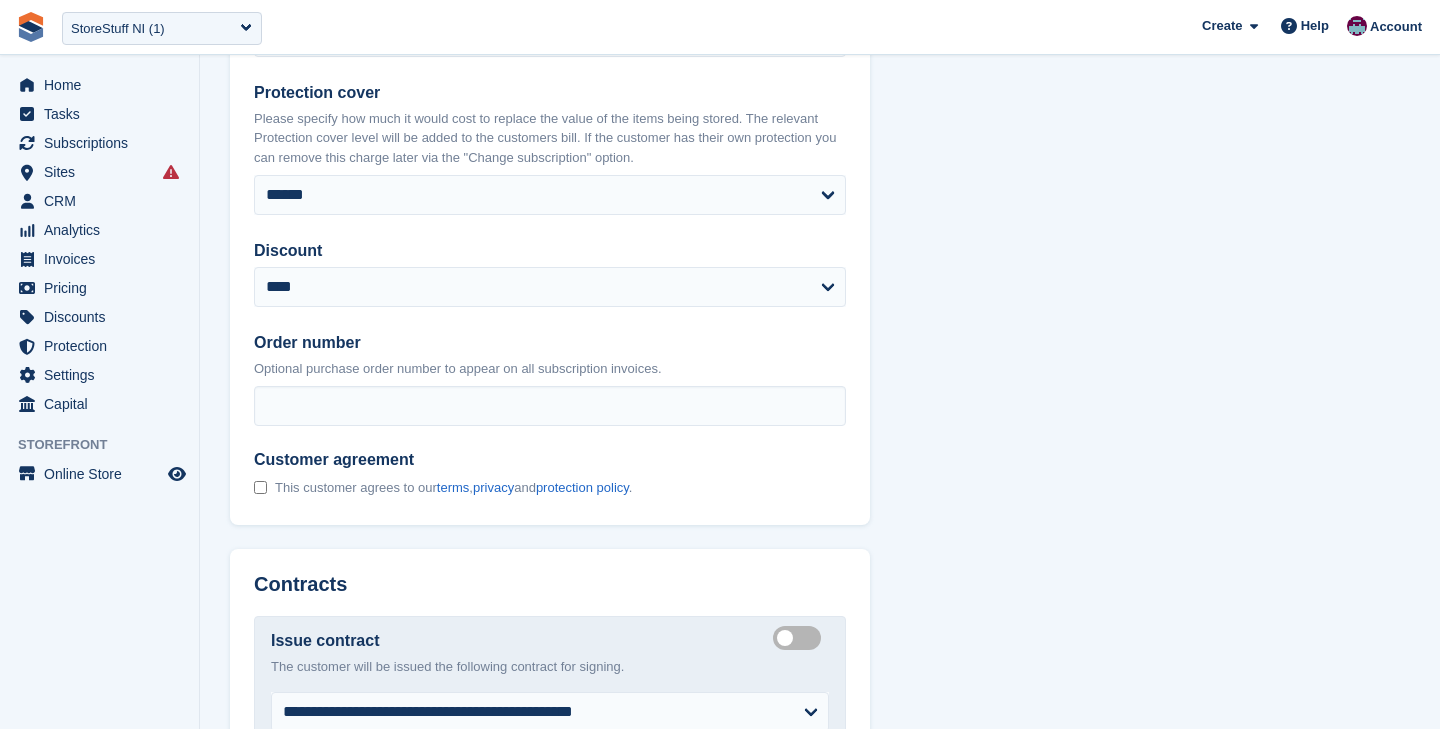 scroll, scrollTop: 2048, scrollLeft: 0, axis: vertical 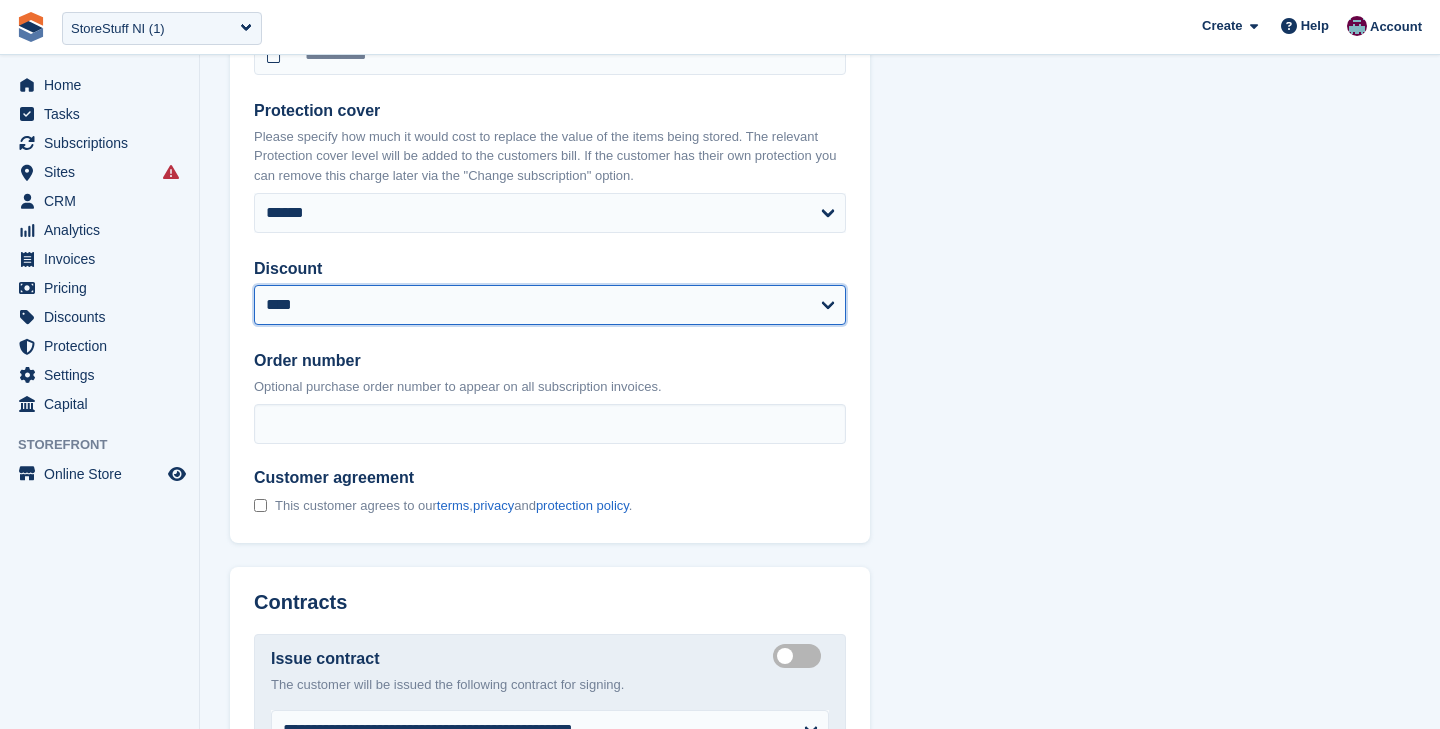 click on "**********" at bounding box center (550, 305) 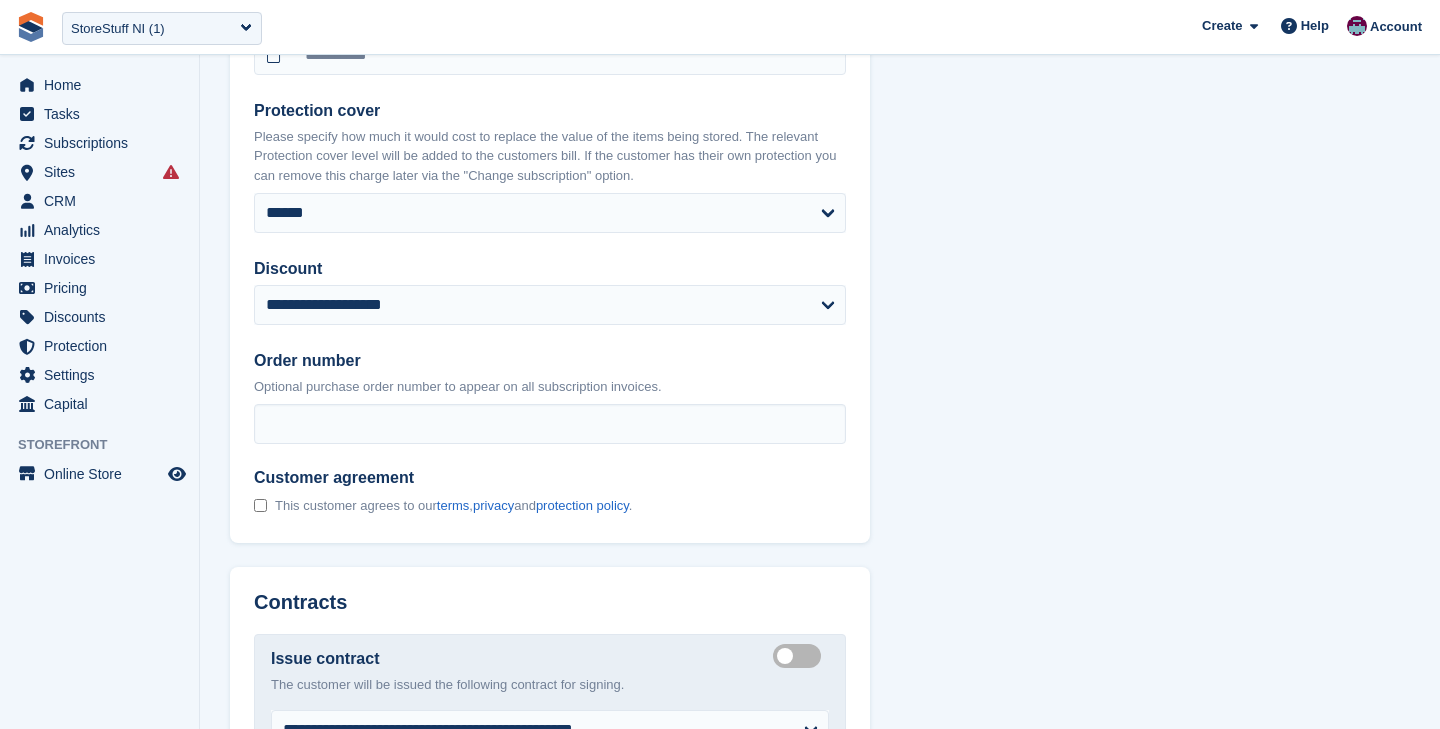 click on "**********" at bounding box center [820, -107] 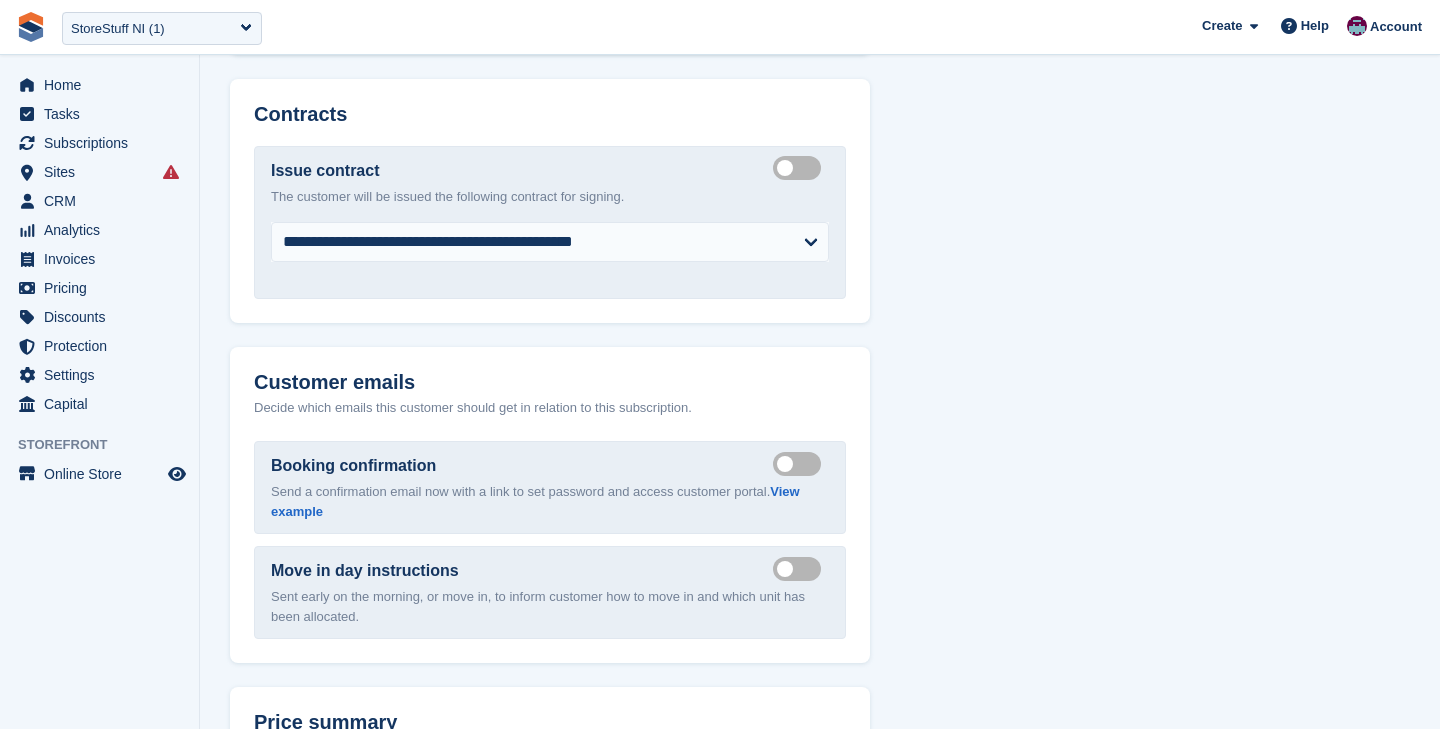 select on "**********" 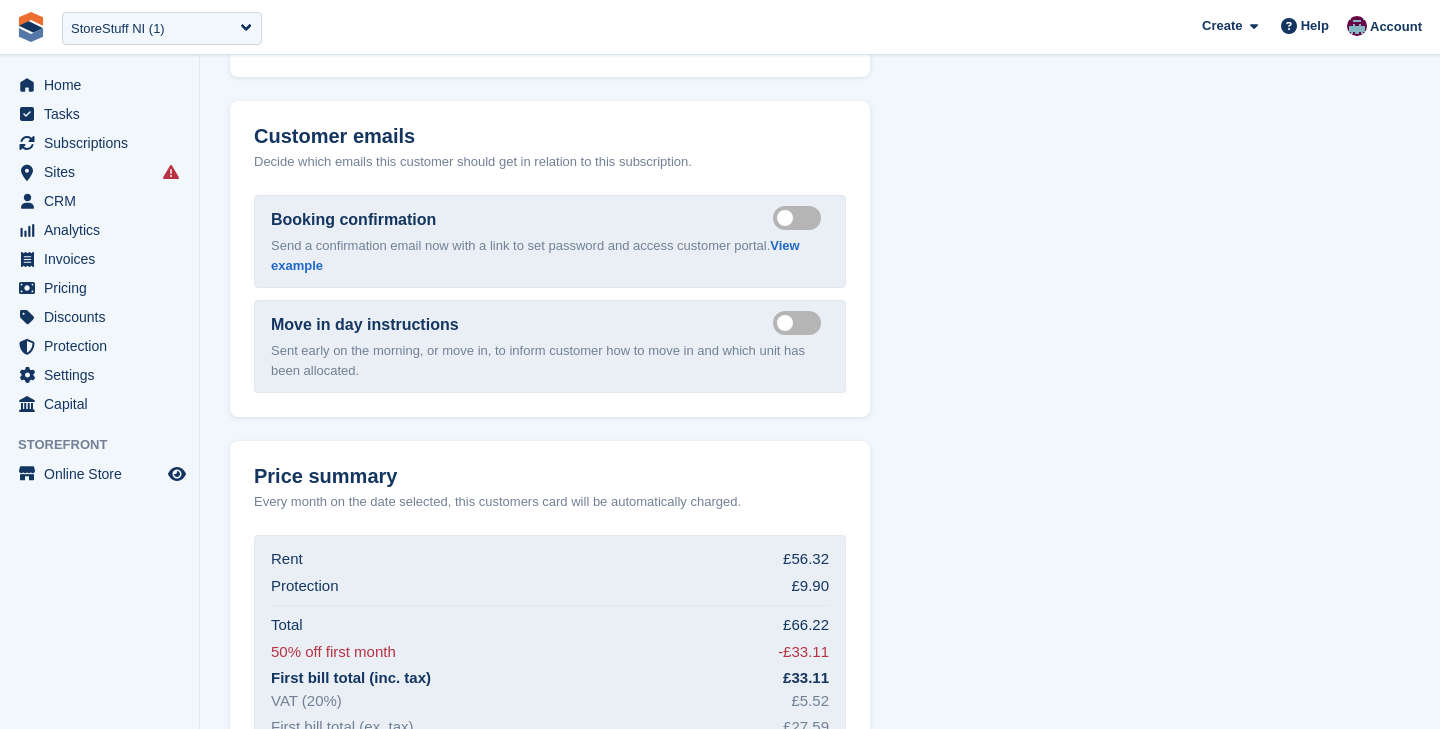 scroll, scrollTop: 2932, scrollLeft: 0, axis: vertical 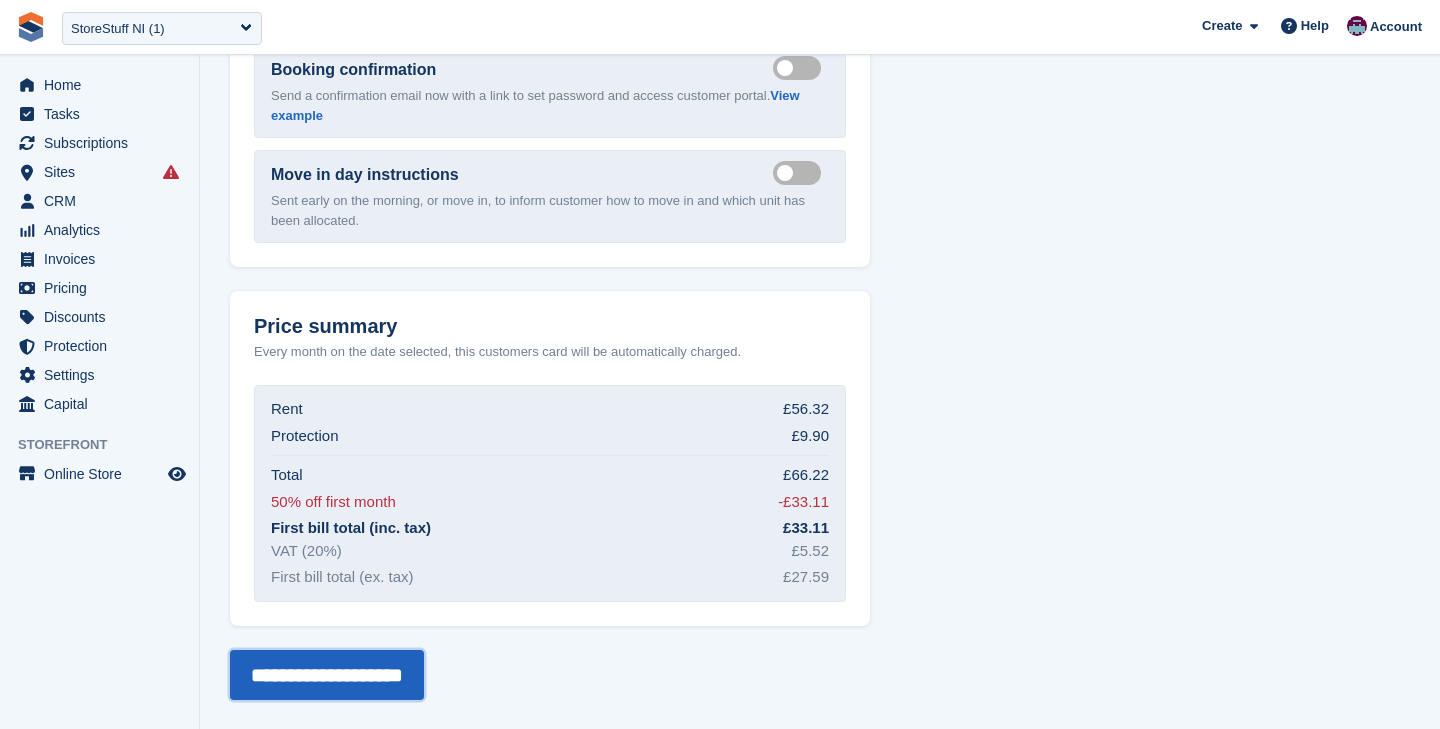 click on "**********" at bounding box center [327, 675] 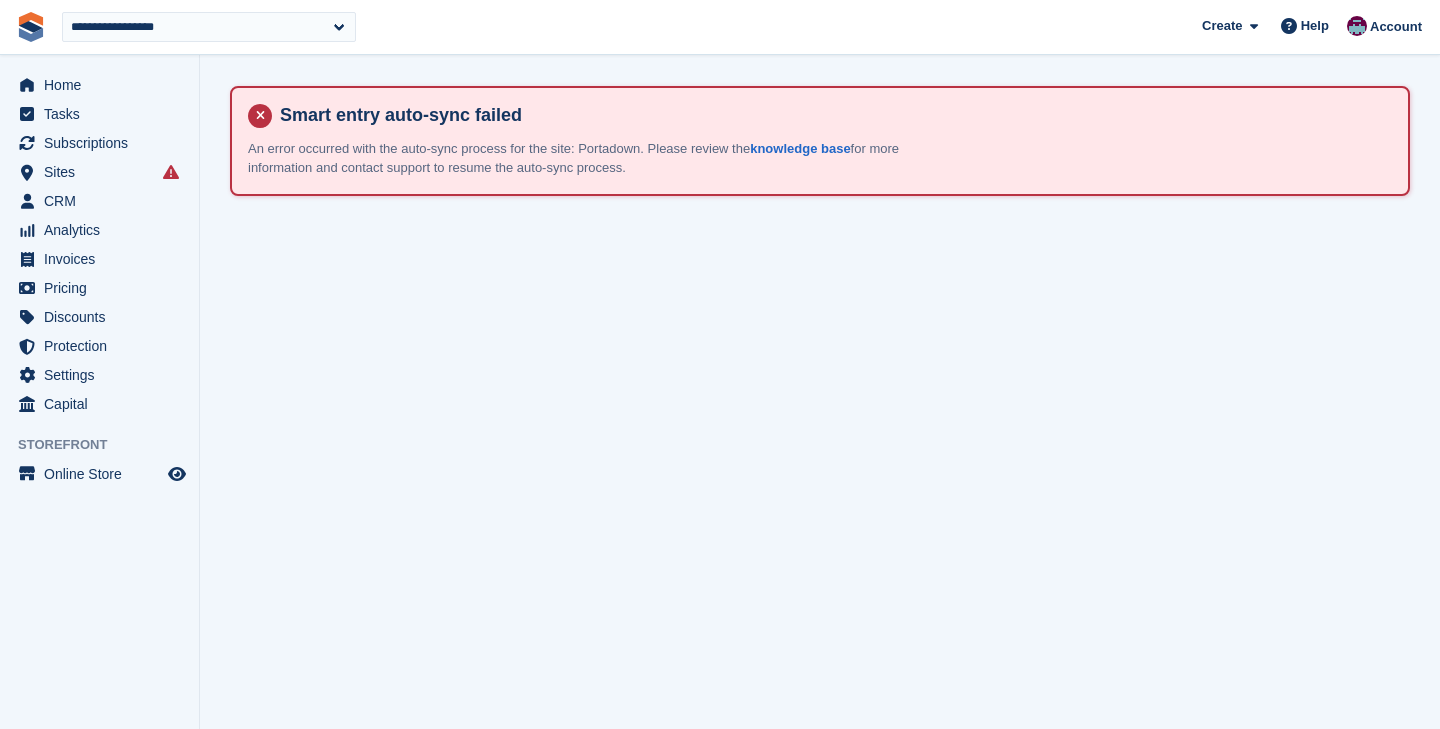 scroll, scrollTop: 0, scrollLeft: 0, axis: both 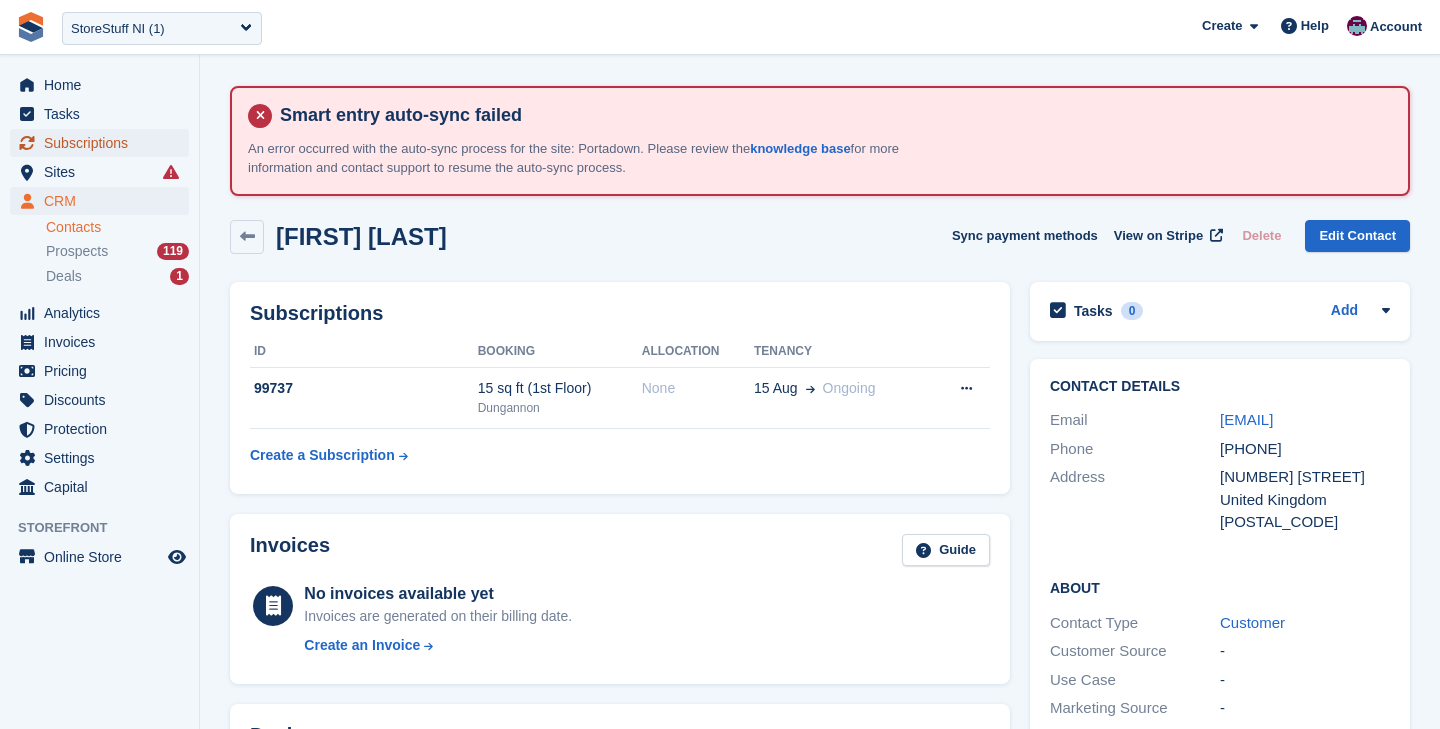 click on "Subscriptions" at bounding box center (104, 143) 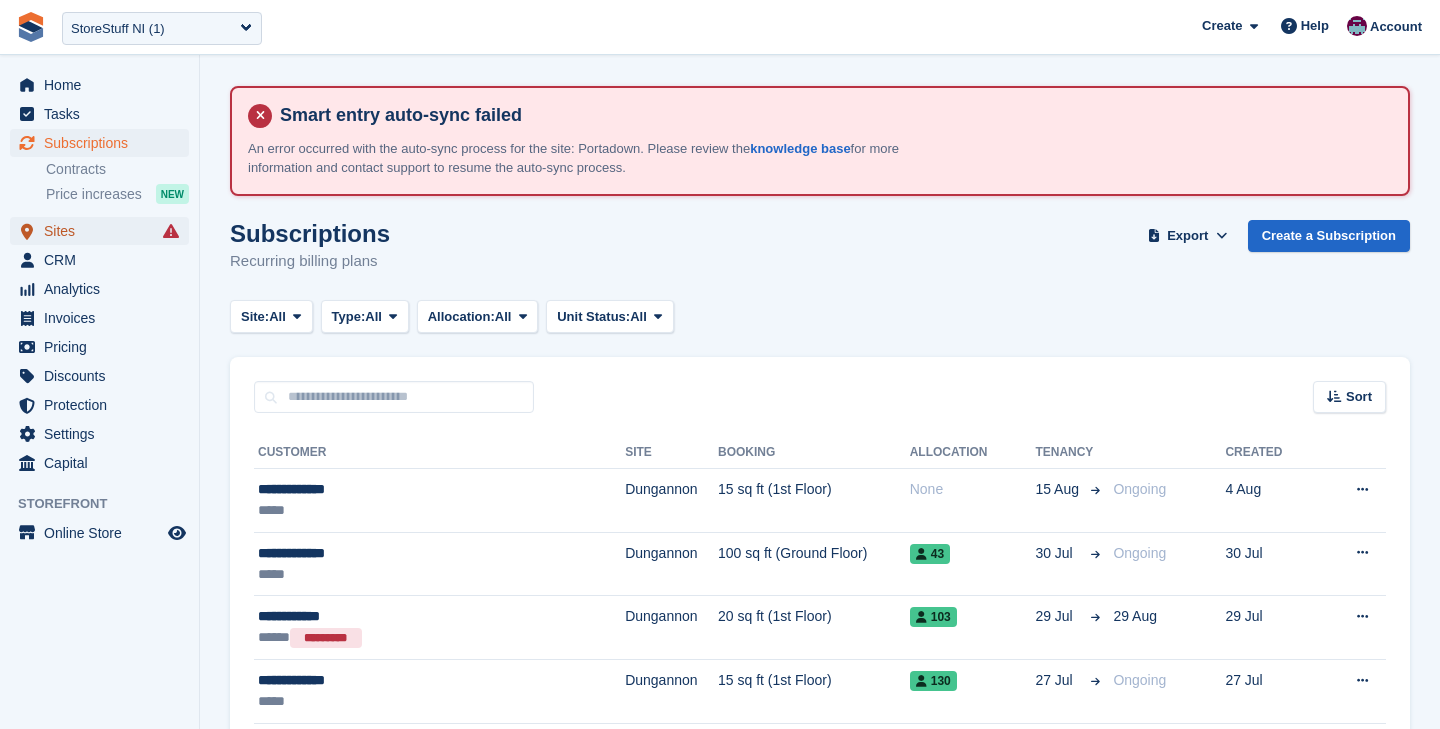 click on "Sites" at bounding box center (104, 231) 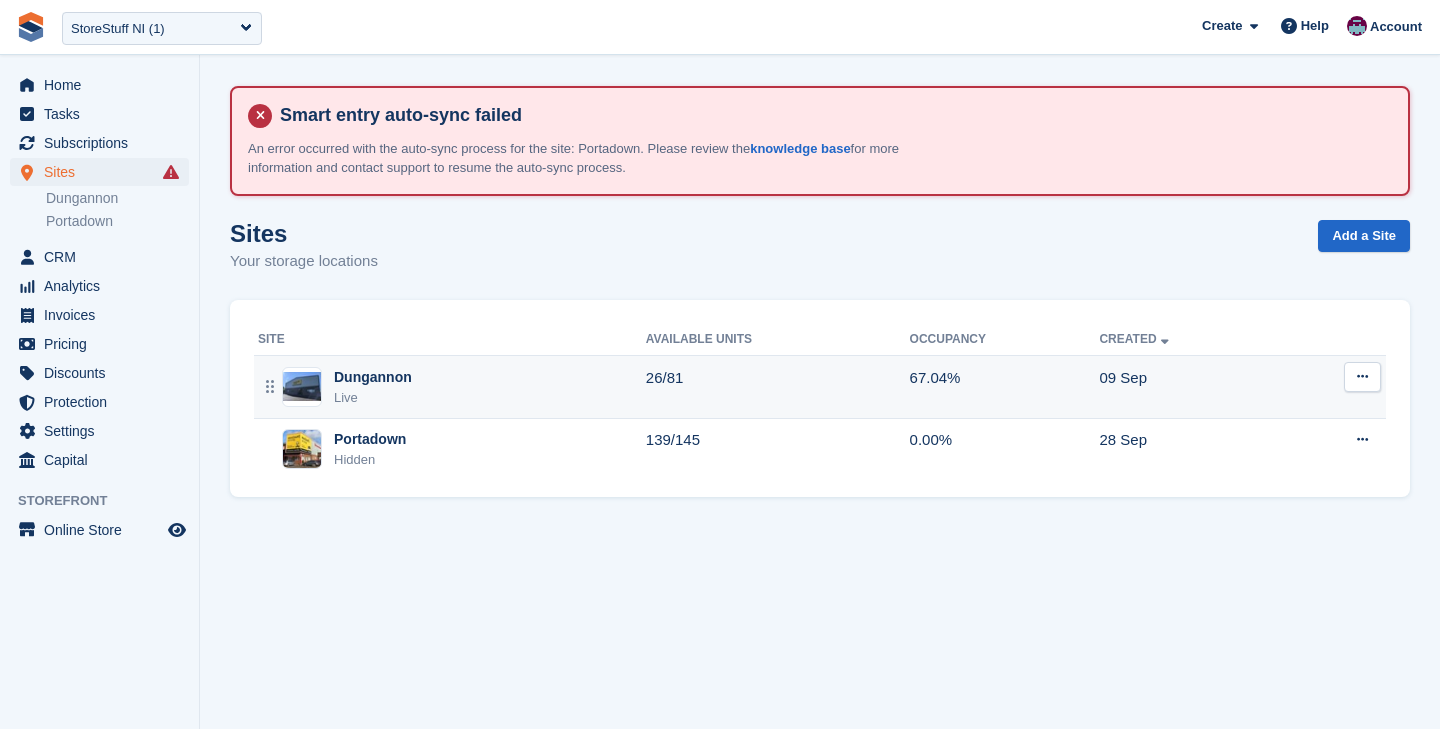 click on "Live" at bounding box center [373, 398] 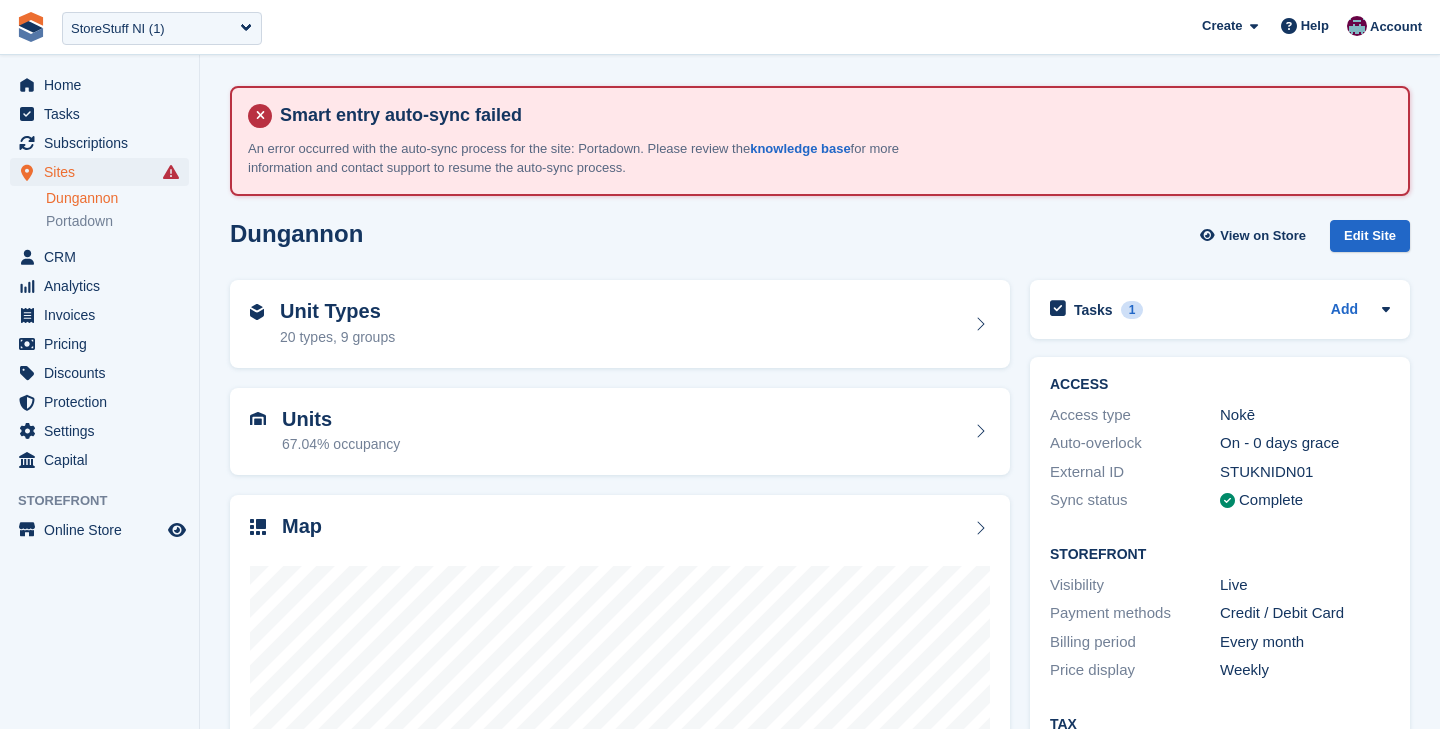 scroll, scrollTop: 0, scrollLeft: 0, axis: both 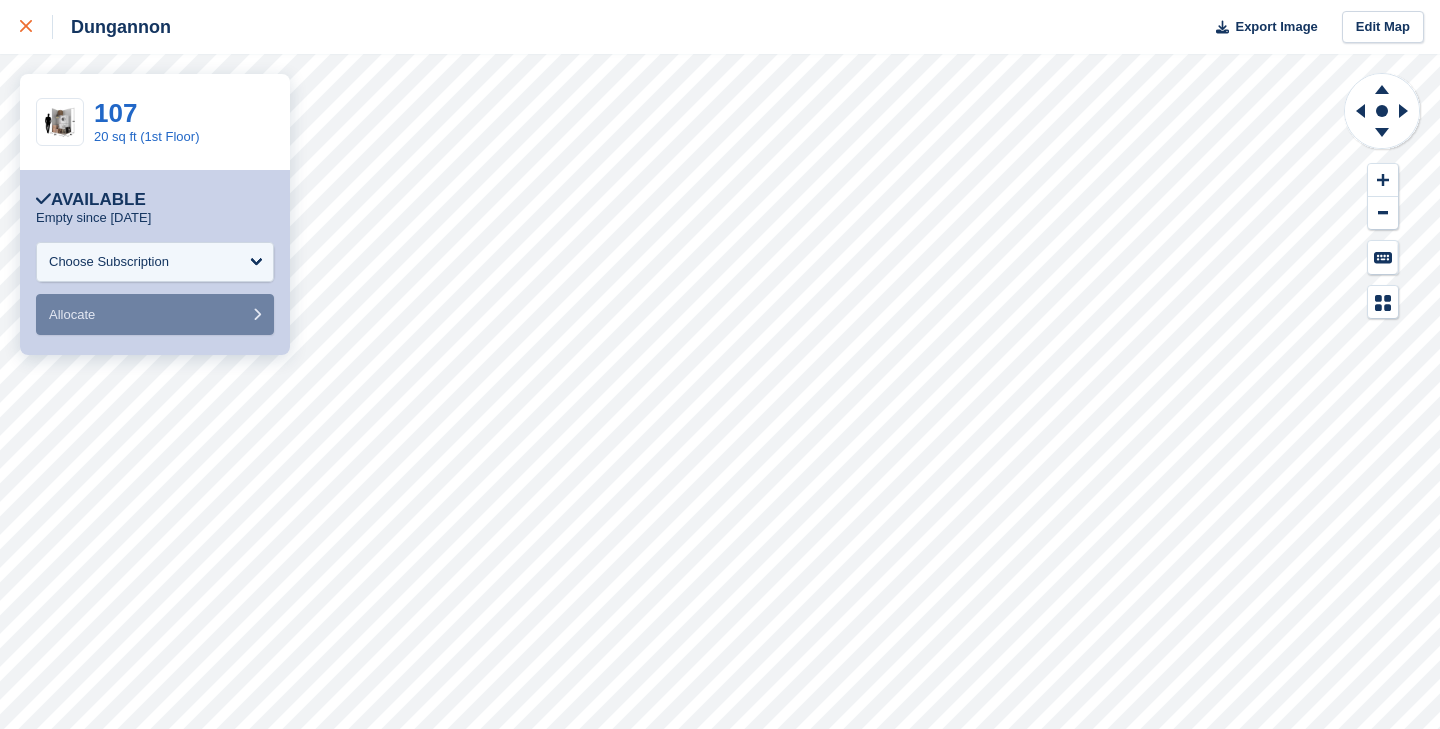 click 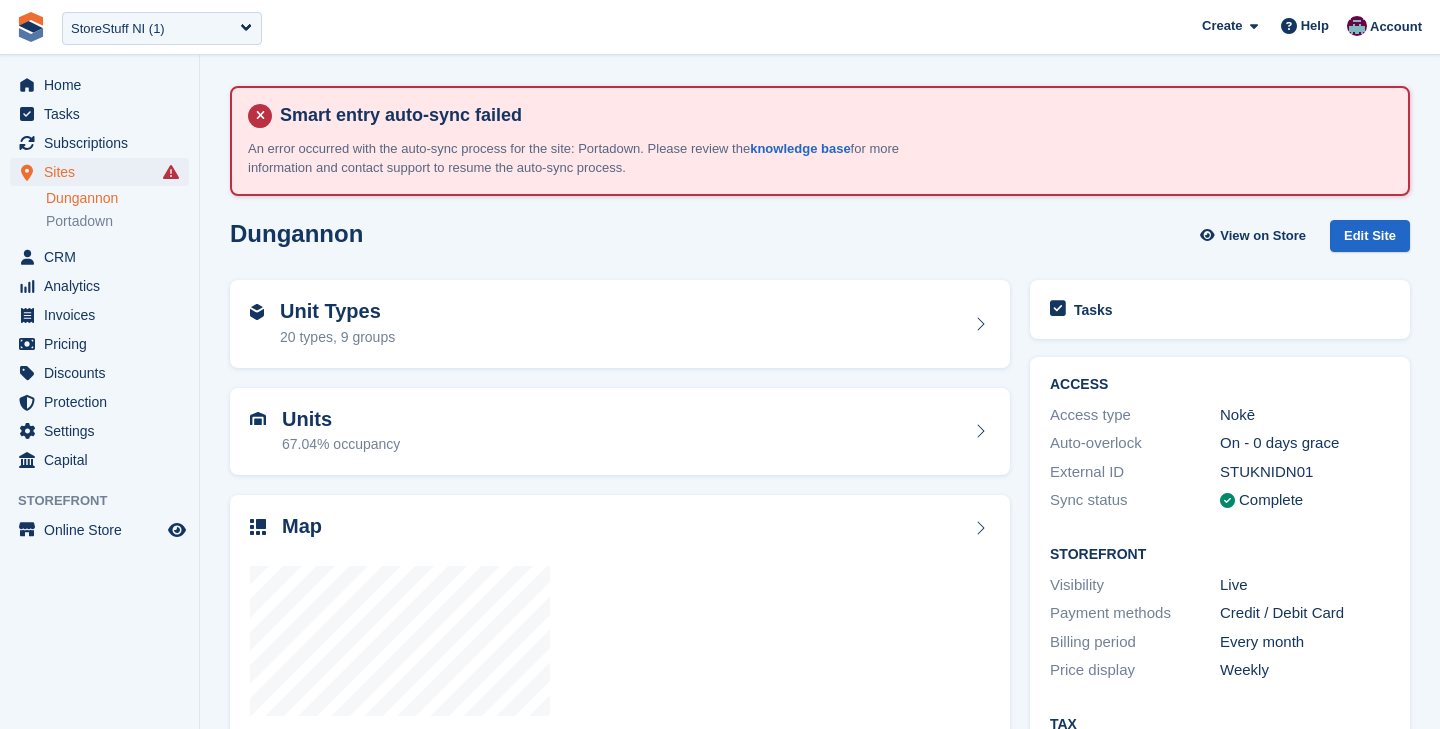 scroll, scrollTop: 0, scrollLeft: 0, axis: both 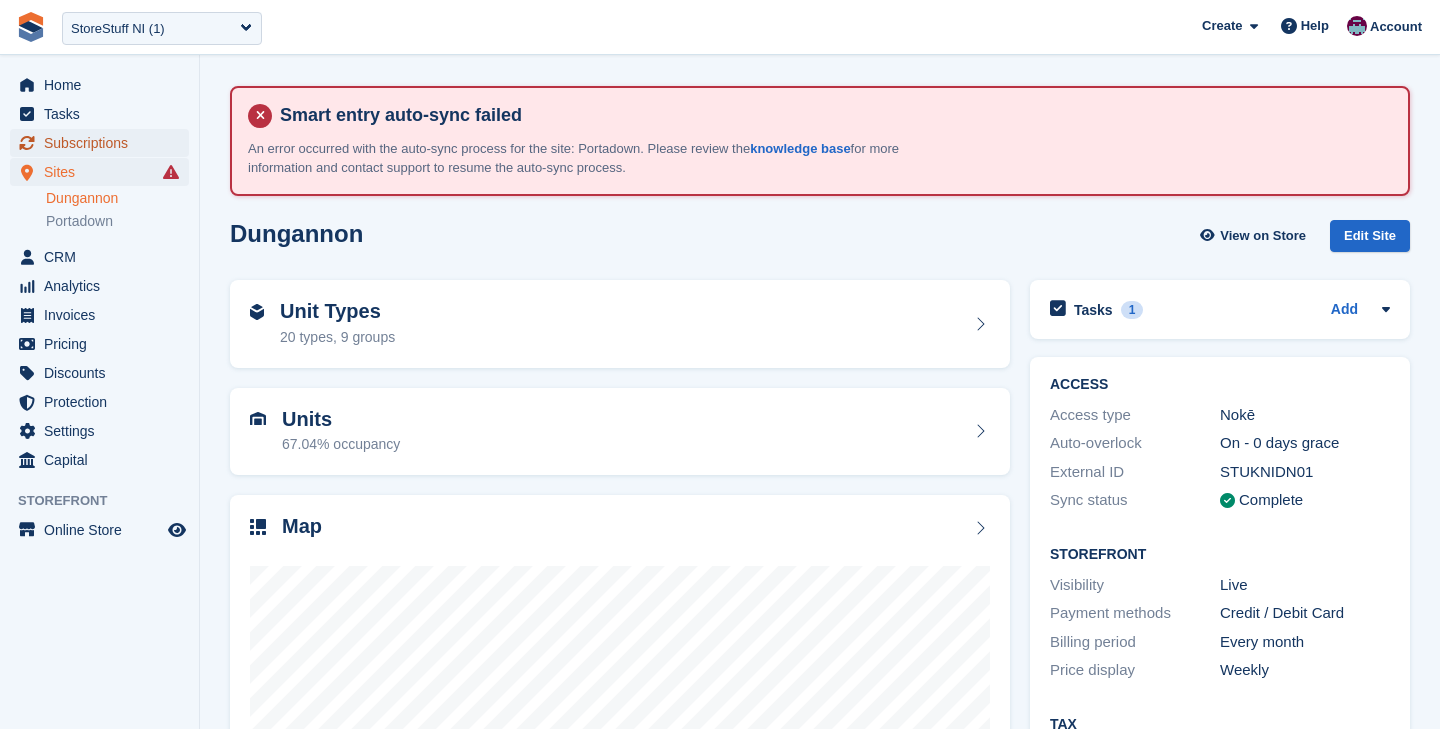 click on "Subscriptions" at bounding box center [104, 143] 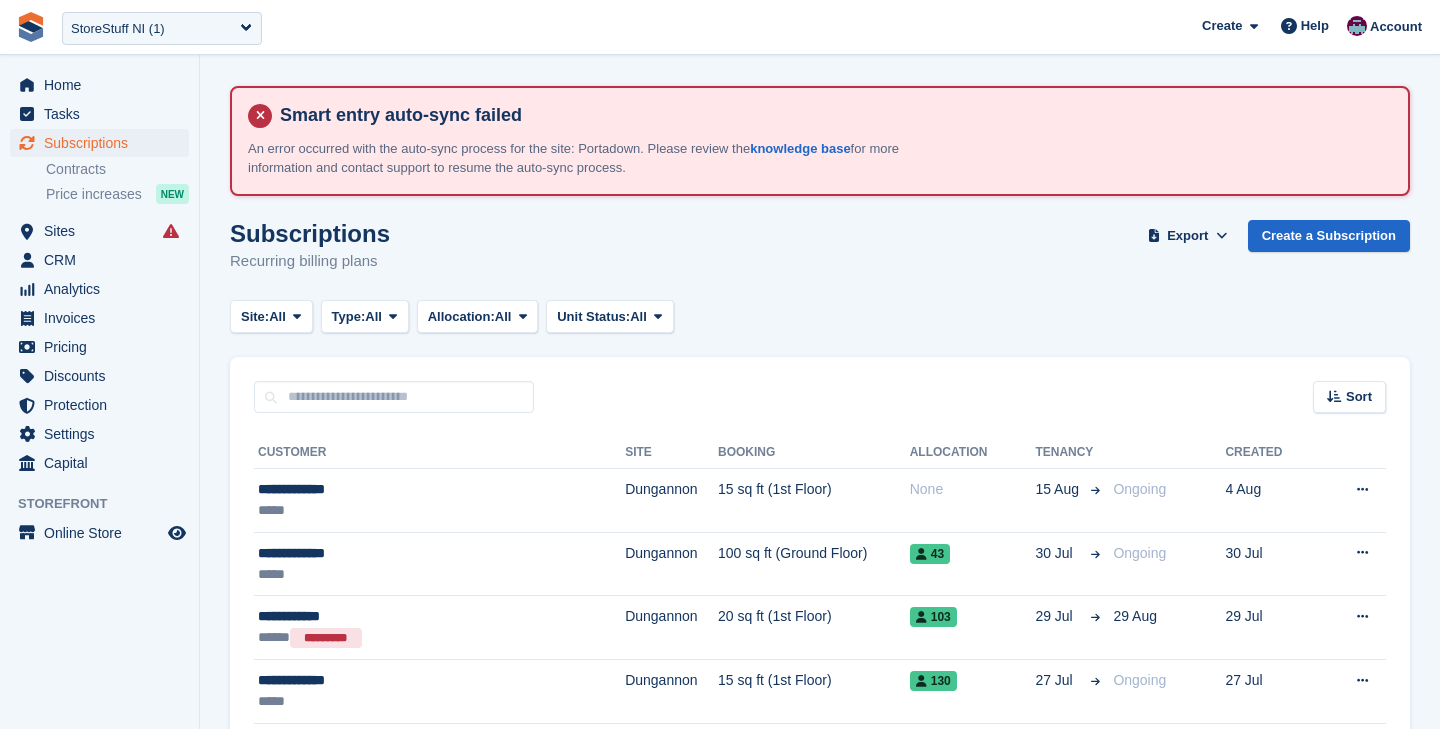 scroll, scrollTop: 0, scrollLeft: 0, axis: both 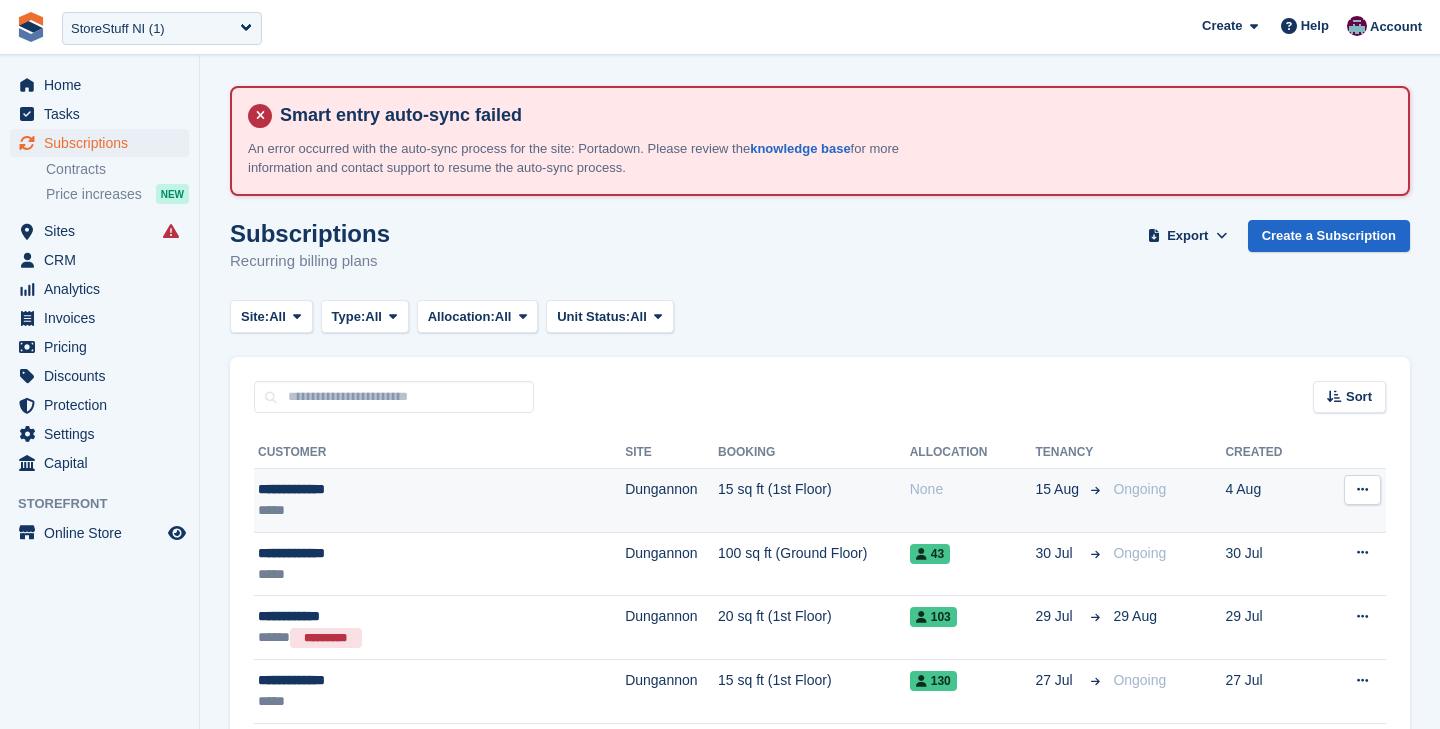 click on "**********" at bounding box center [400, 489] 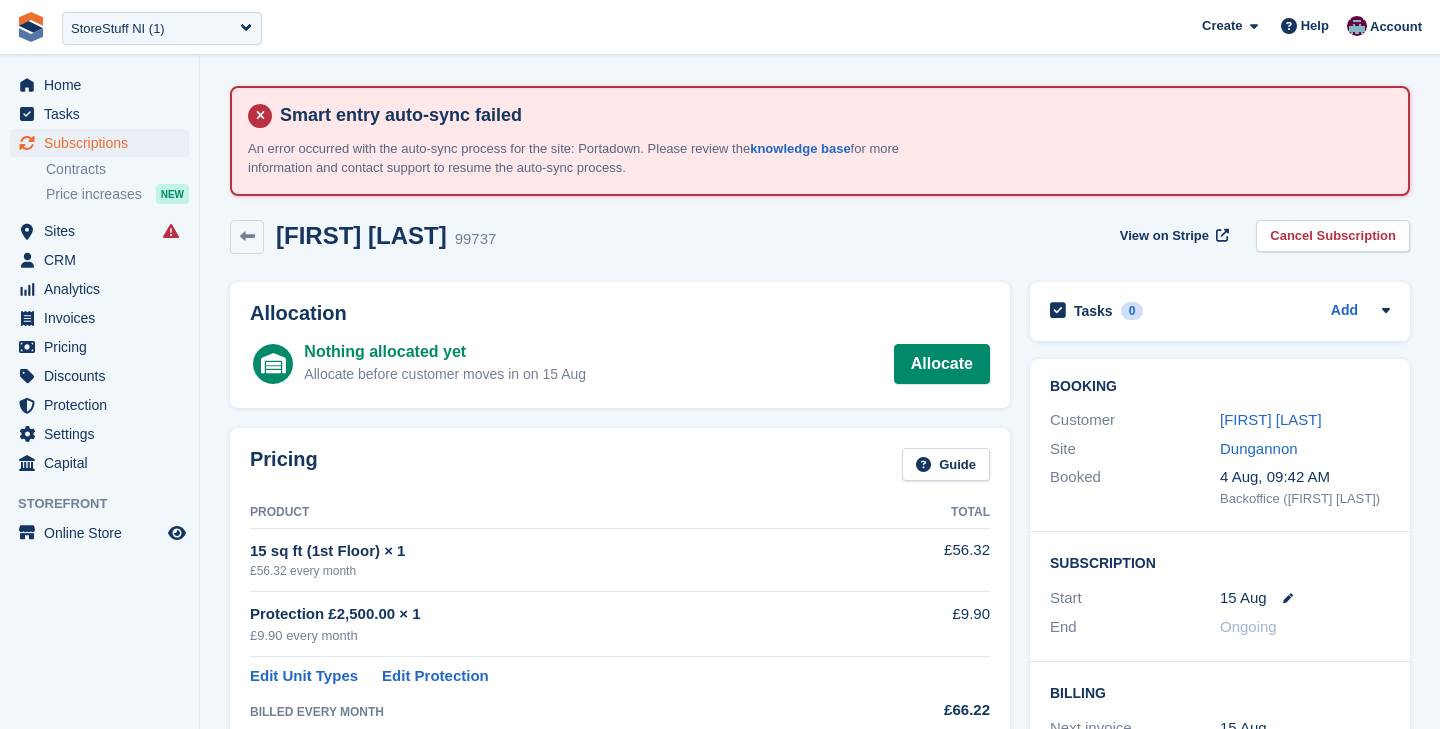 scroll, scrollTop: 0, scrollLeft: 0, axis: both 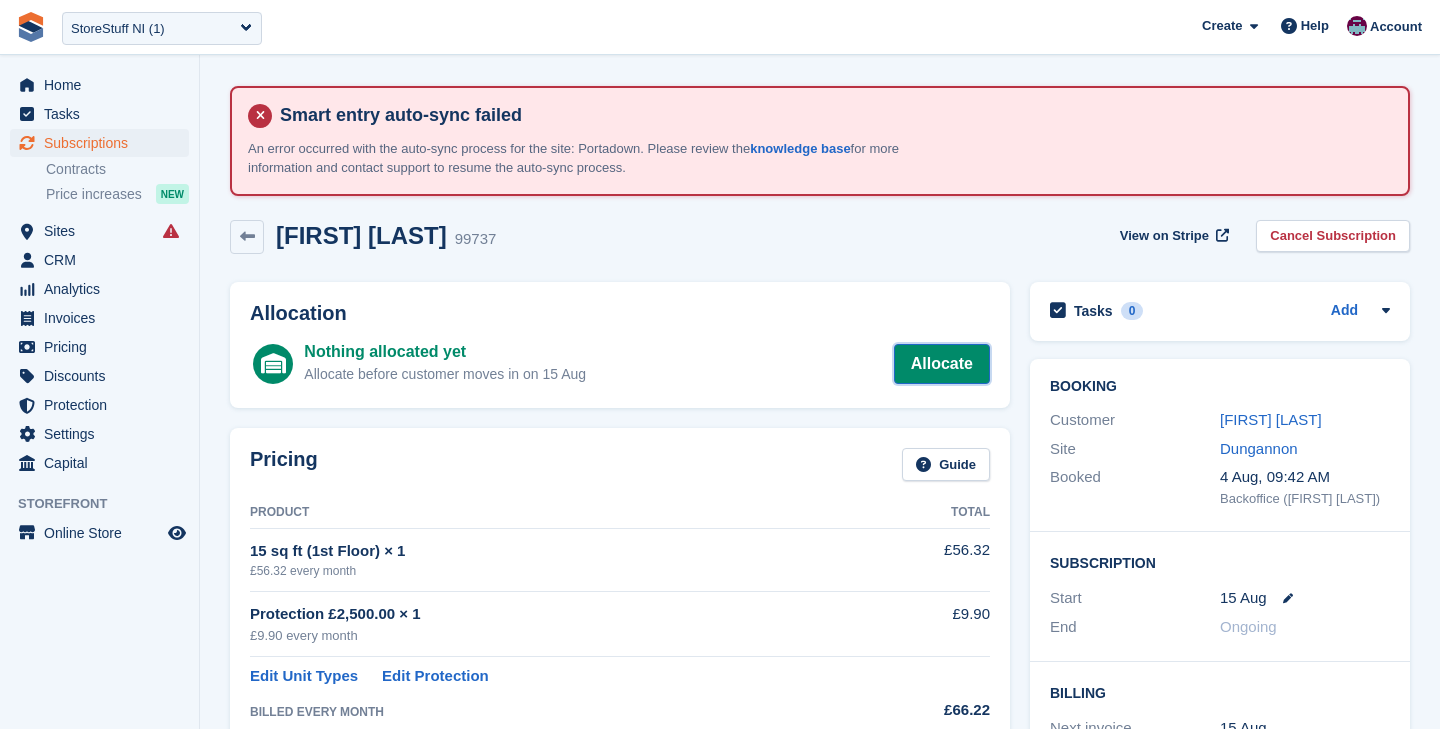 click on "Allocate" at bounding box center (942, 364) 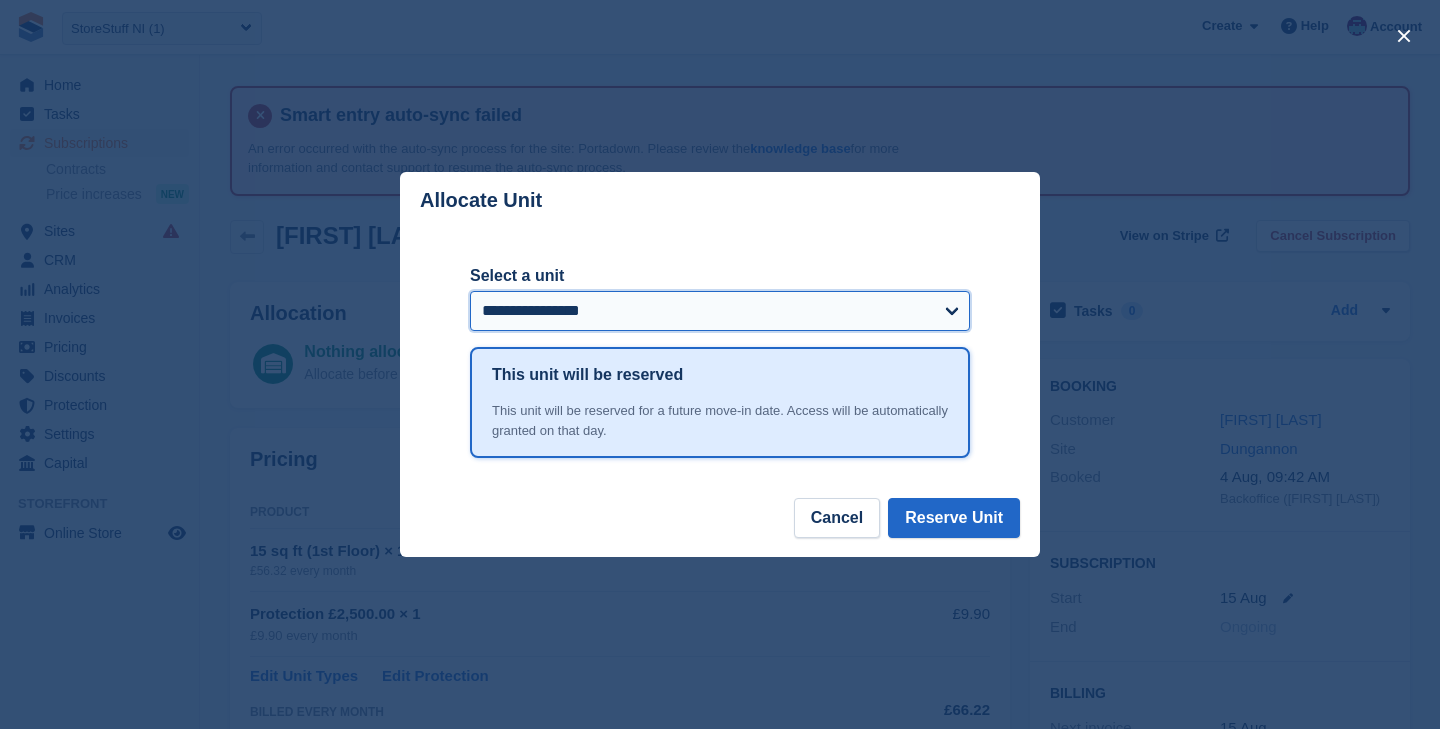 click on "**********" at bounding box center (720, 311) 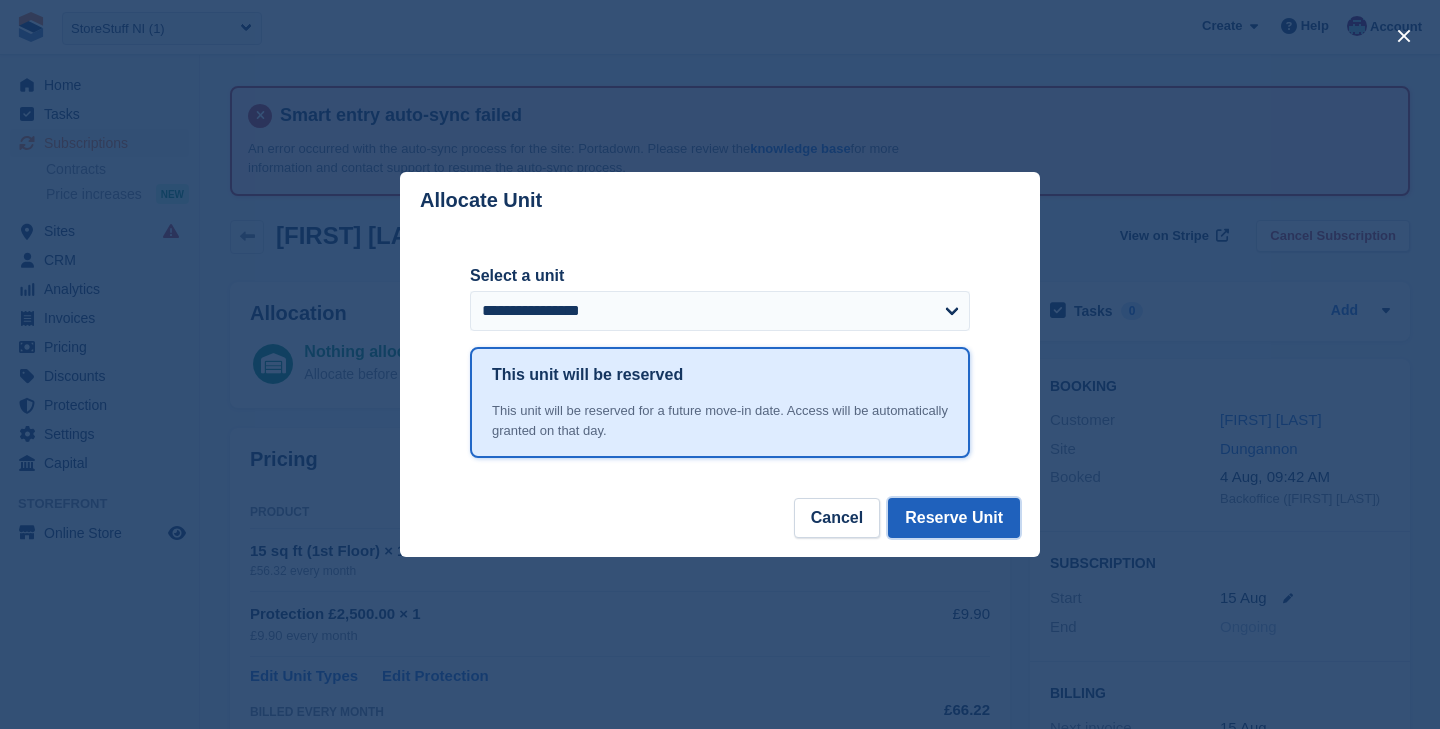 click on "Reserve Unit" at bounding box center (954, 518) 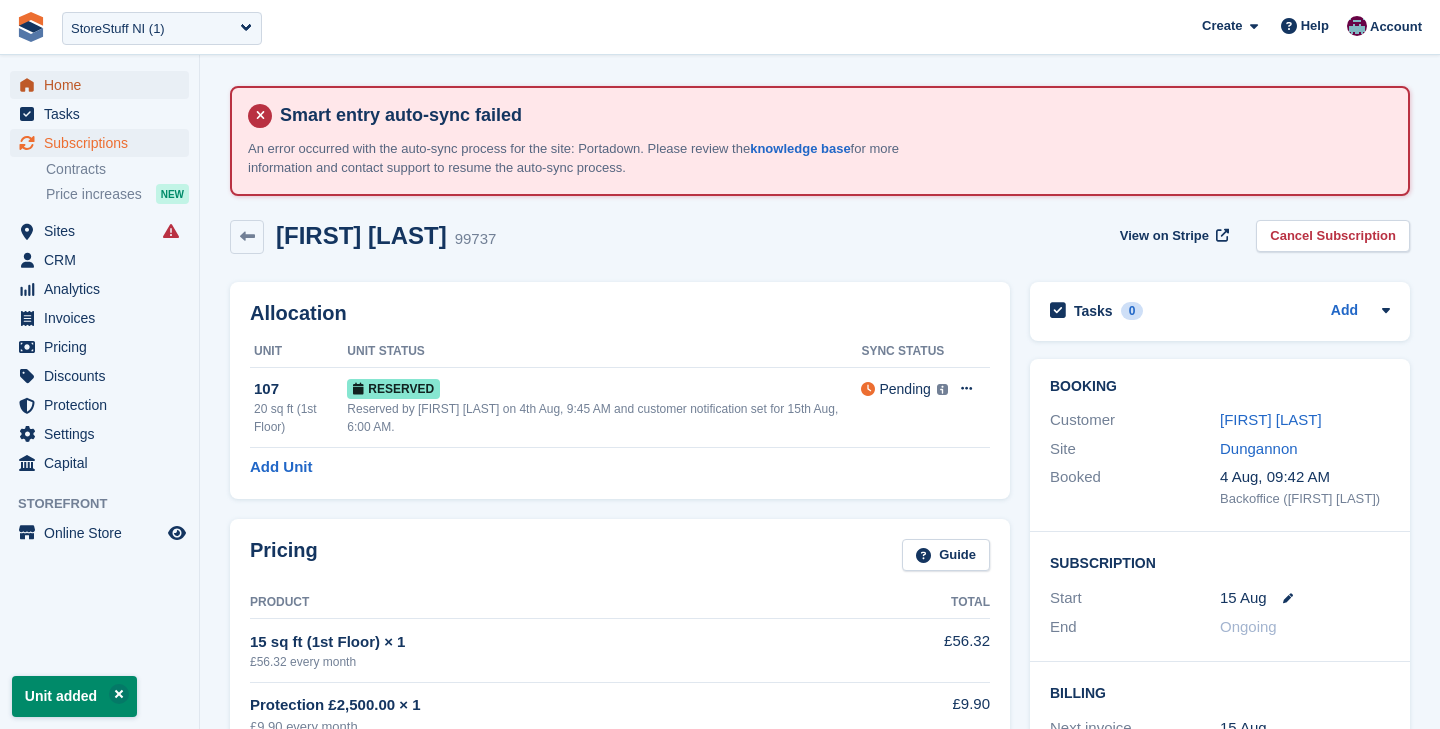 click on "Home" at bounding box center [104, 85] 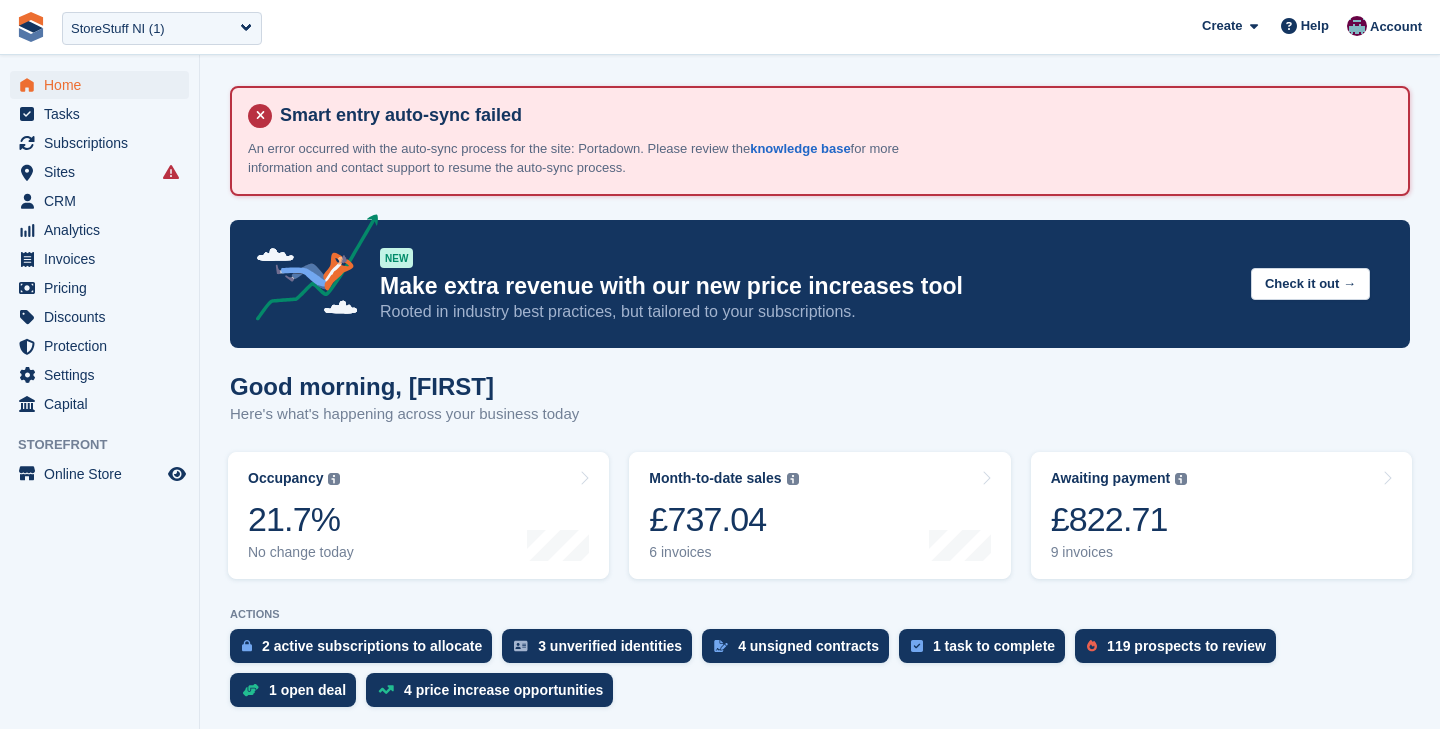 scroll, scrollTop: 0, scrollLeft: 0, axis: both 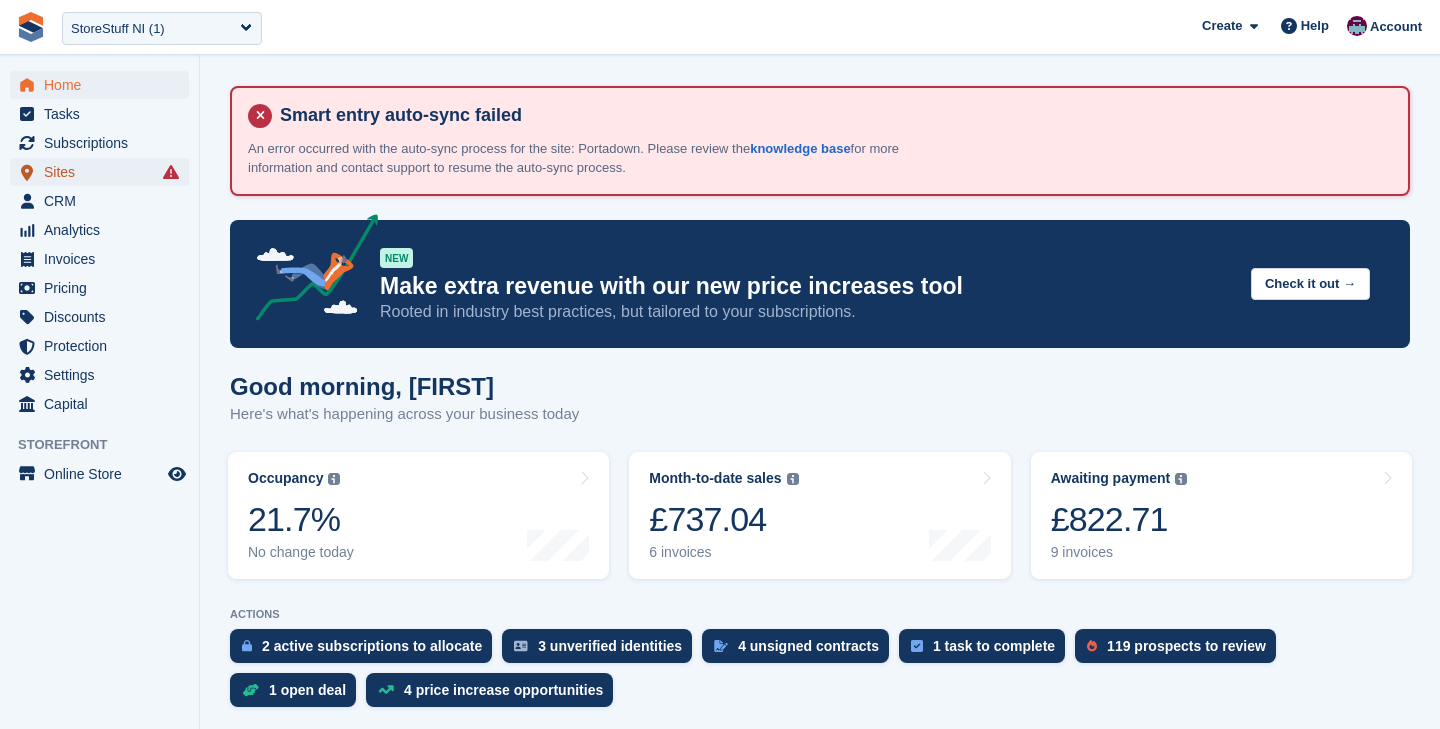 click on "Sites" at bounding box center (104, 172) 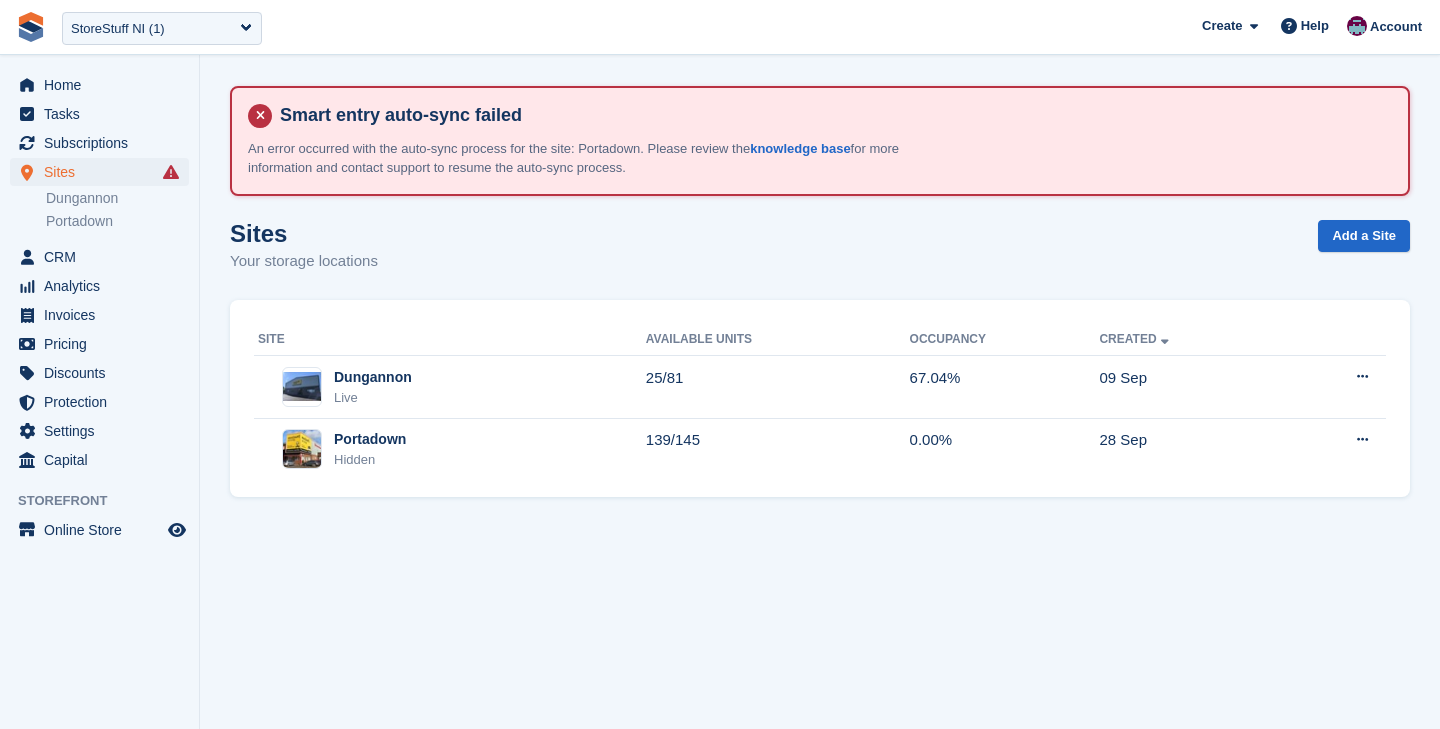 scroll, scrollTop: 0, scrollLeft: 0, axis: both 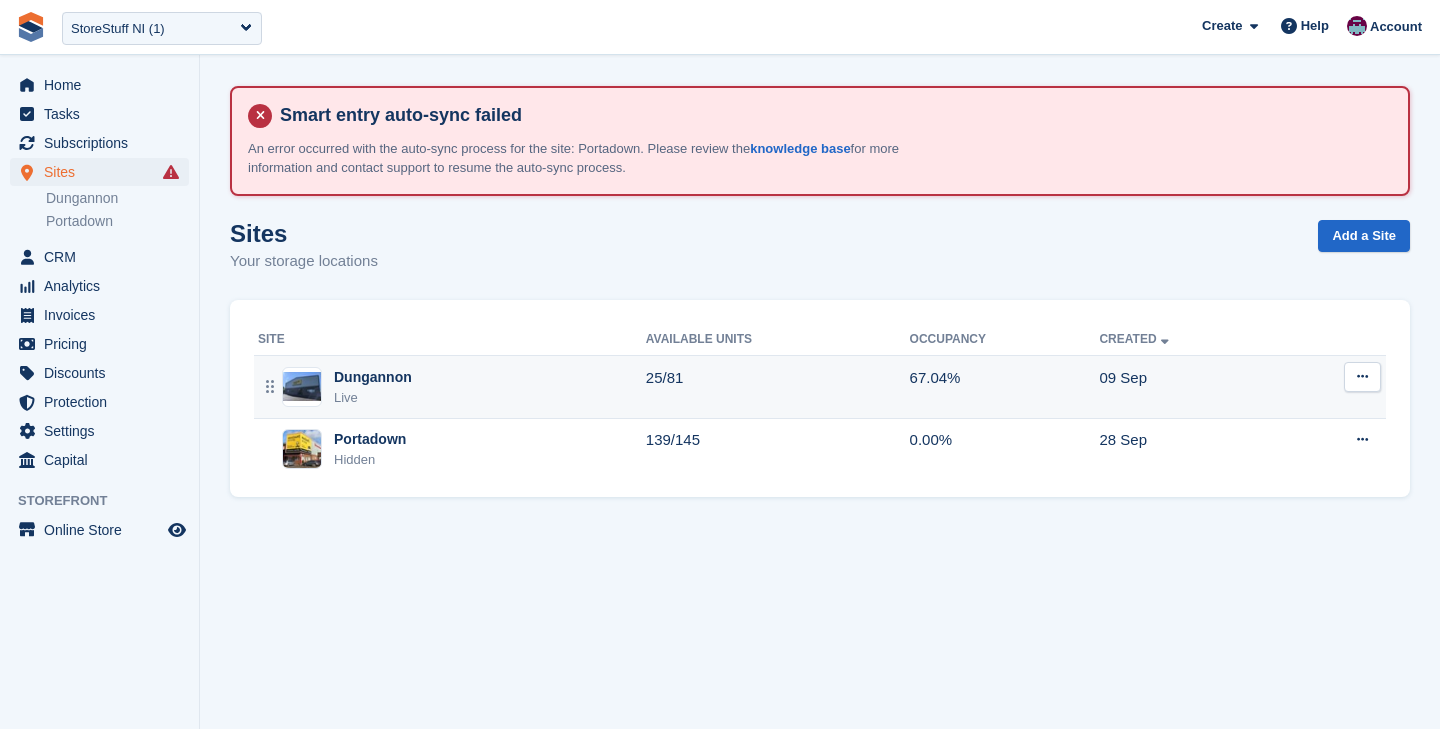 click on "[TOWN]
Live" at bounding box center [452, 387] 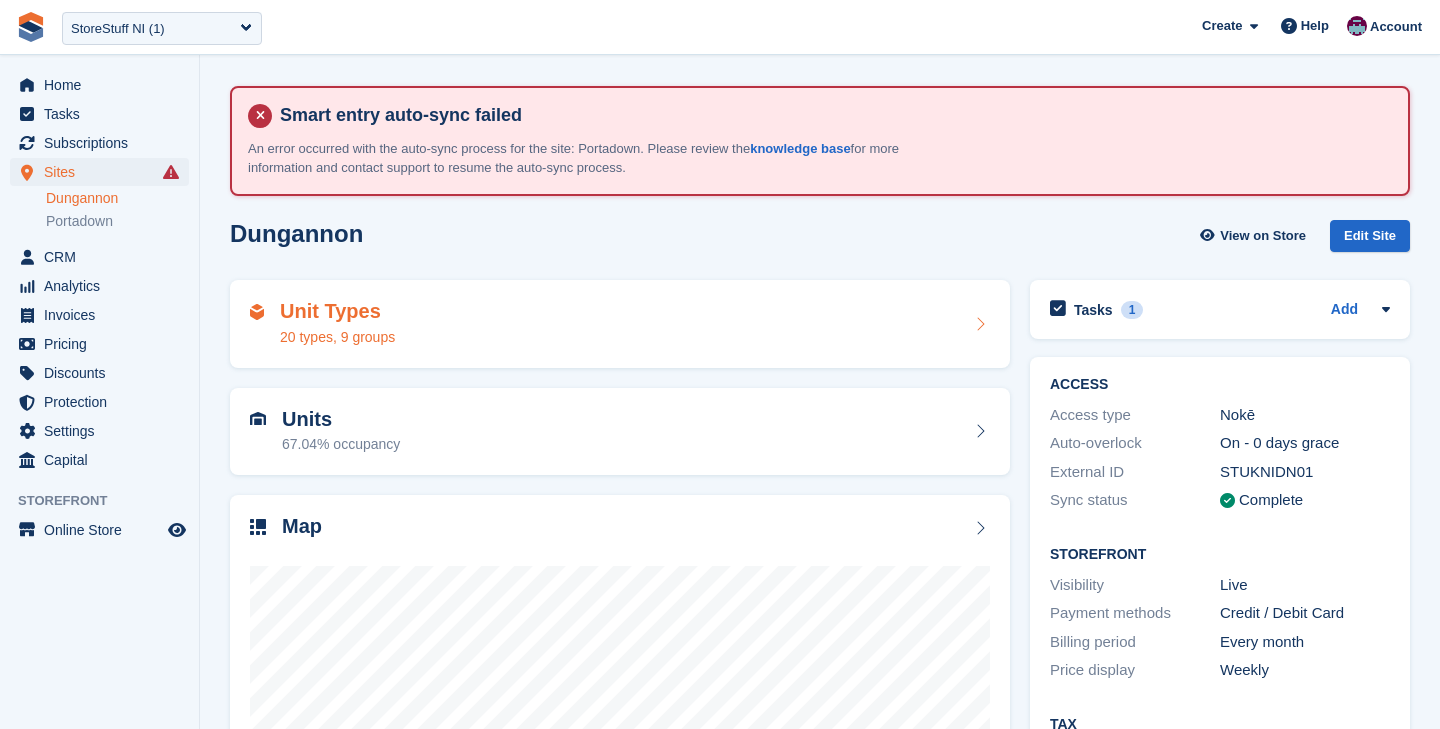 scroll, scrollTop: 0, scrollLeft: 0, axis: both 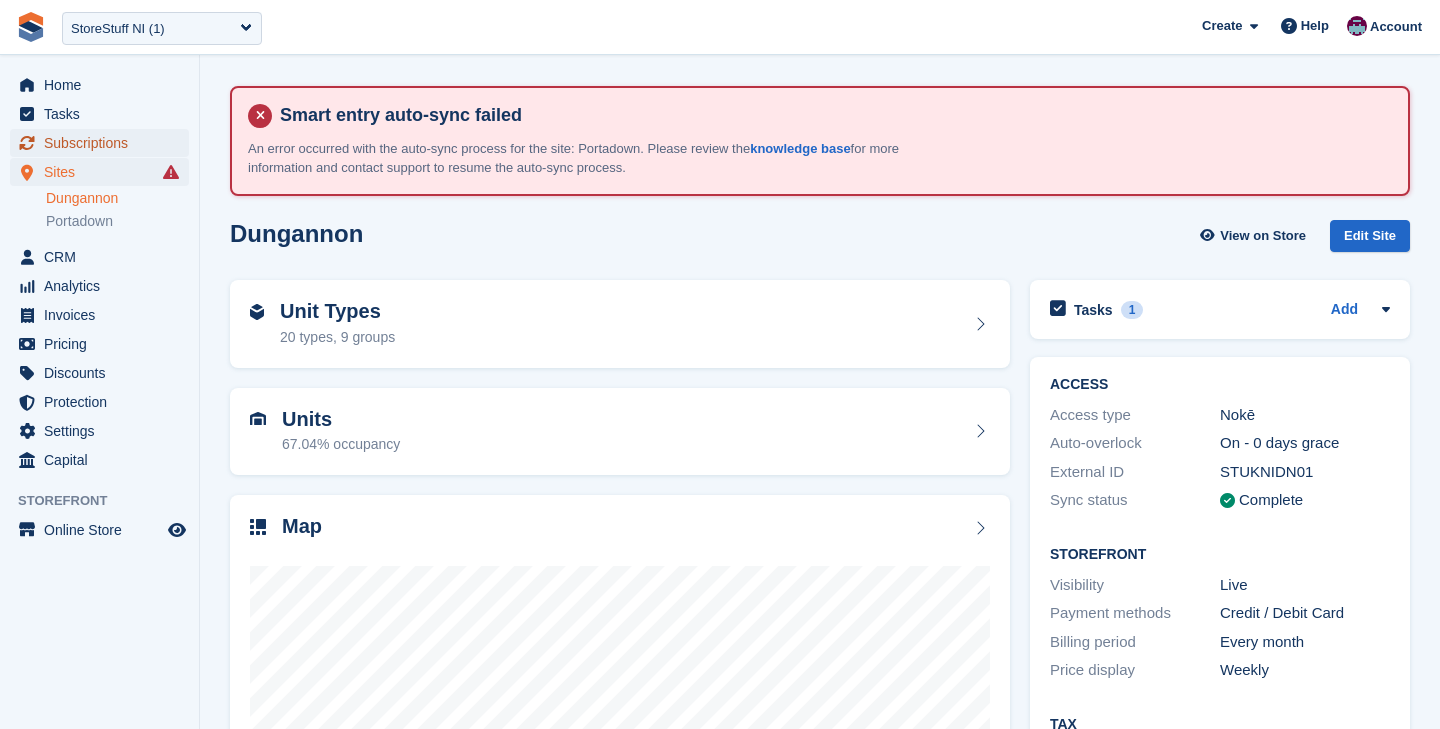 click on "Subscriptions" at bounding box center [104, 143] 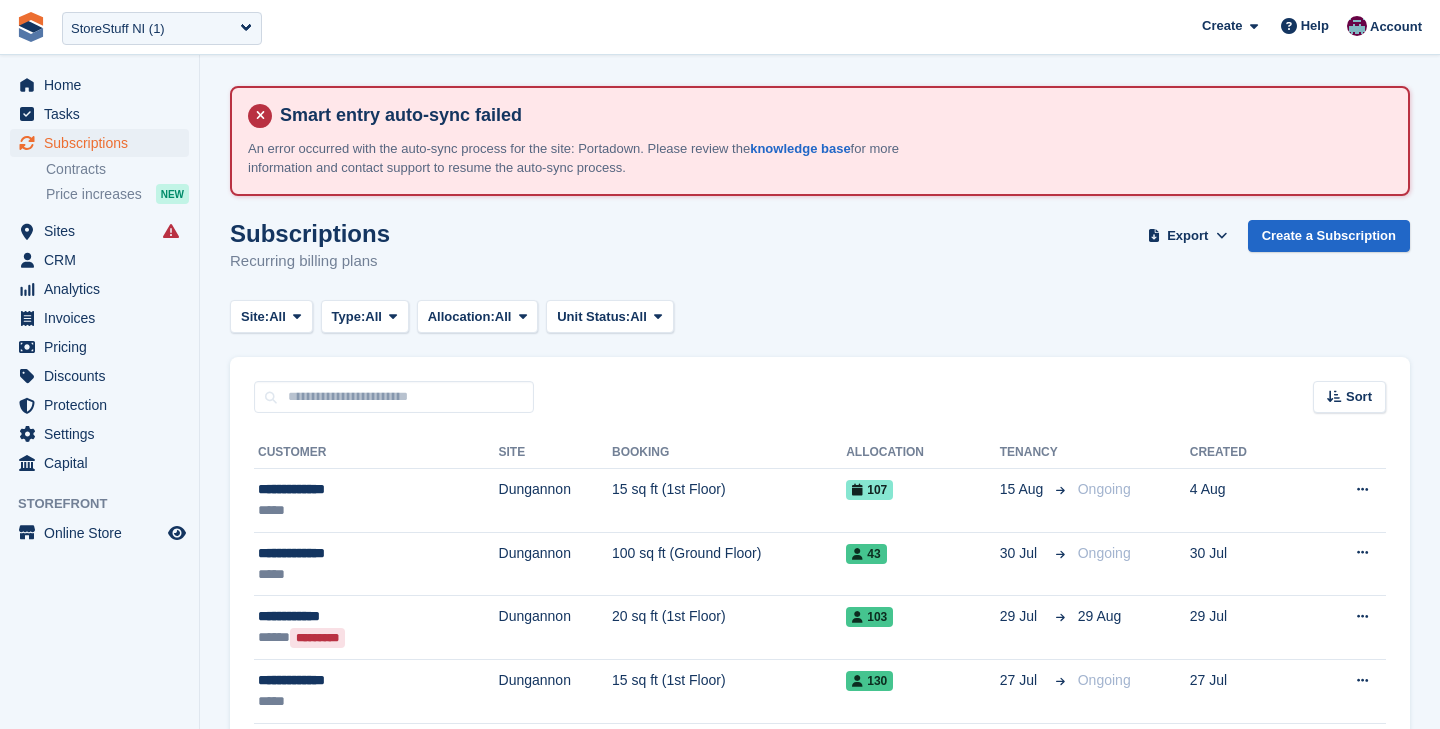 scroll, scrollTop: 0, scrollLeft: 0, axis: both 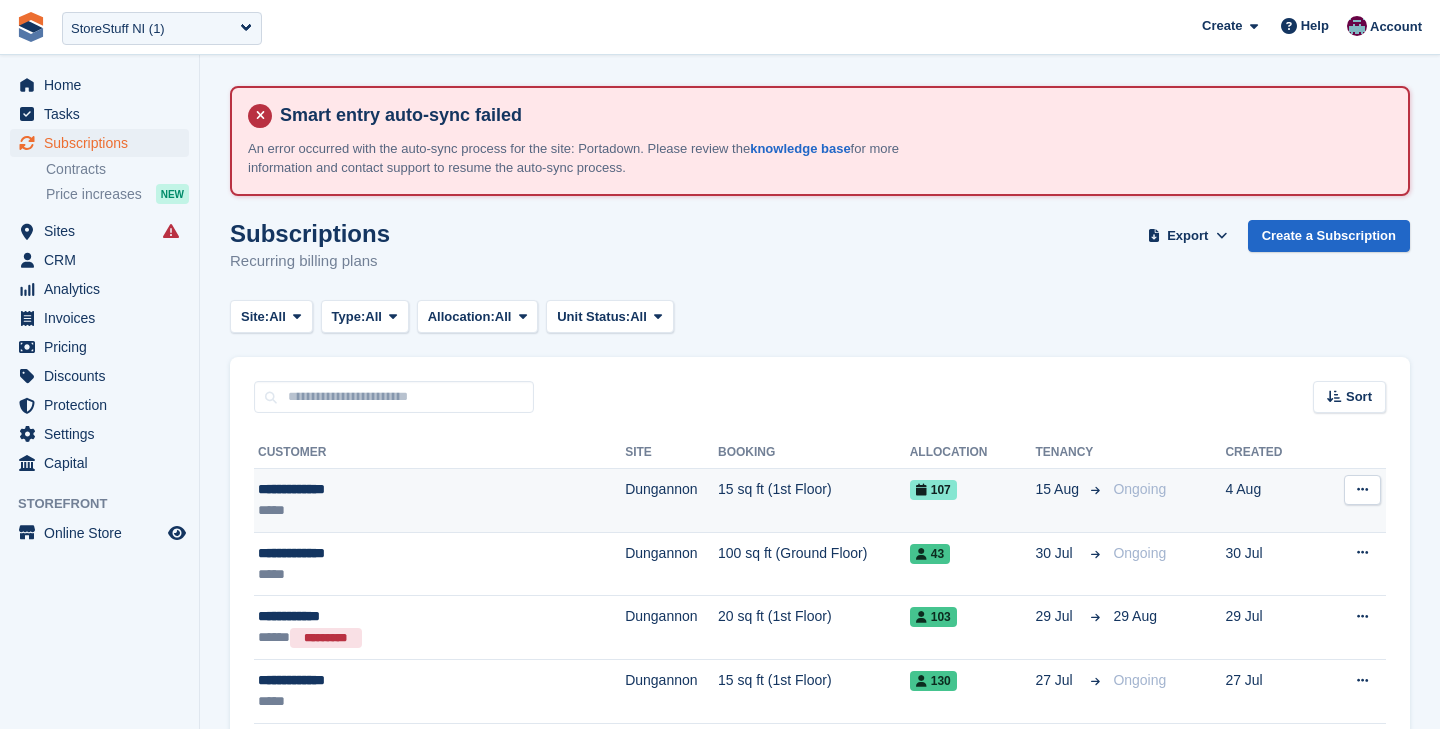 click on "**********" at bounding box center [400, 489] 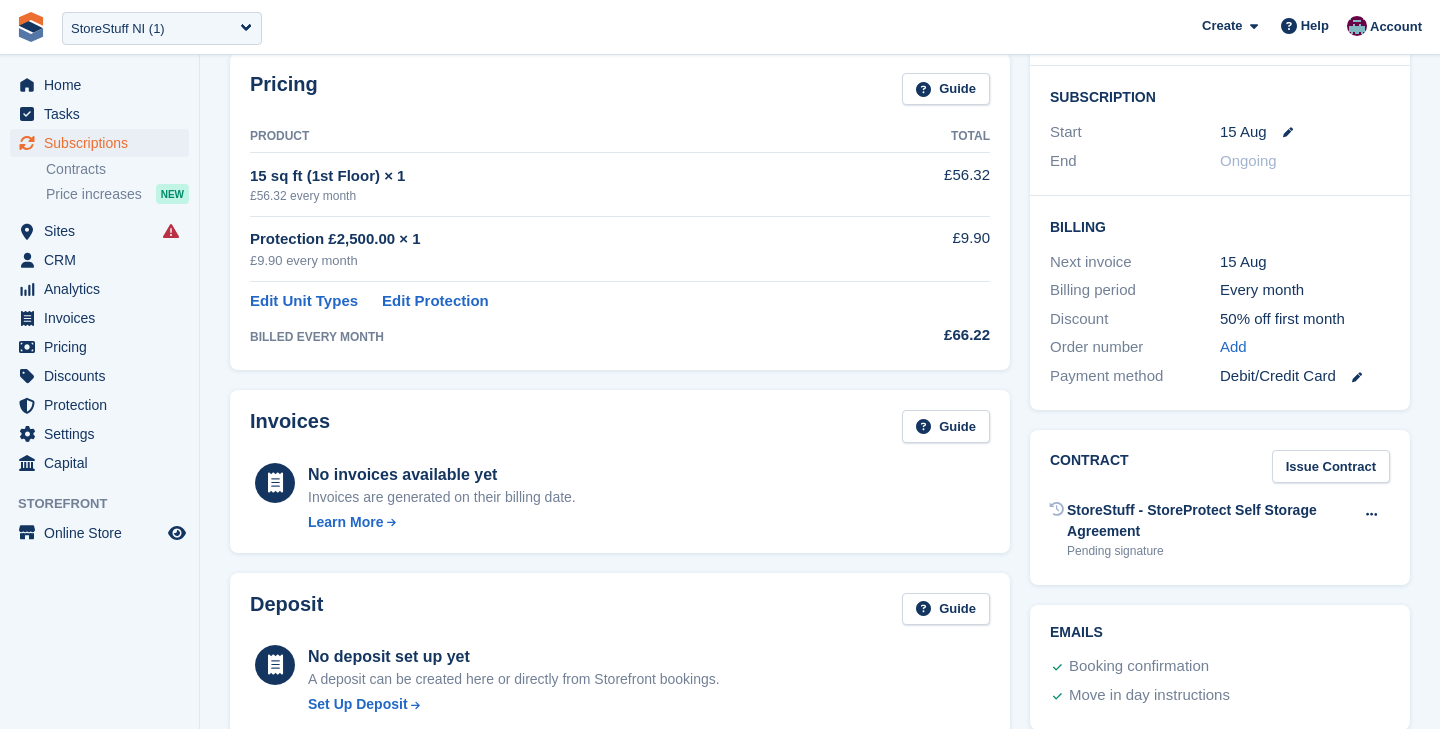 scroll, scrollTop: 0, scrollLeft: 0, axis: both 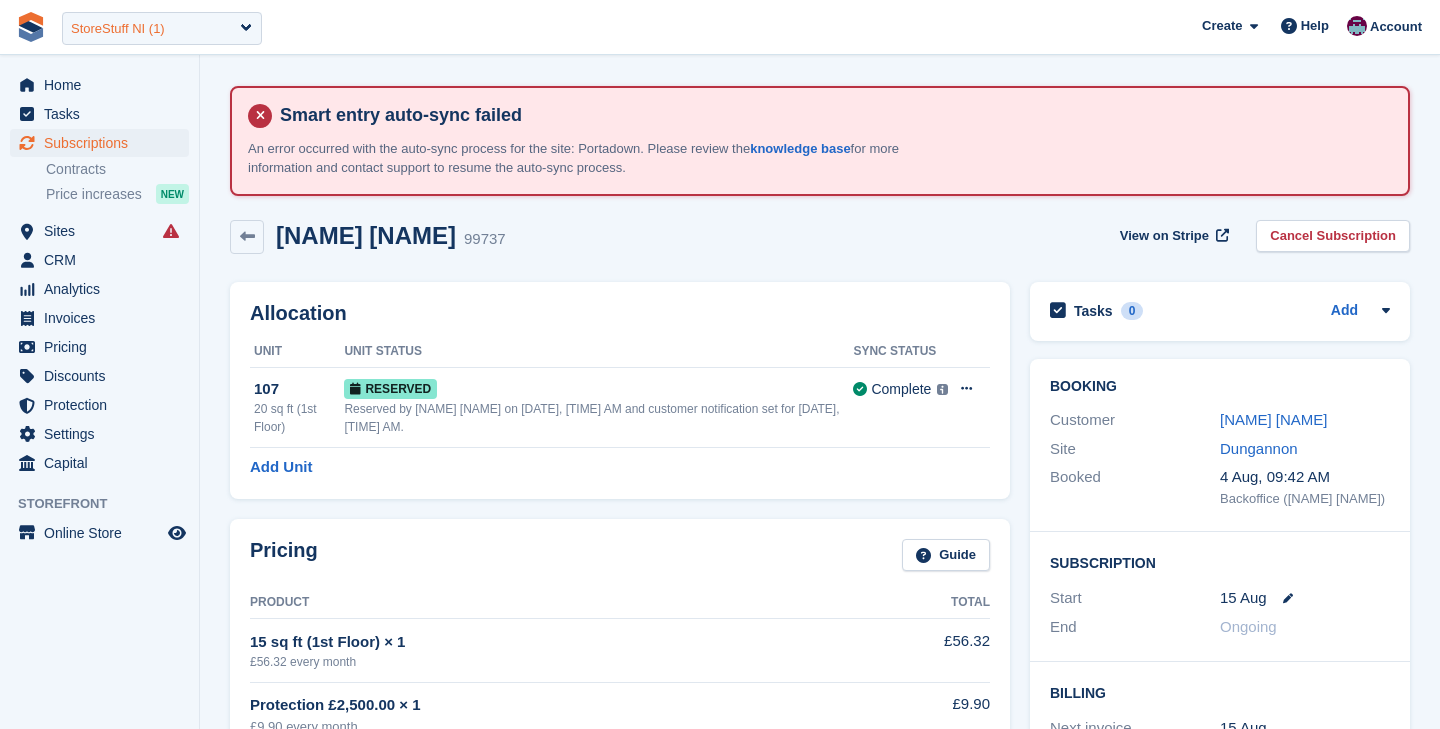 click on "StoreStuff NI (1)" at bounding box center [118, 29] 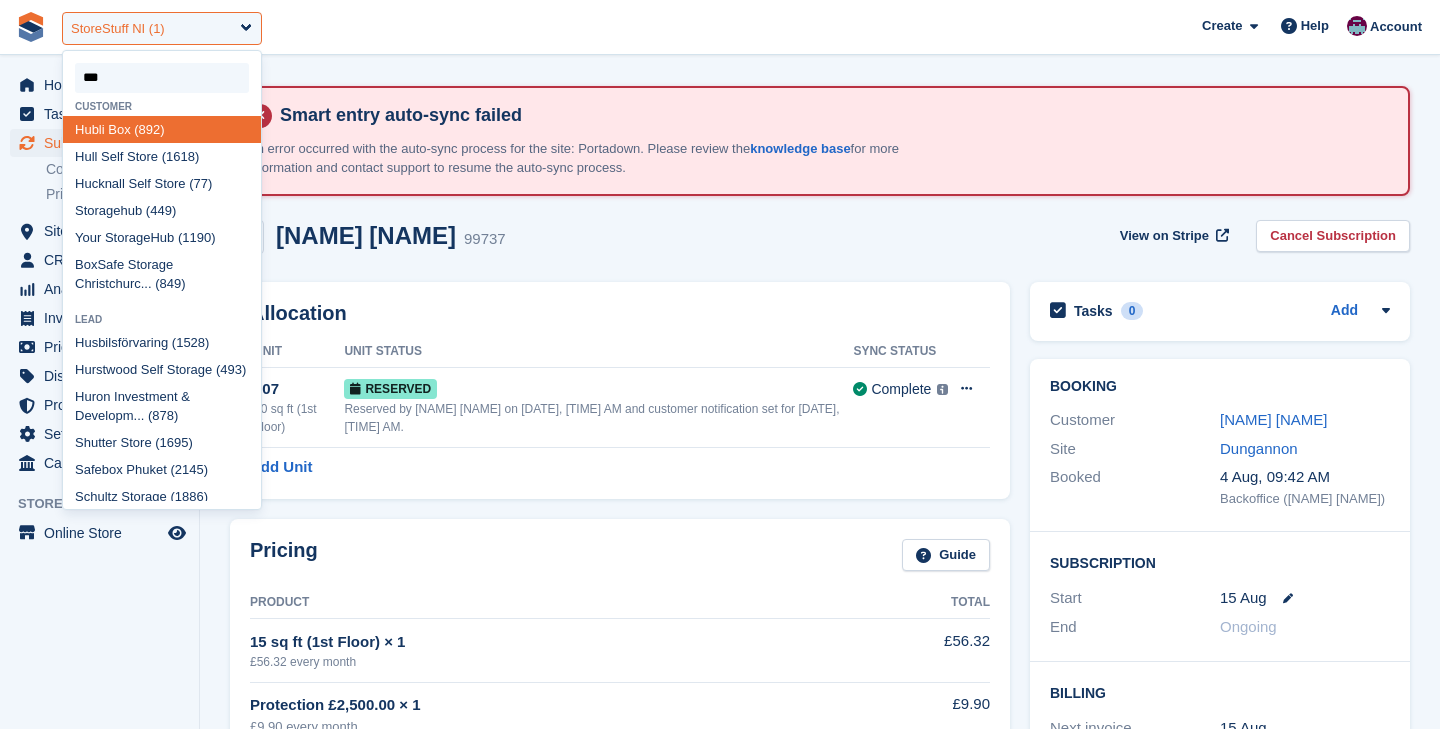 type on "****" 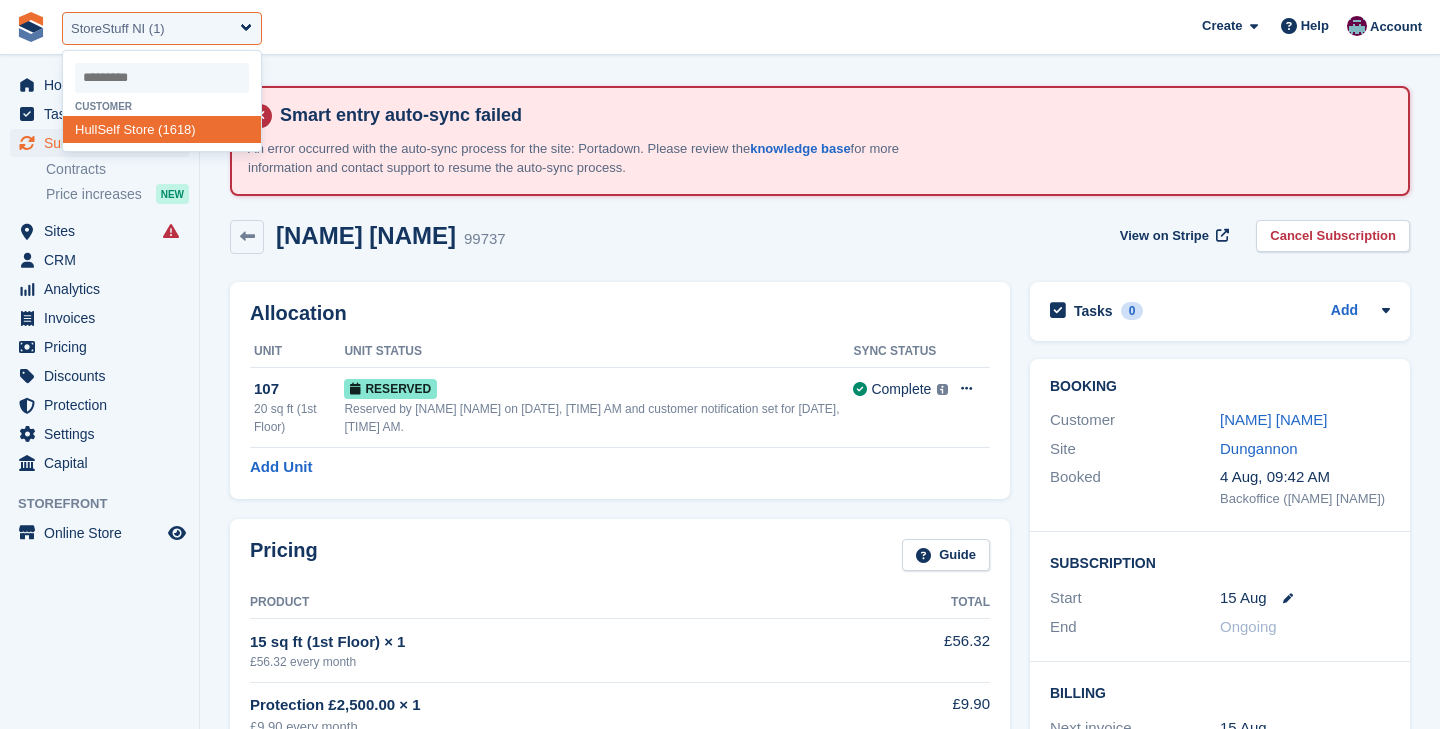 select on "****" 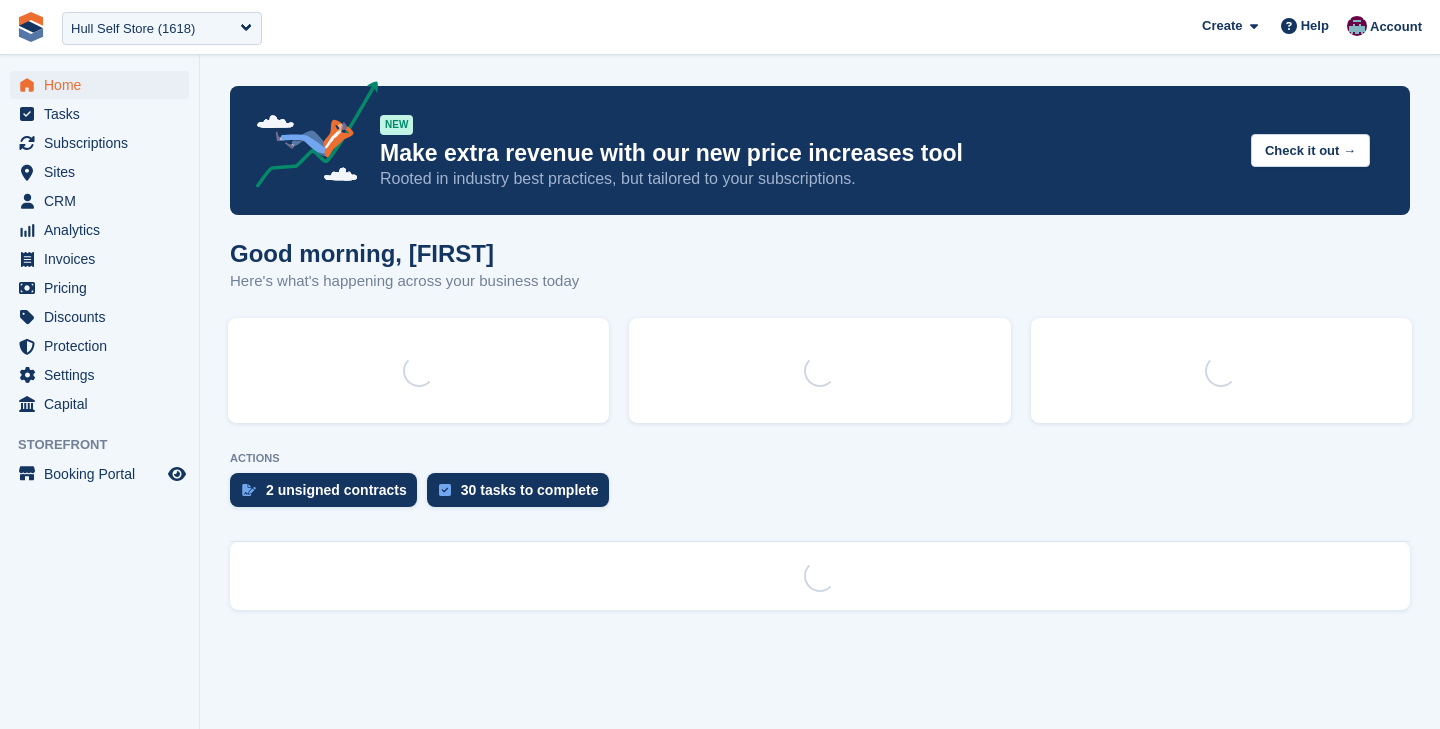 scroll, scrollTop: 0, scrollLeft: 0, axis: both 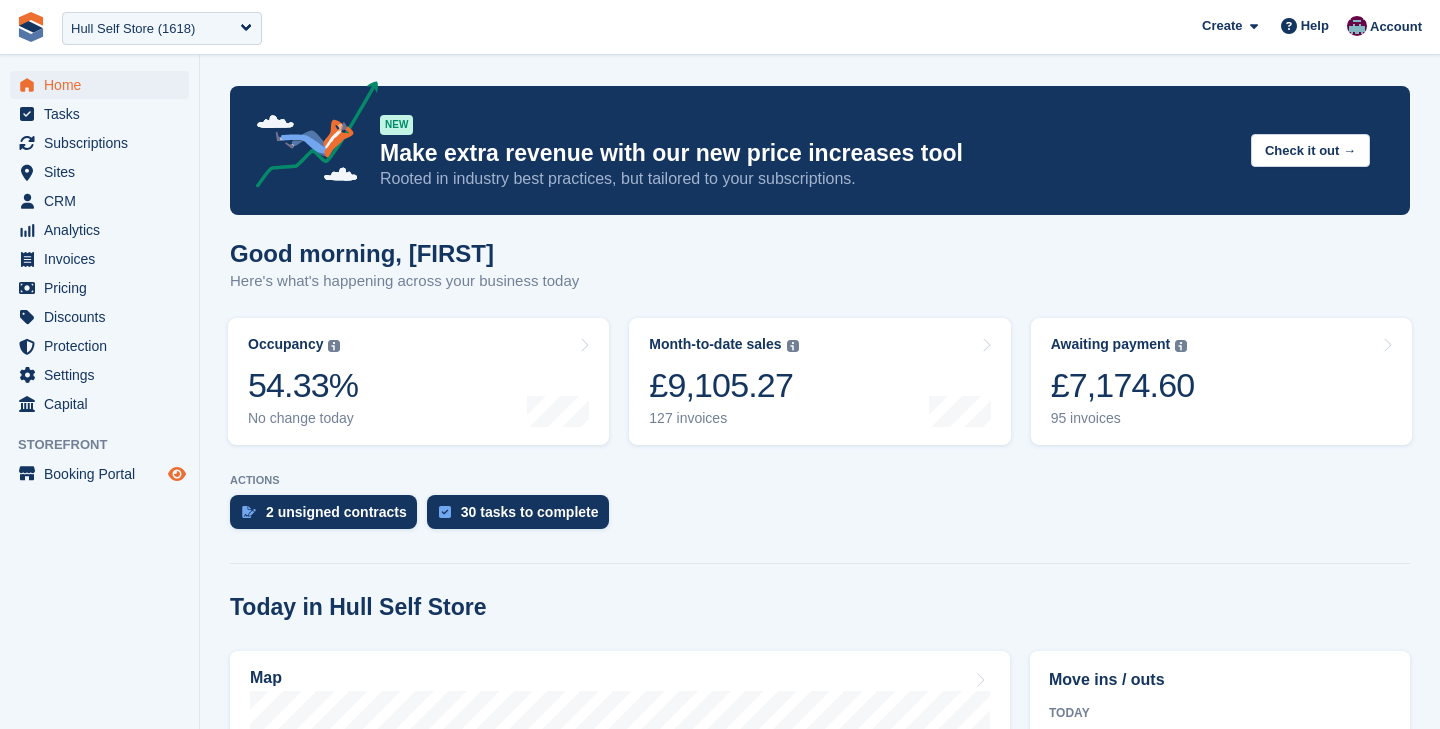 click at bounding box center [177, 474] 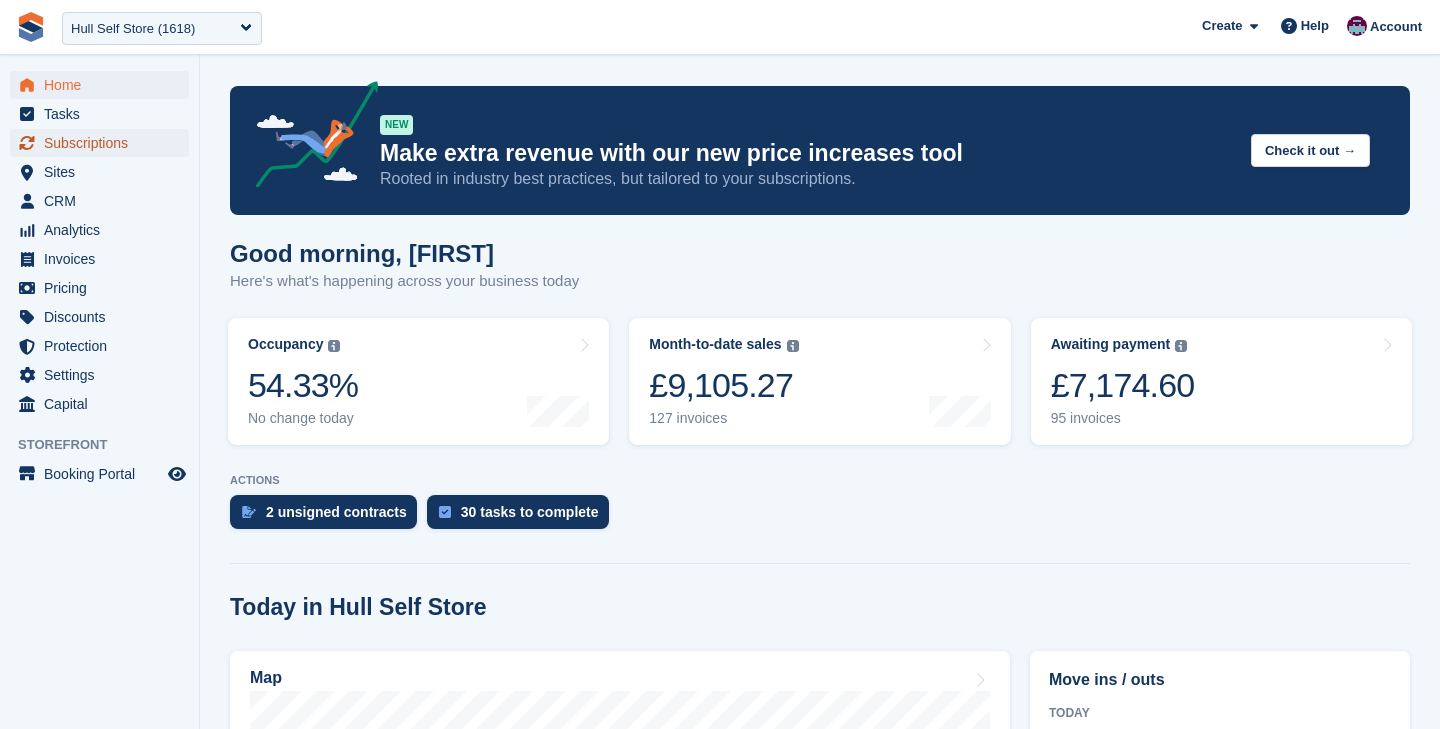click on "Subscriptions" at bounding box center (104, 143) 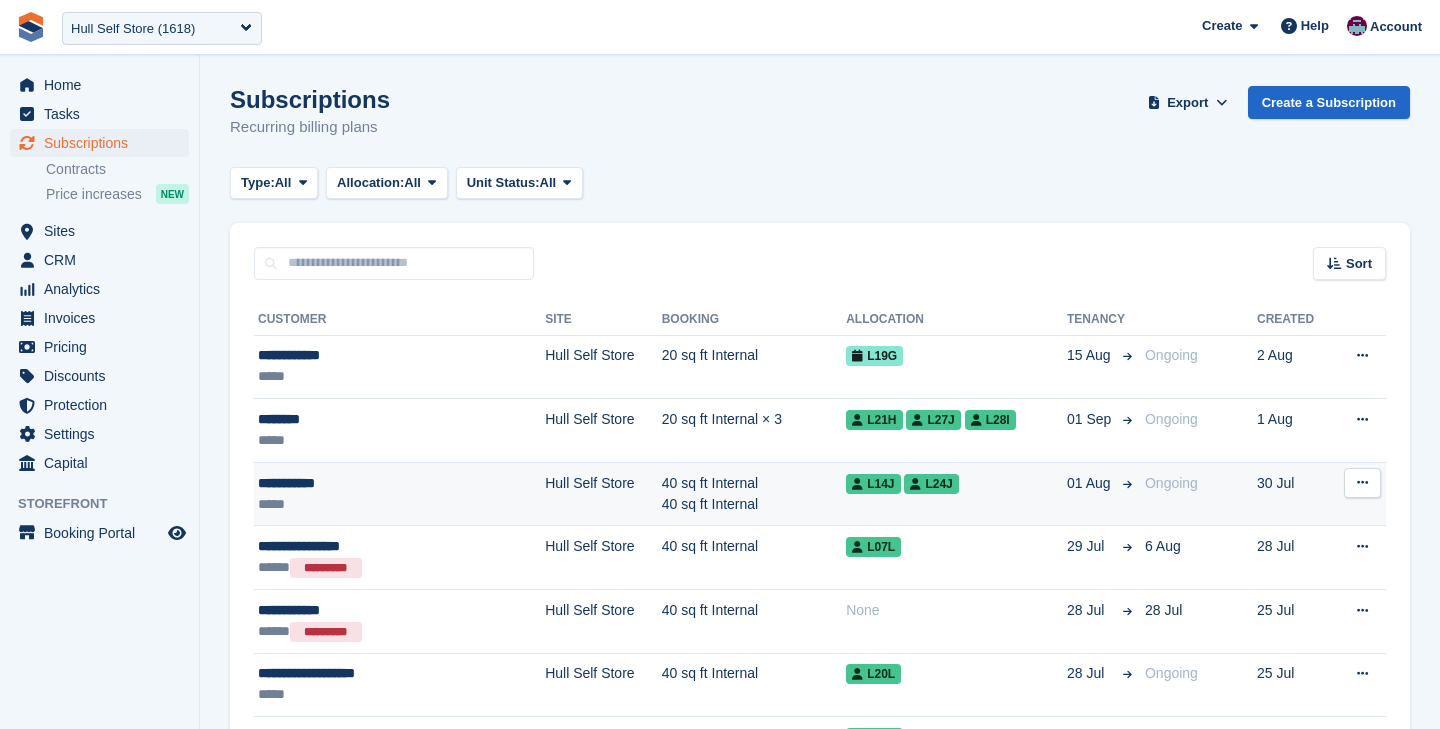 scroll, scrollTop: 0, scrollLeft: 0, axis: both 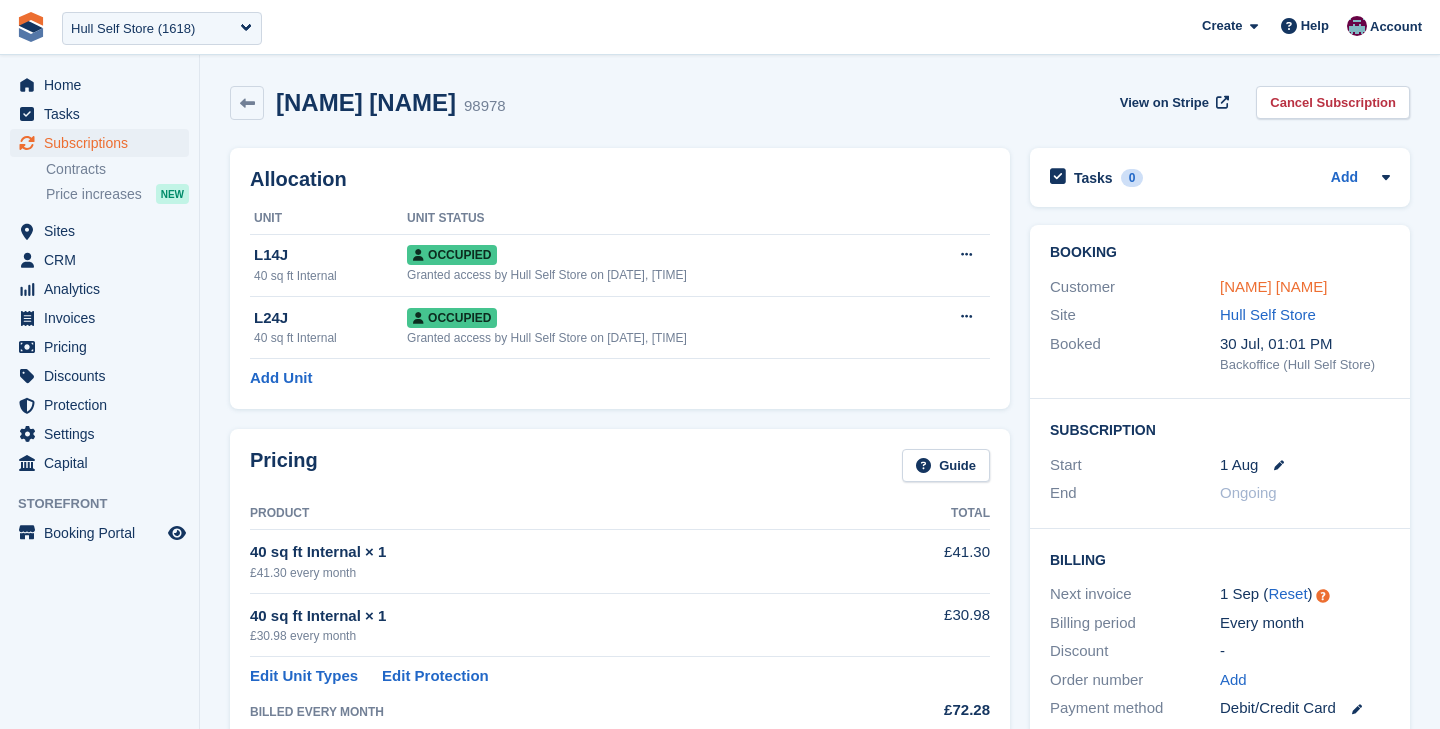 click on "[NAME] [NAME]" at bounding box center [1274, 286] 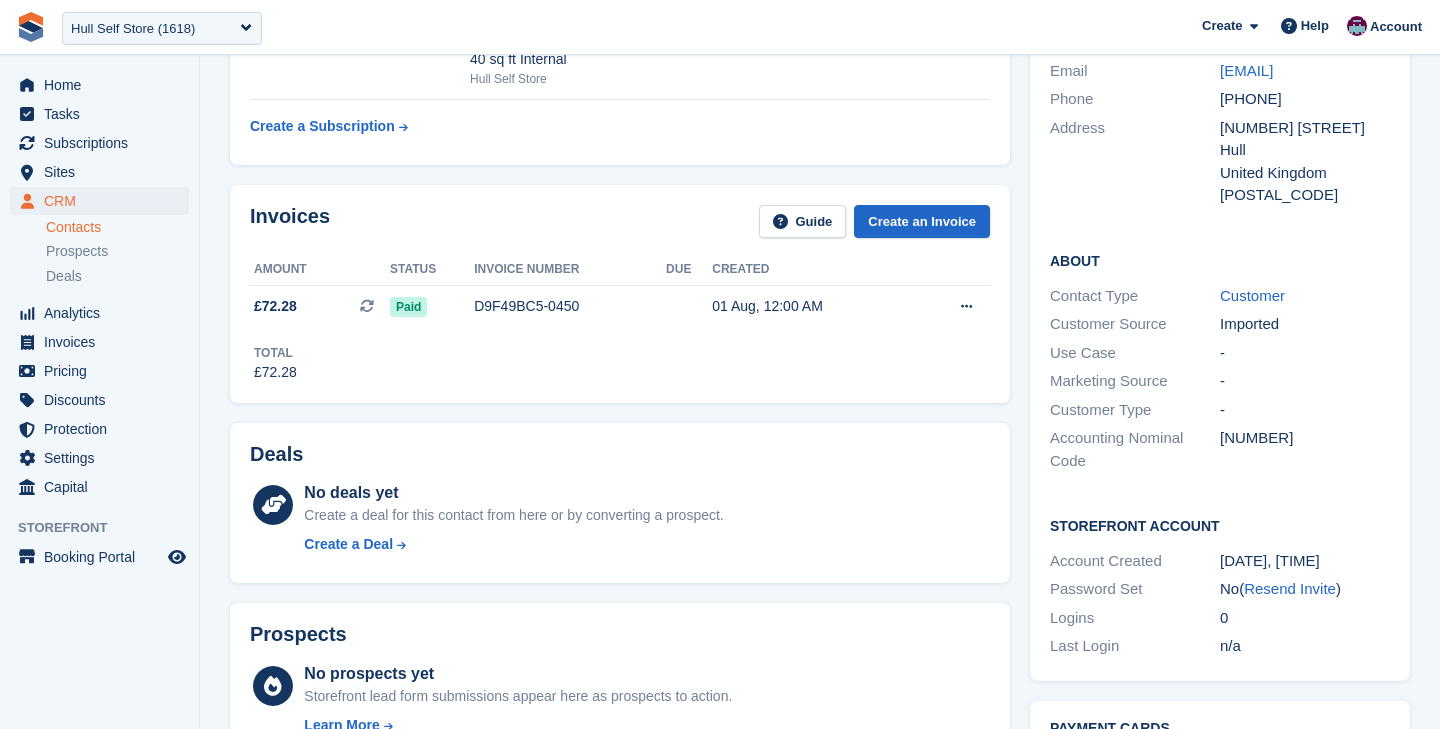 scroll, scrollTop: 237, scrollLeft: 0, axis: vertical 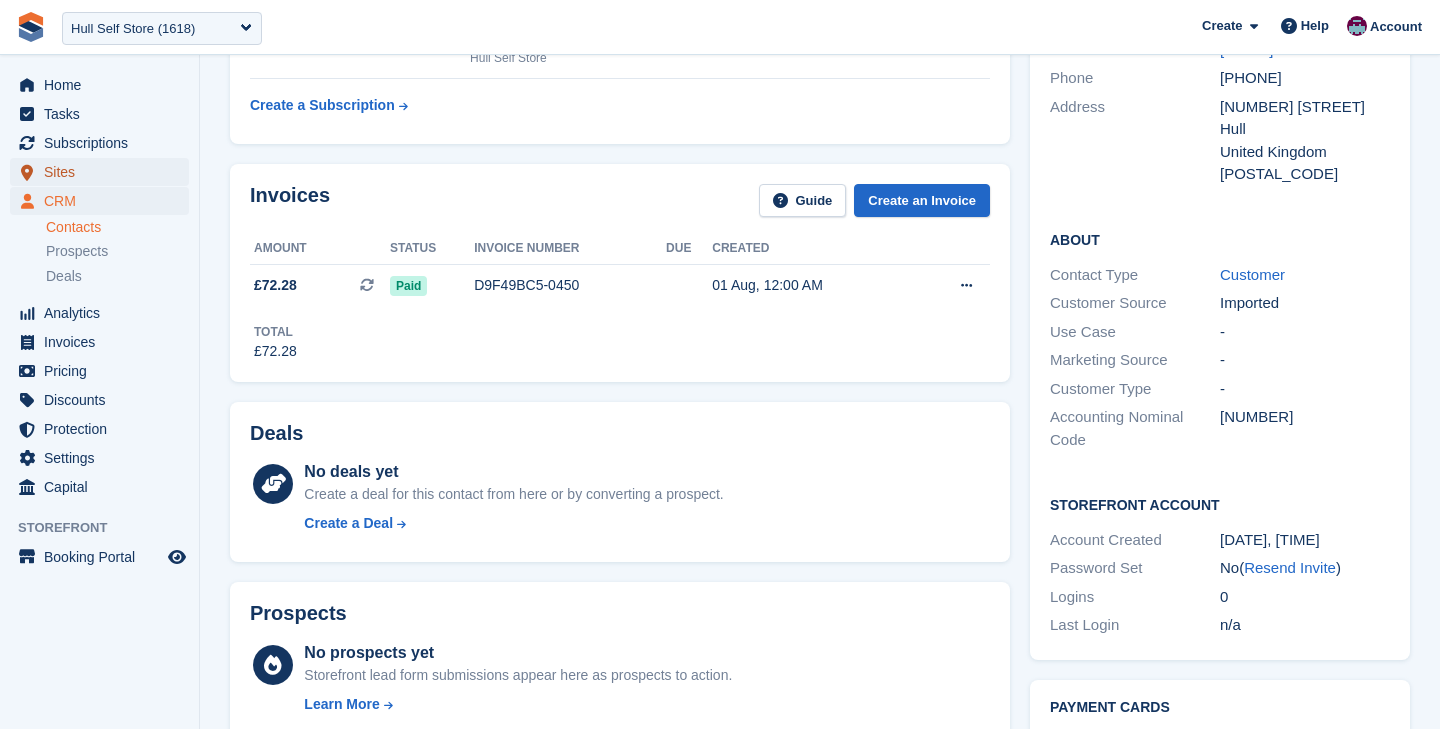 click on "Sites" at bounding box center (104, 172) 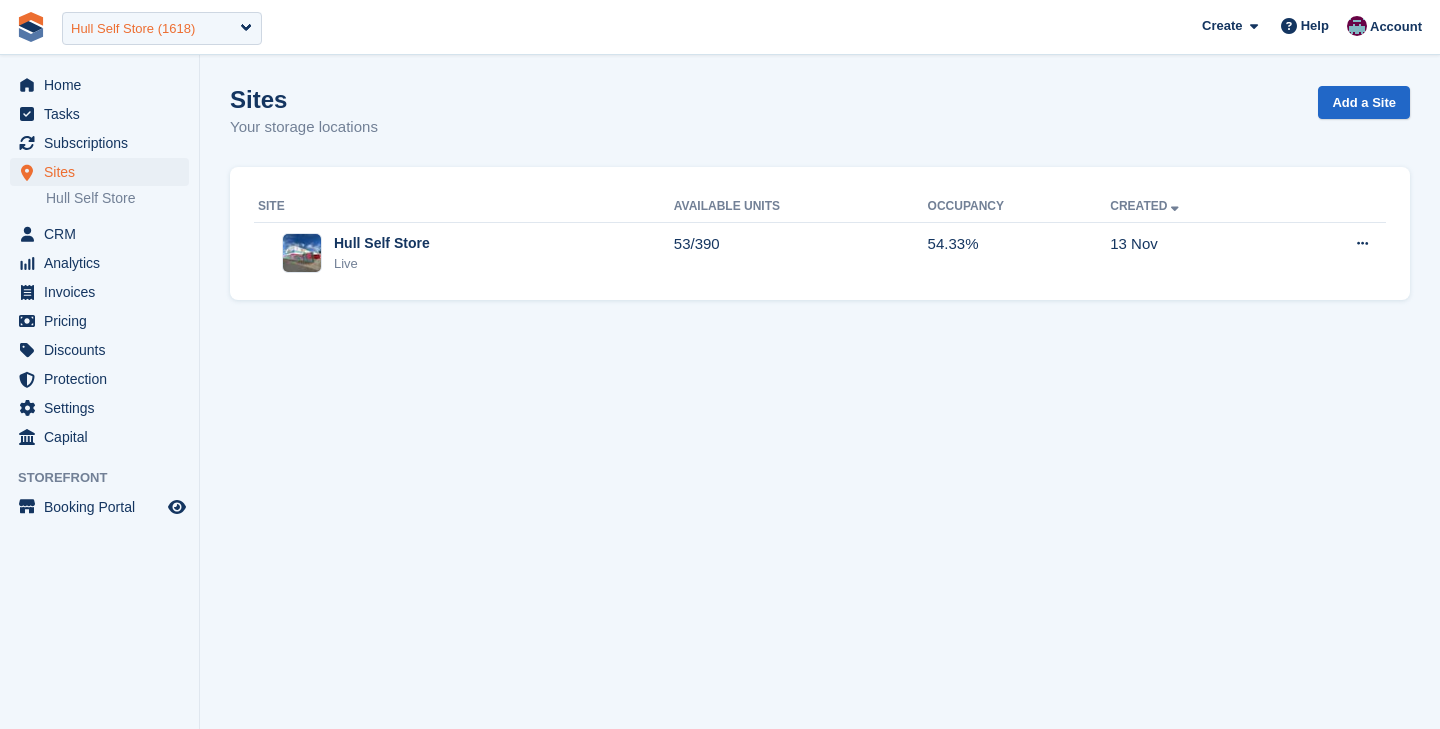 scroll, scrollTop: 0, scrollLeft: 0, axis: both 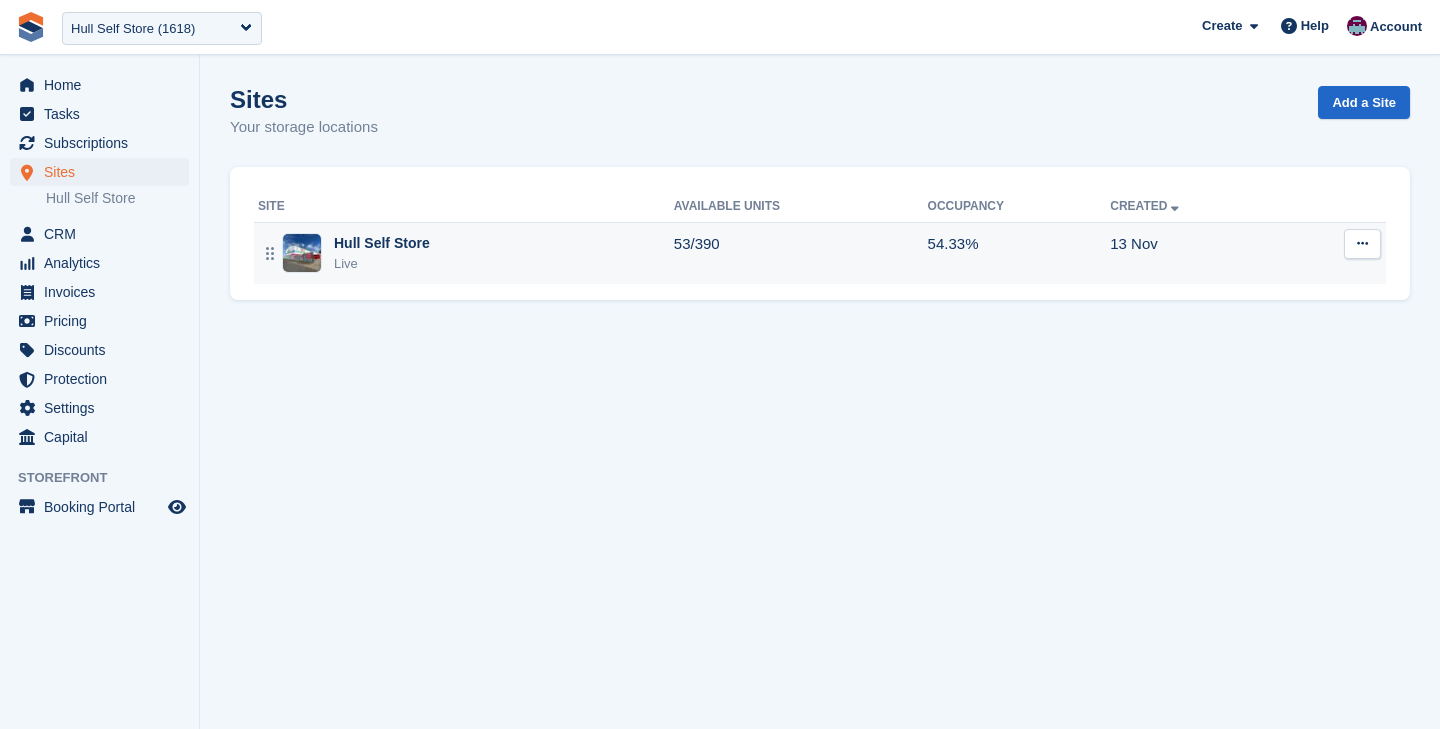 click on "Hull Self Store" at bounding box center [382, 243] 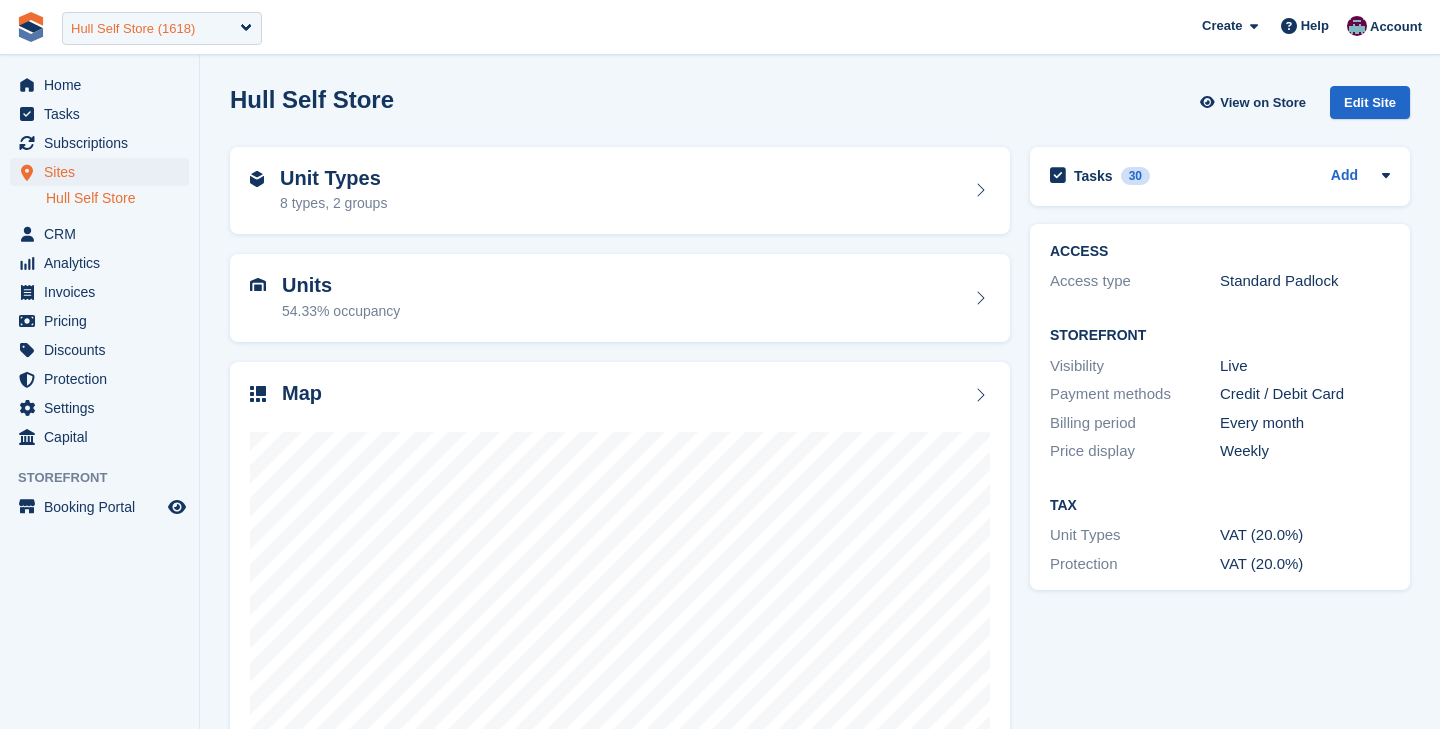 click on "Hull Self Store (1618)" at bounding box center (162, 28) 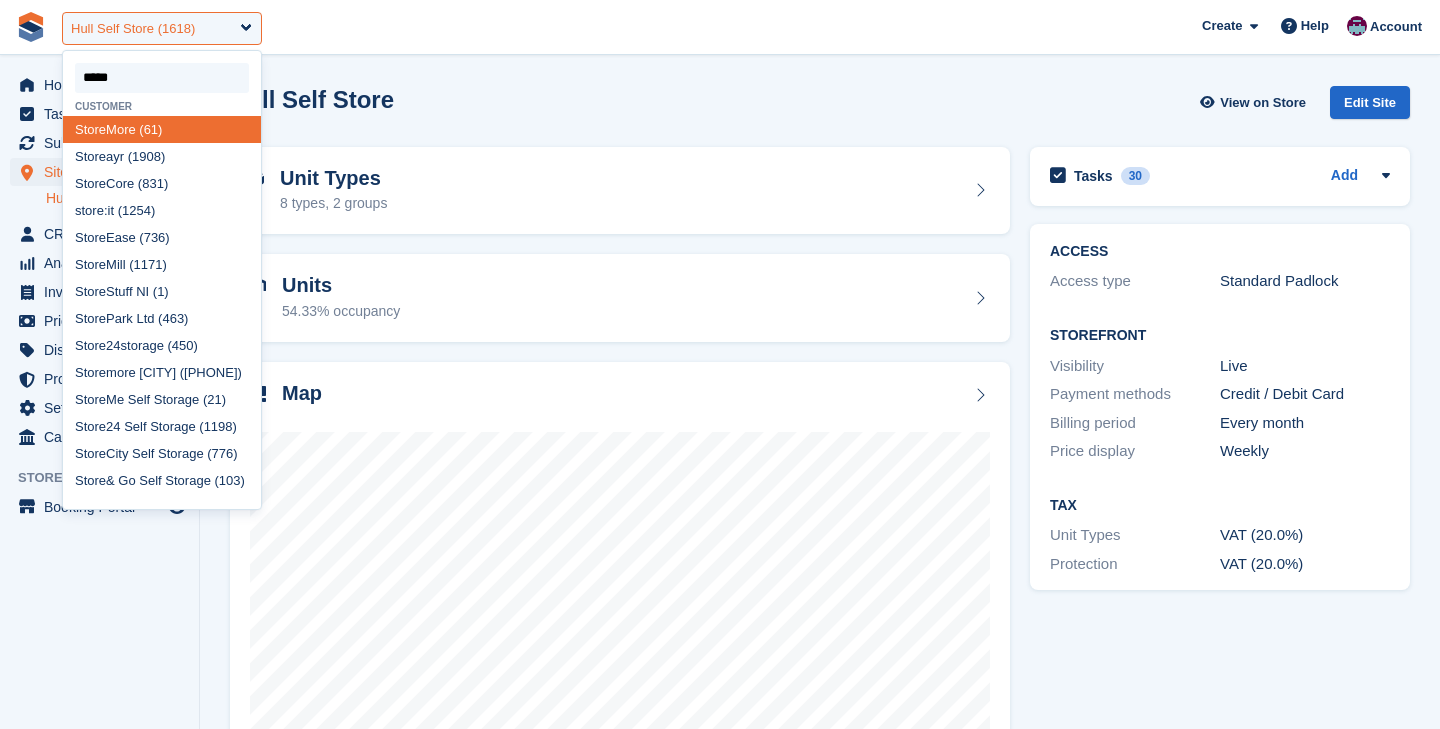 type on "******" 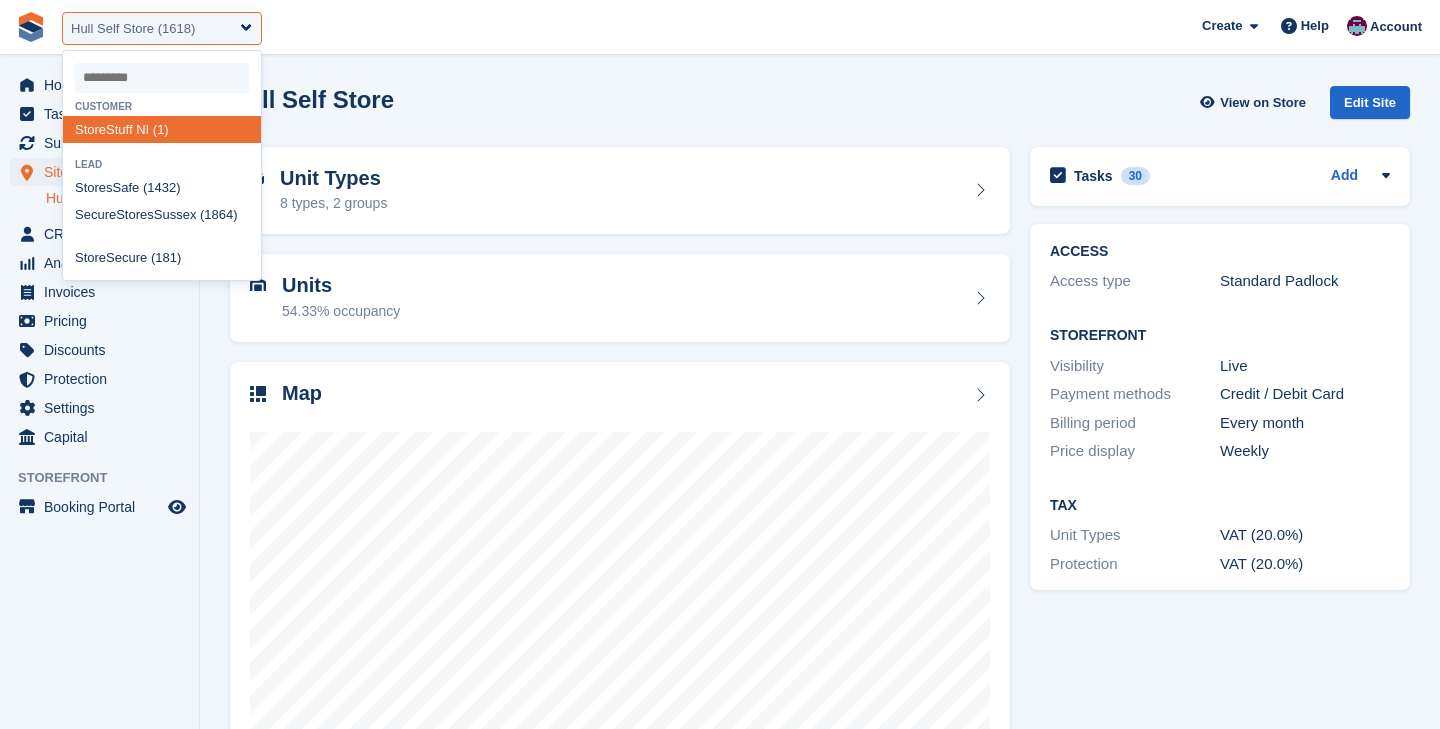 select on "*" 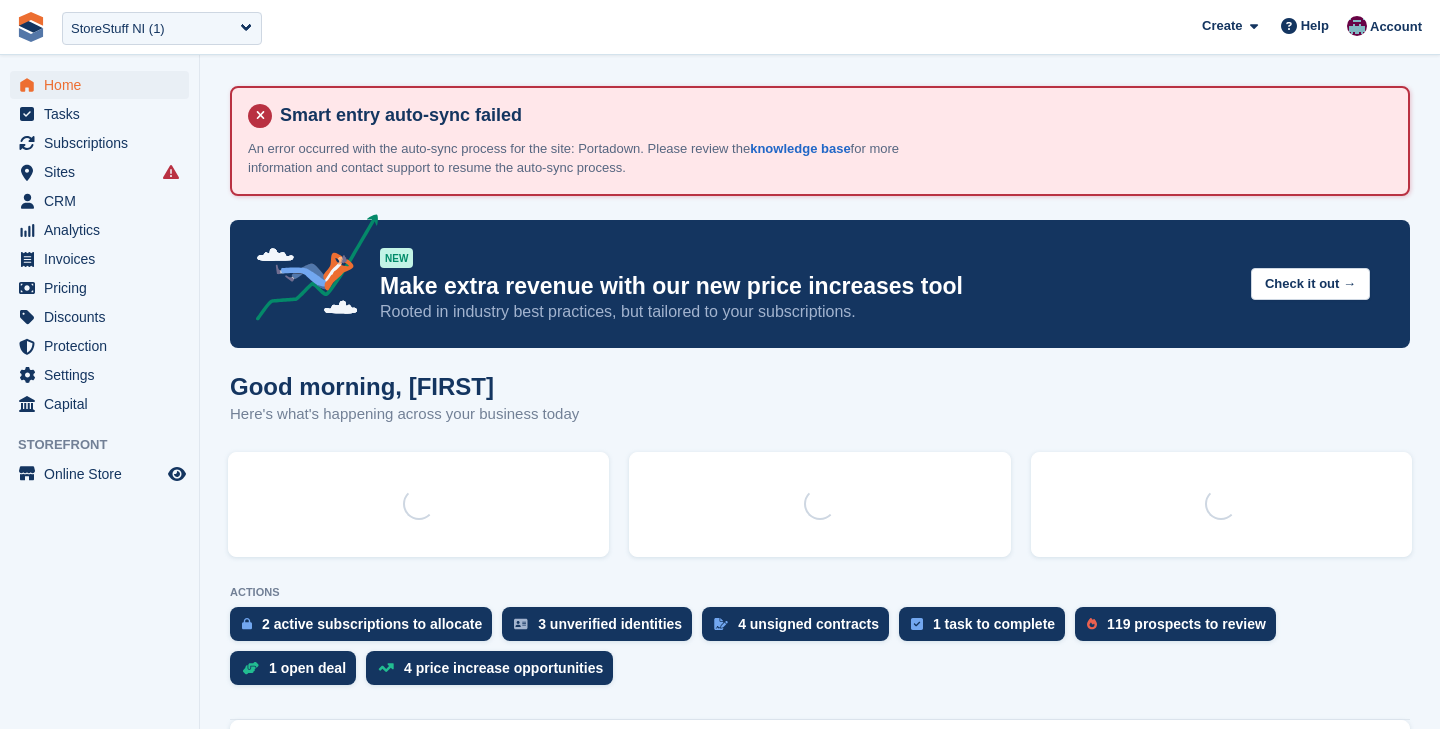 scroll, scrollTop: 0, scrollLeft: 0, axis: both 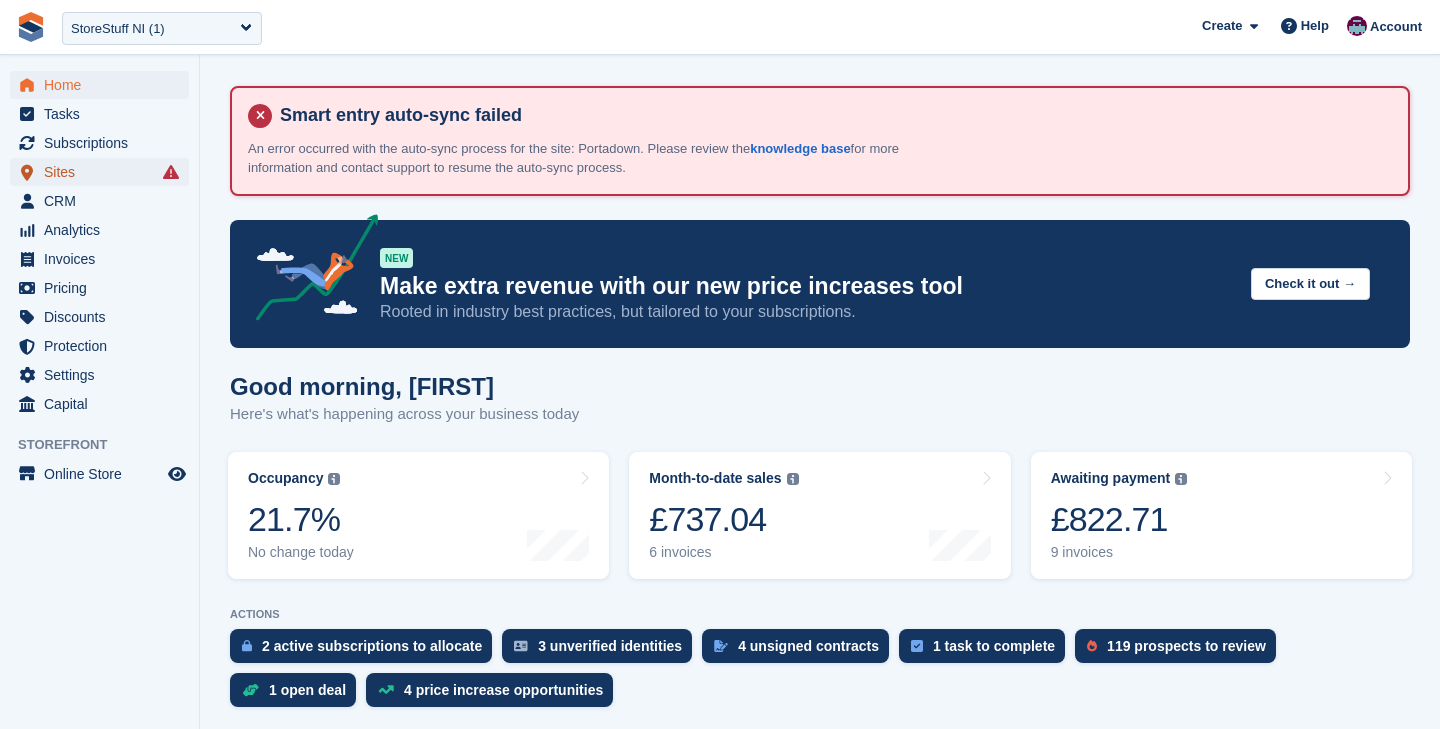 click on "Sites" at bounding box center (104, 172) 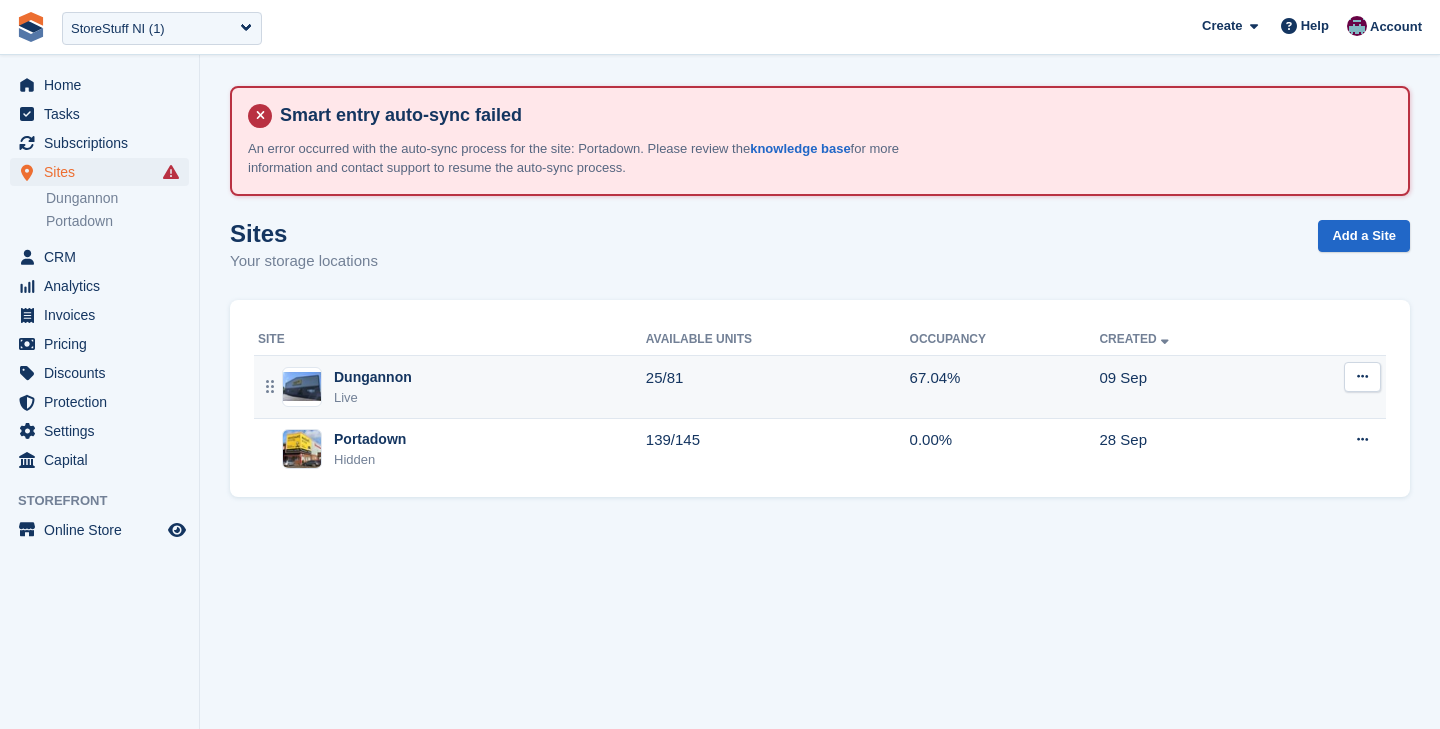 scroll, scrollTop: 0, scrollLeft: 0, axis: both 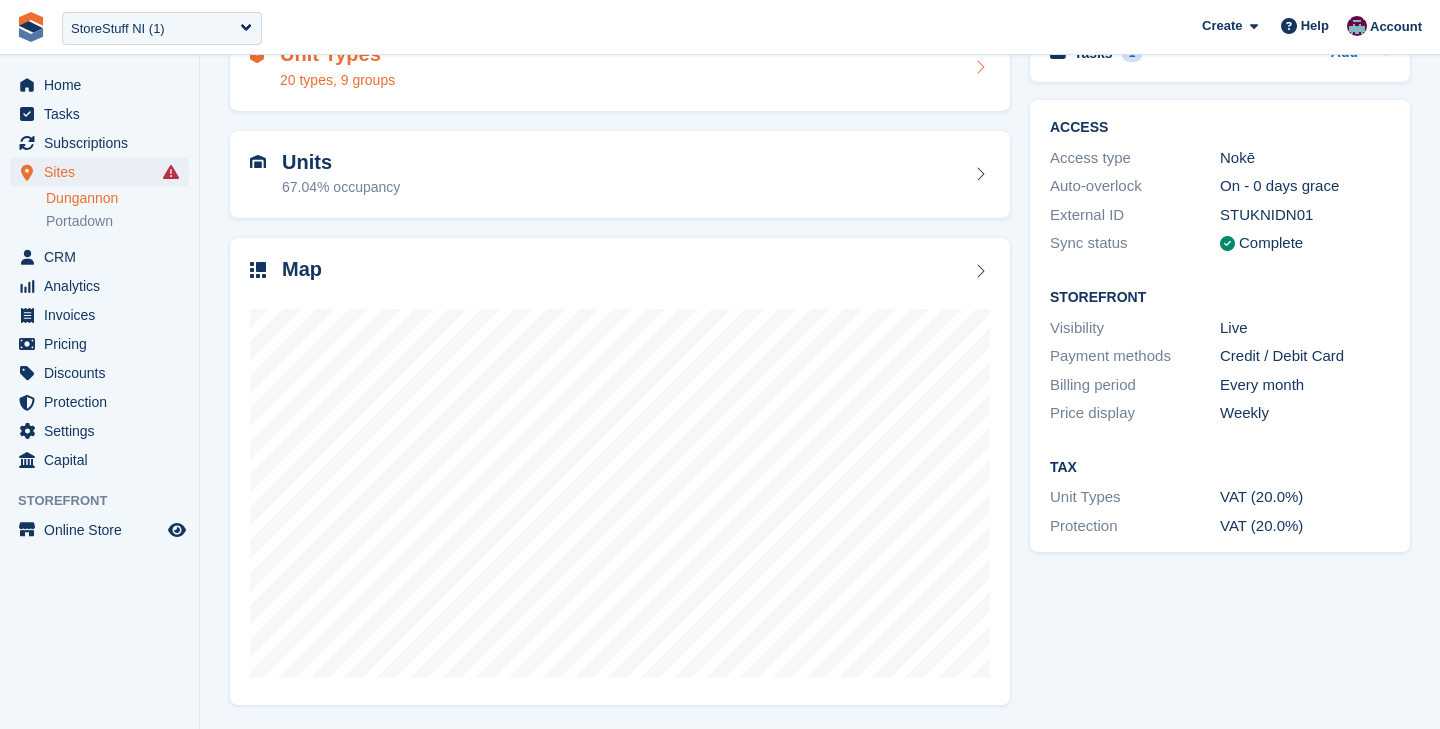 click on "Unit Types
20 types, 9 groups" at bounding box center (620, 67) 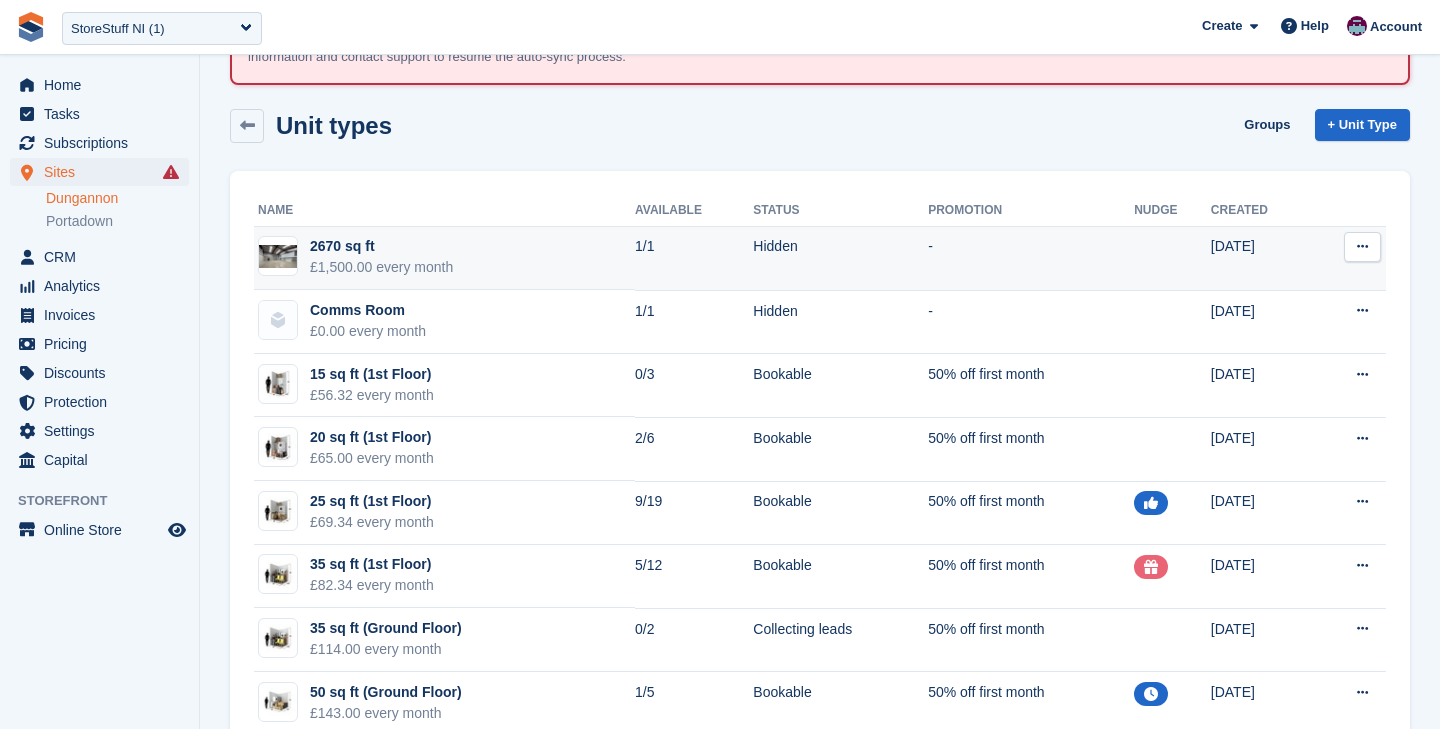 scroll, scrollTop: 112, scrollLeft: 0, axis: vertical 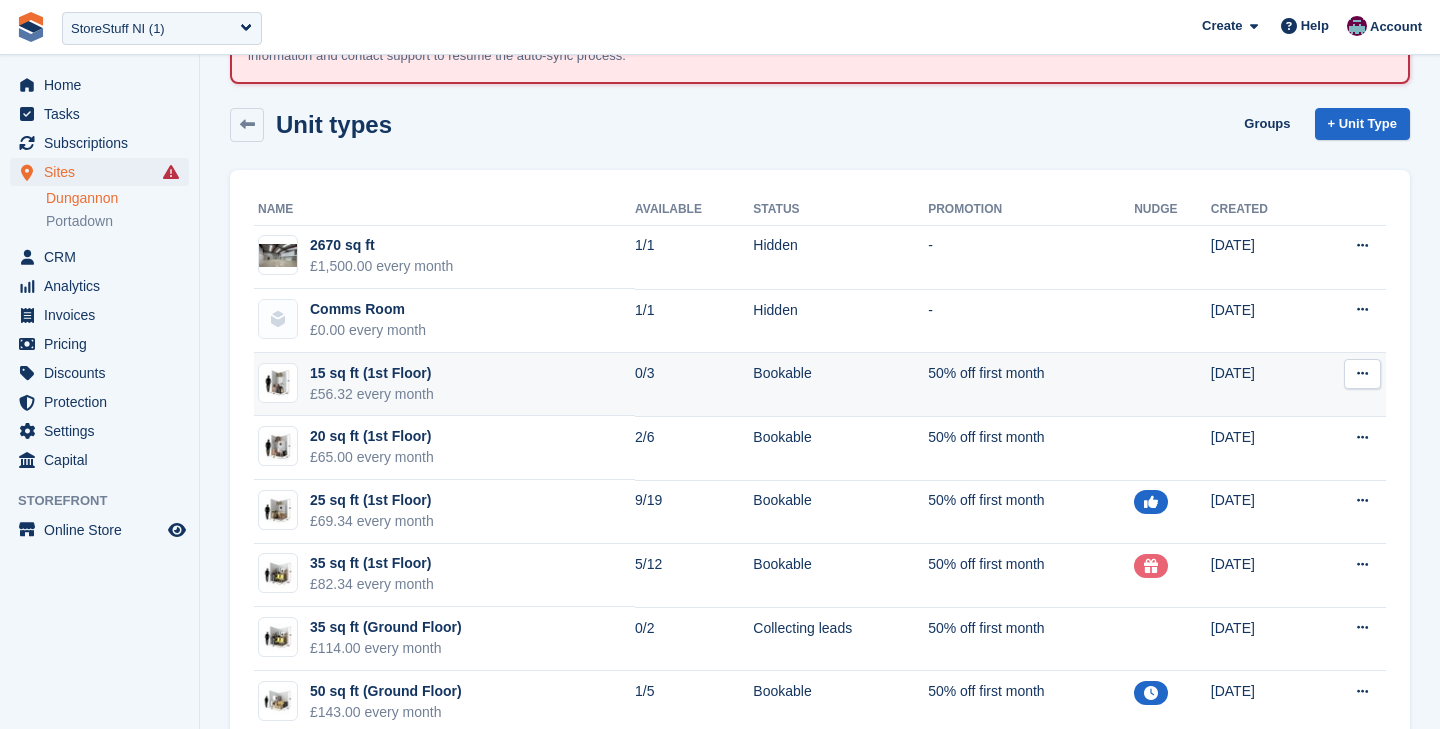 click on "[AREA] ([FLOOR])
[PRICE] [FREQUENCY]" at bounding box center (444, 385) 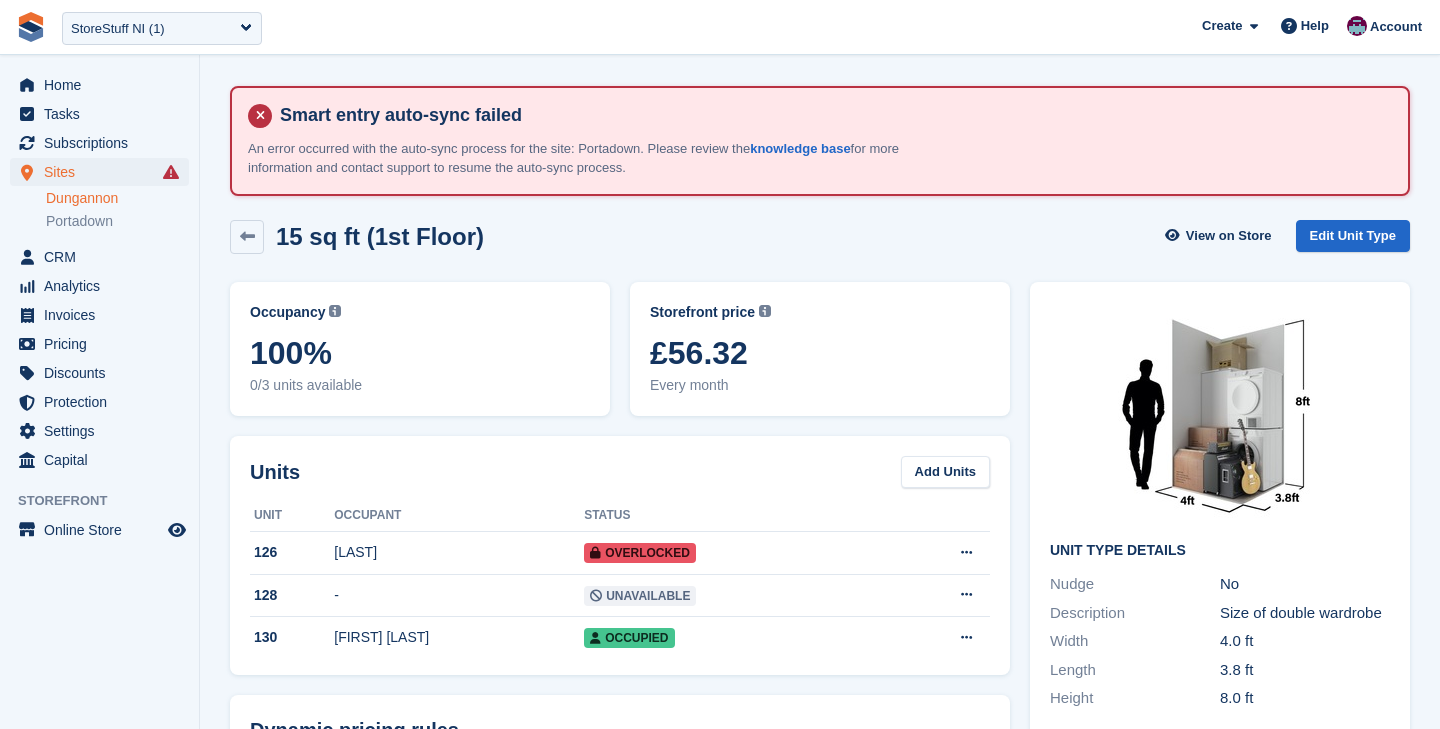 scroll, scrollTop: 0, scrollLeft: 0, axis: both 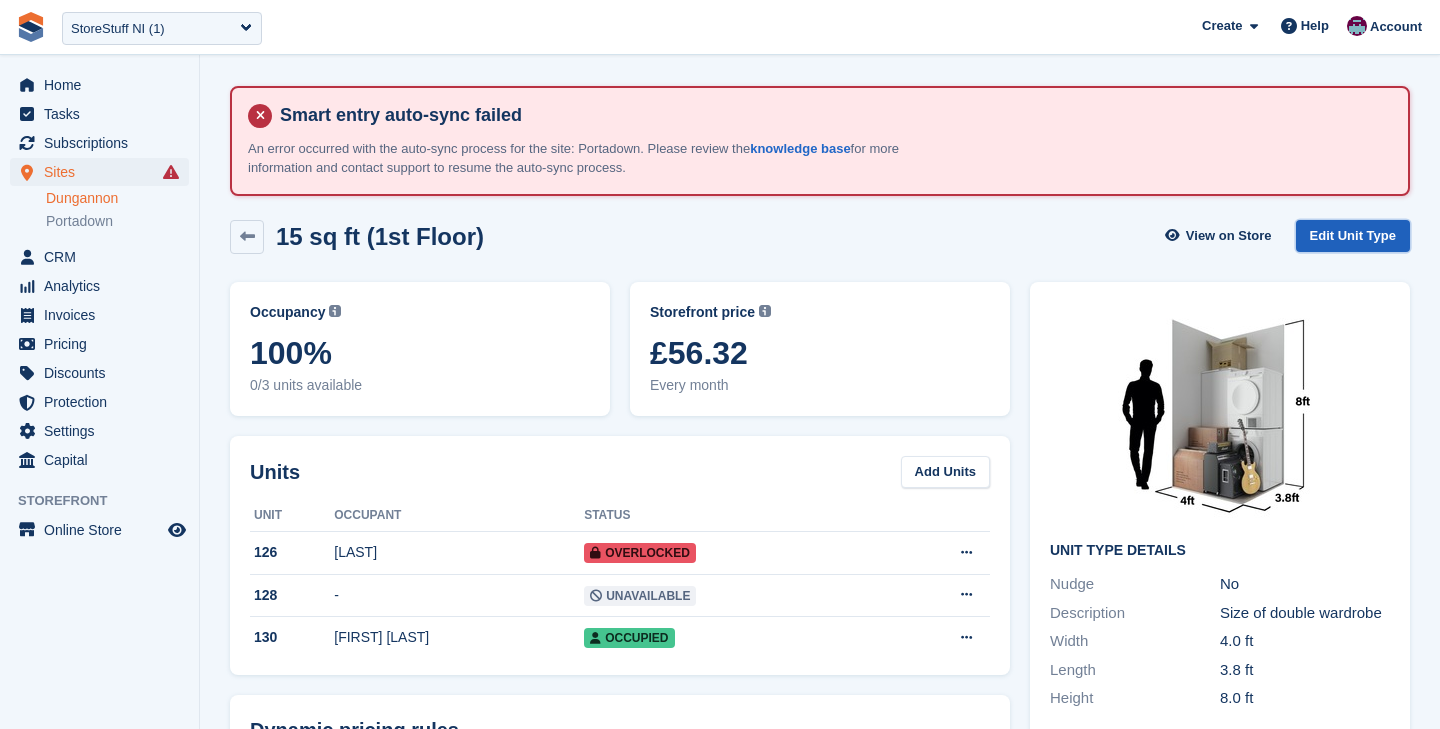 click on "Edit Unit Type" at bounding box center (1353, 236) 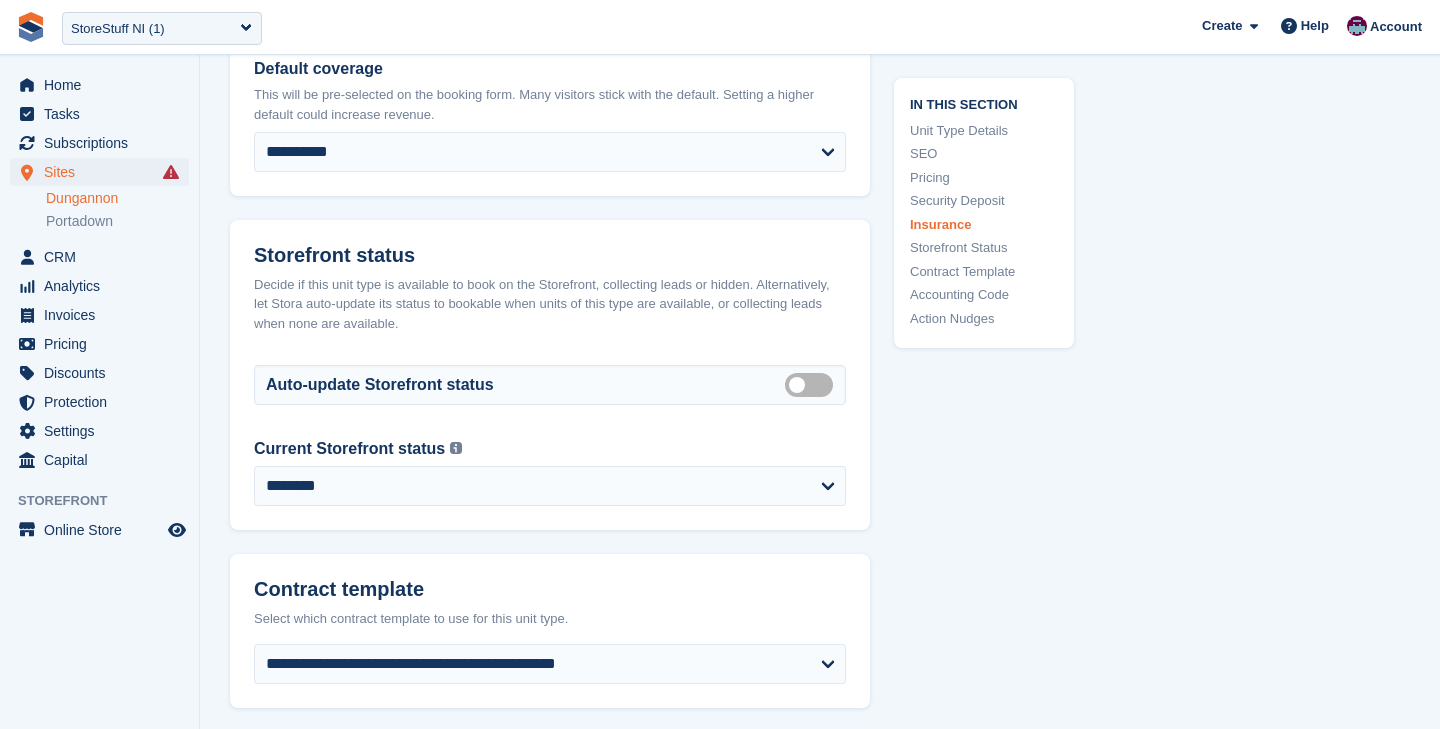 scroll, scrollTop: 3329, scrollLeft: 0, axis: vertical 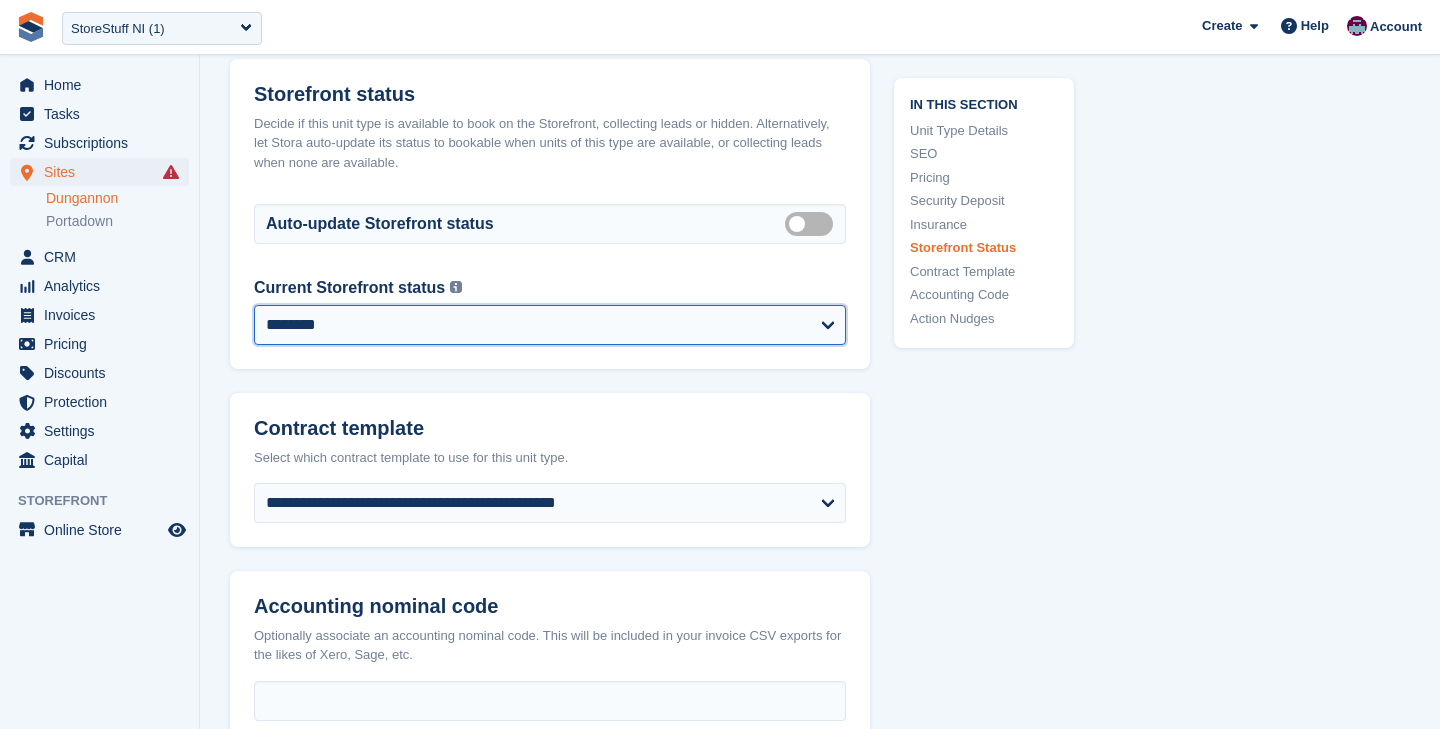 click on "**********" at bounding box center (550, 325) 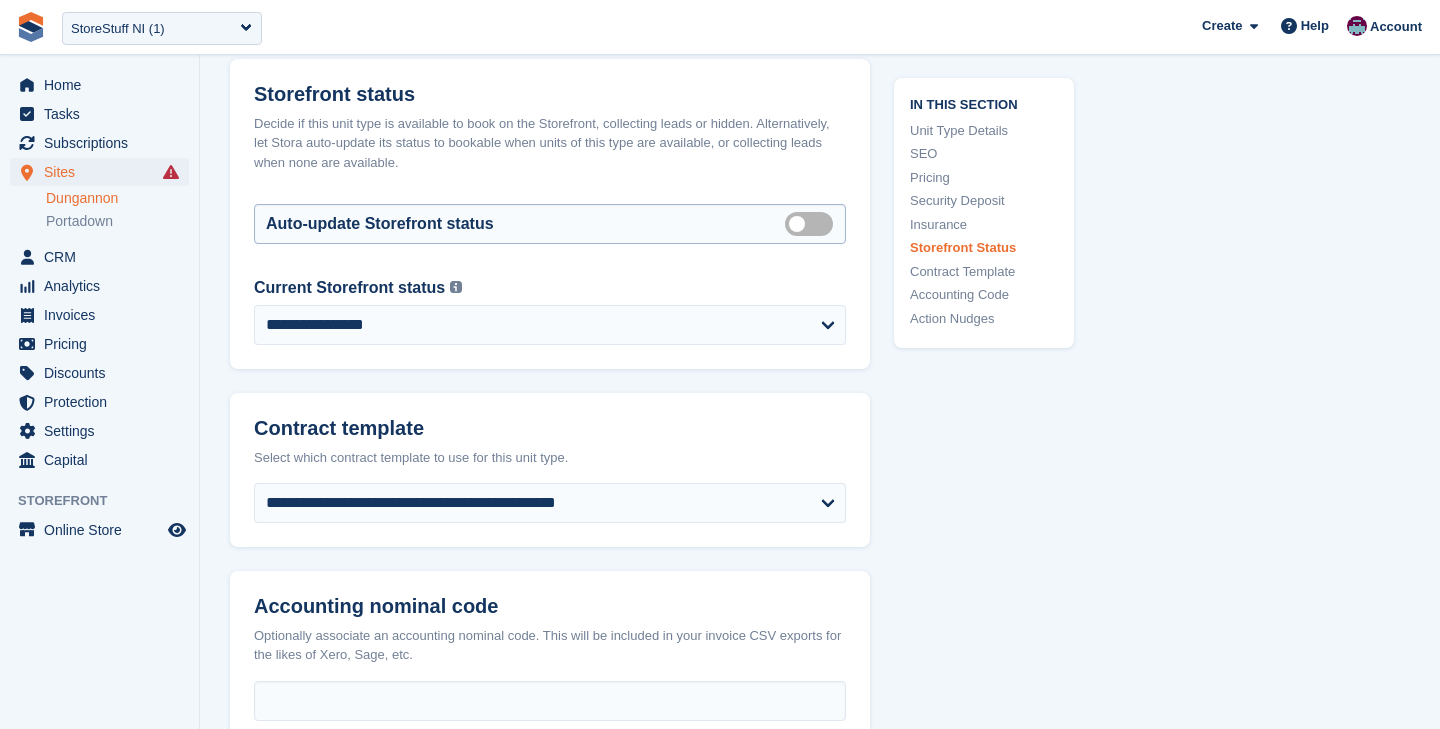 click on "Auto manage storefront status" at bounding box center [813, 223] 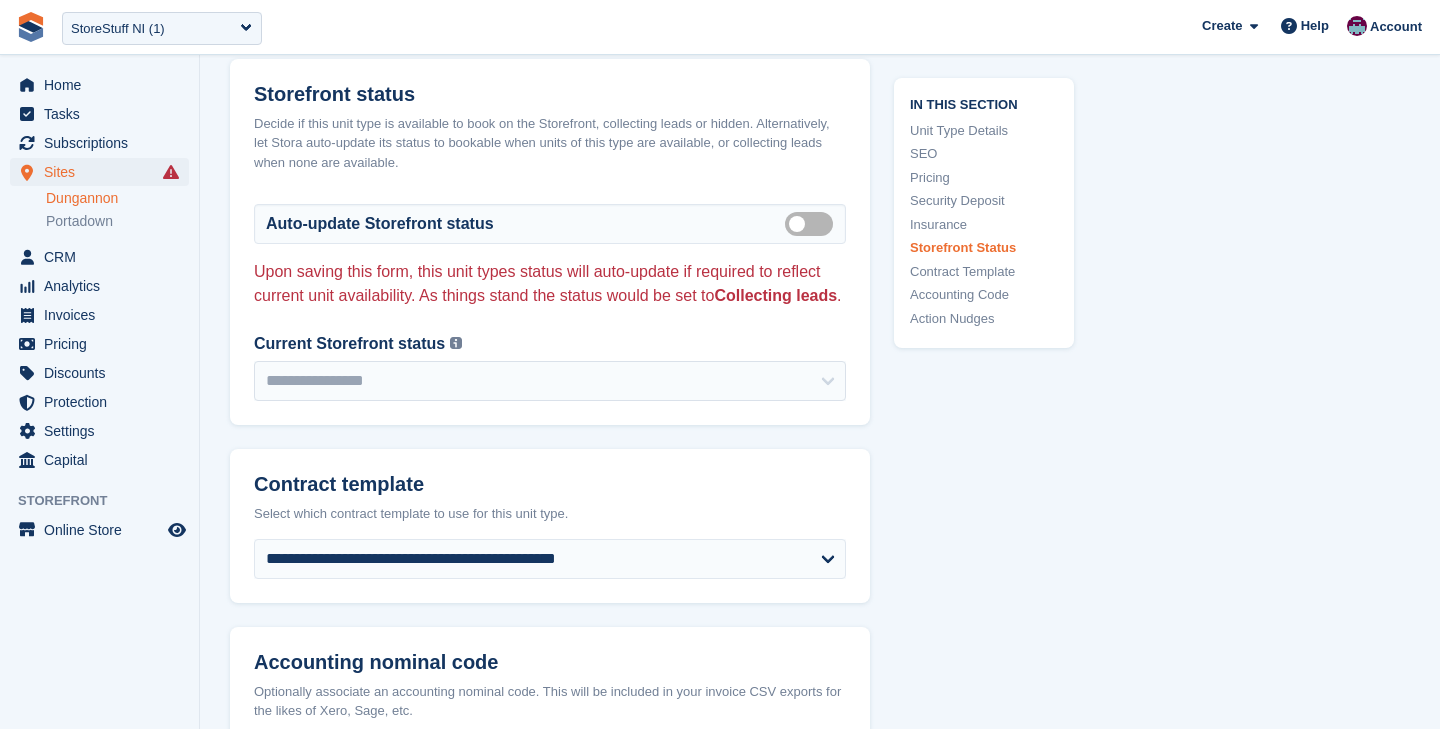 click on "In this section
Unit Type Details
SEO
Pricing
Security Deposit
Insurance
Storefront Status
Contract Template
Accounting Code
Action Nudges" at bounding box center [972, -821] 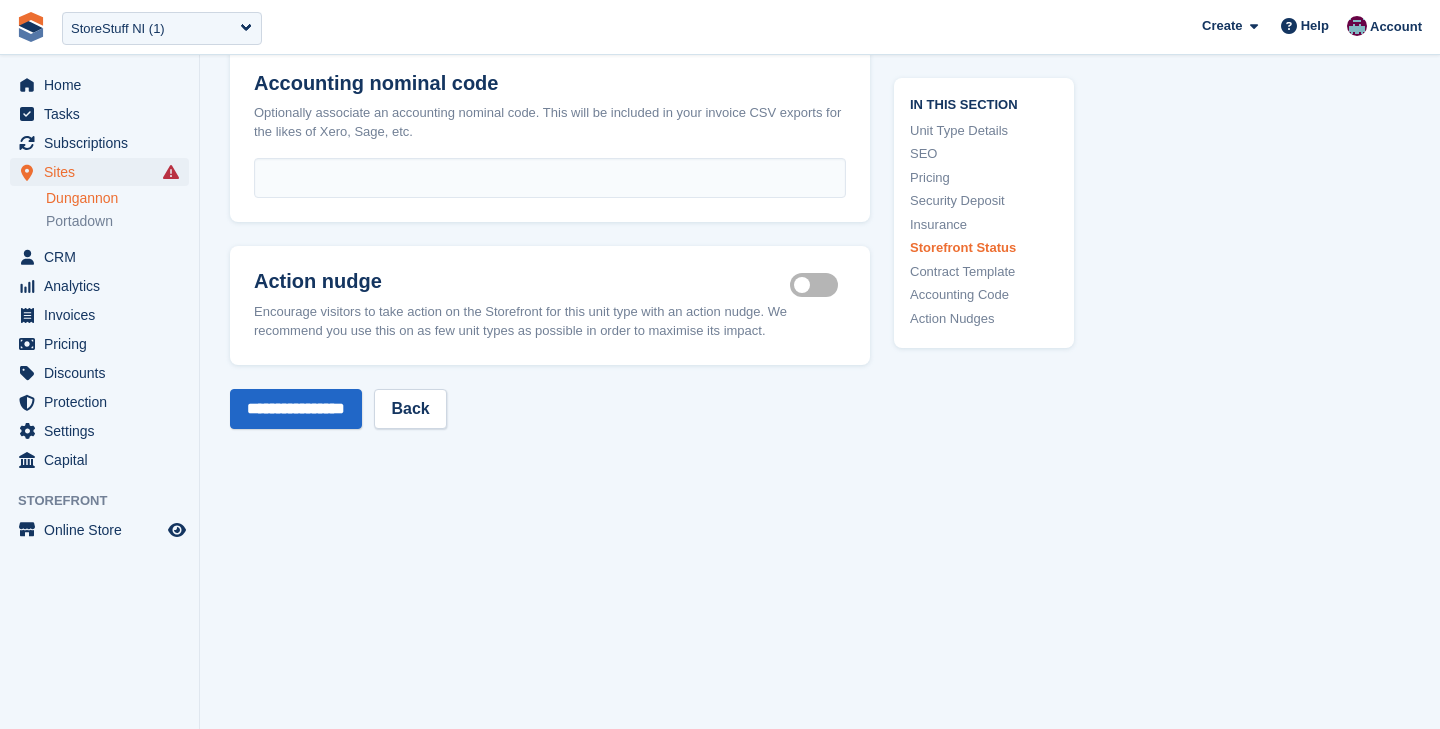 scroll, scrollTop: 4059, scrollLeft: 0, axis: vertical 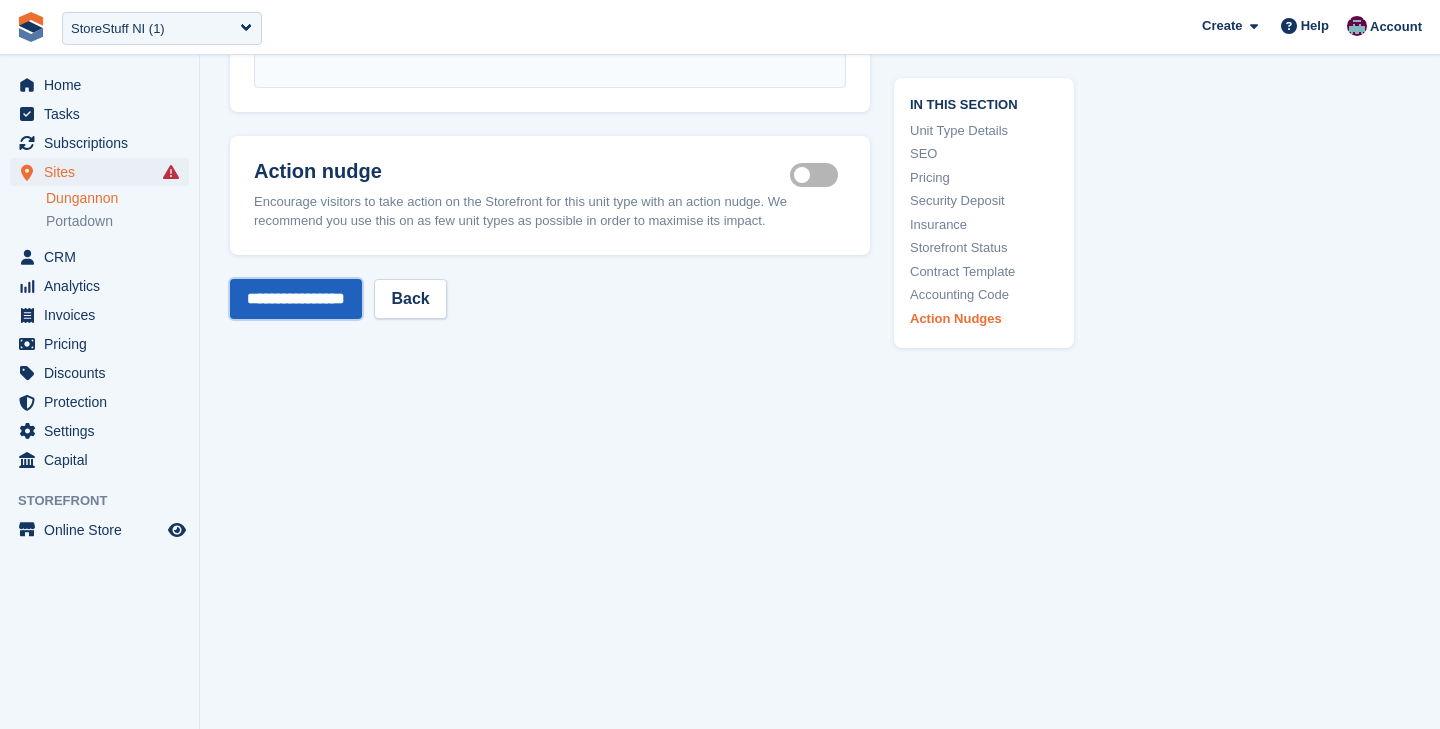 click on "**********" at bounding box center (296, 299) 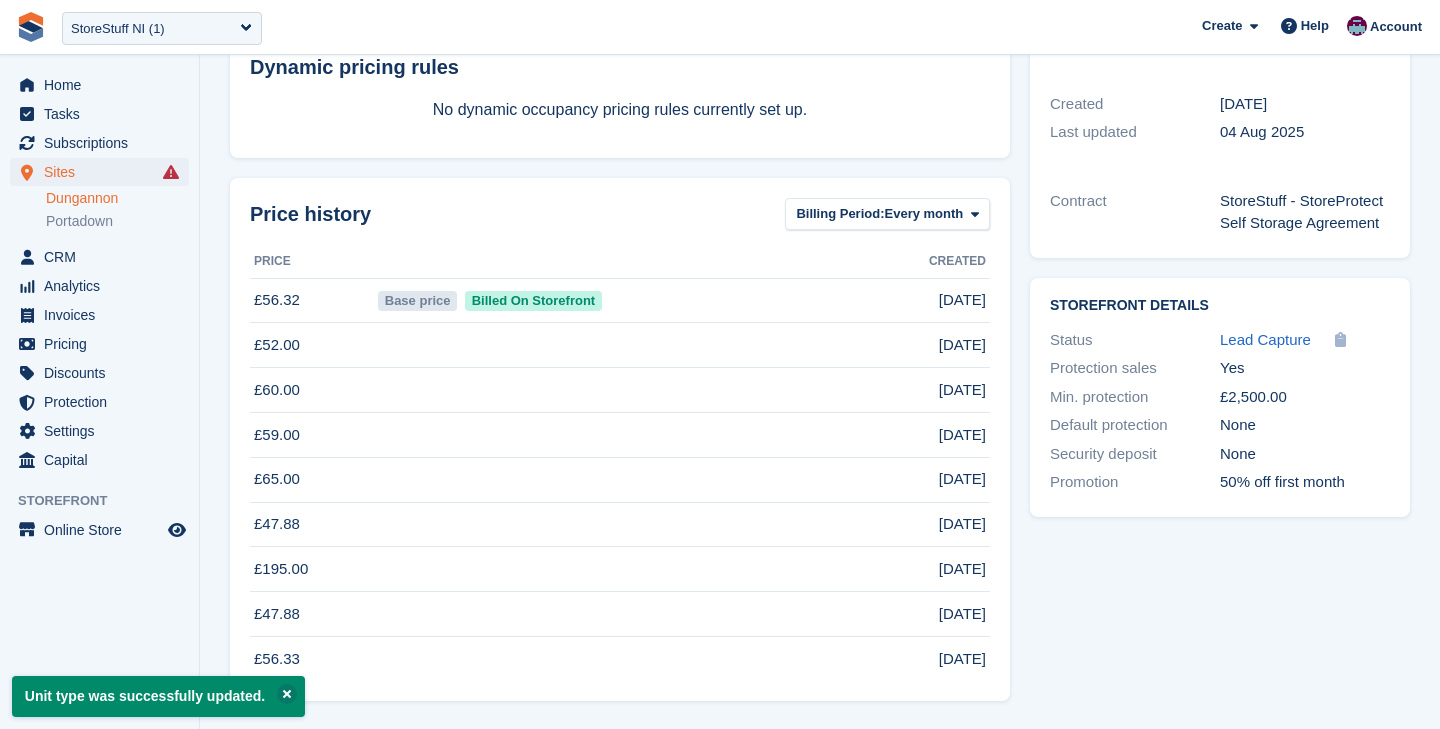 scroll, scrollTop: 0, scrollLeft: 0, axis: both 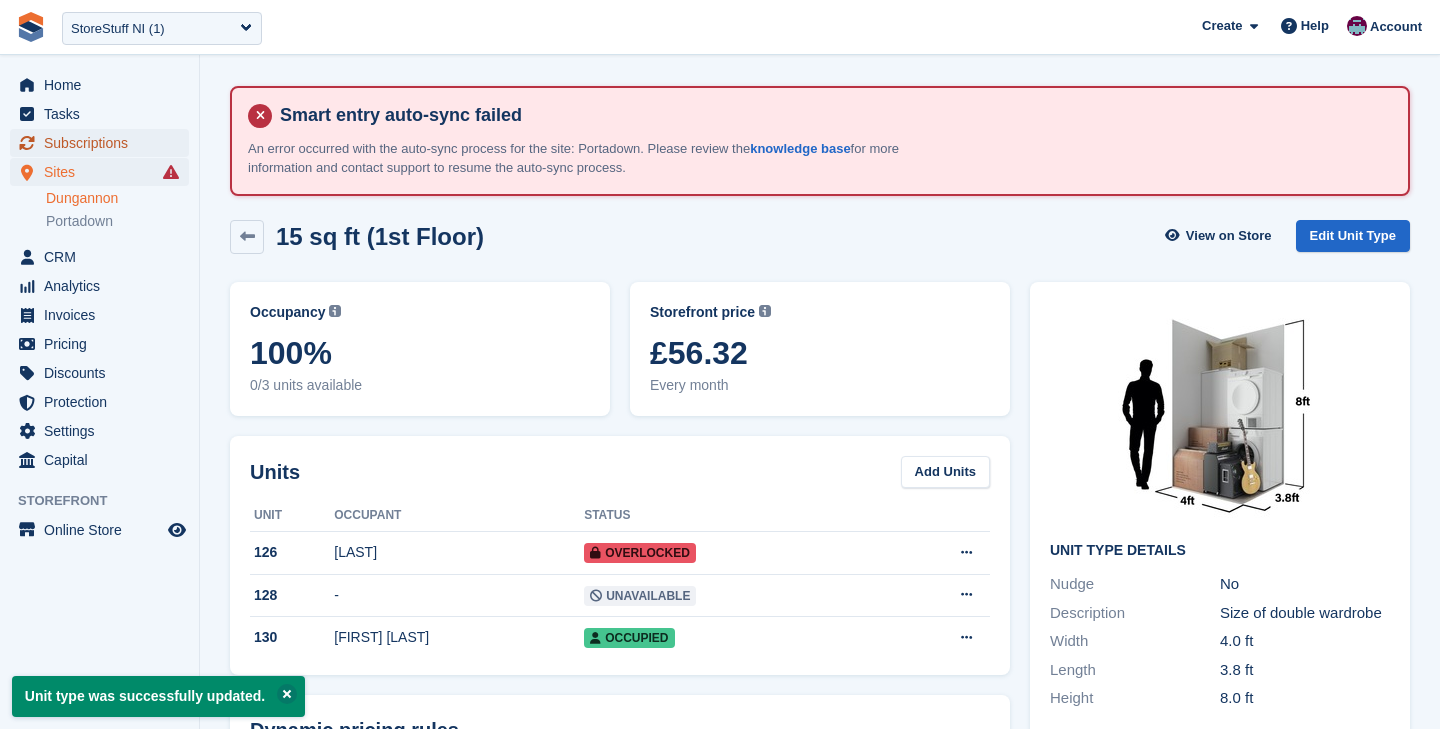 click on "Subscriptions" at bounding box center (104, 143) 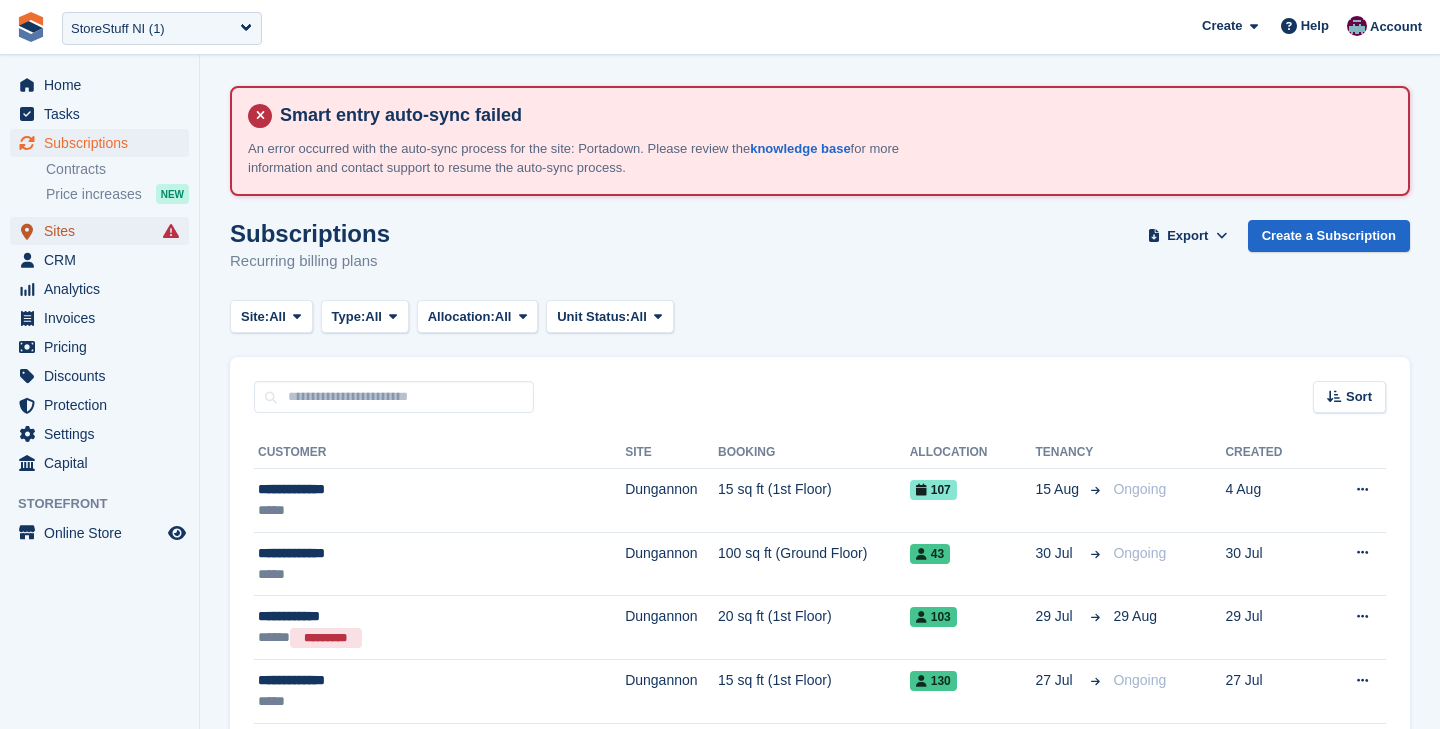 click on "Sites" at bounding box center [104, 231] 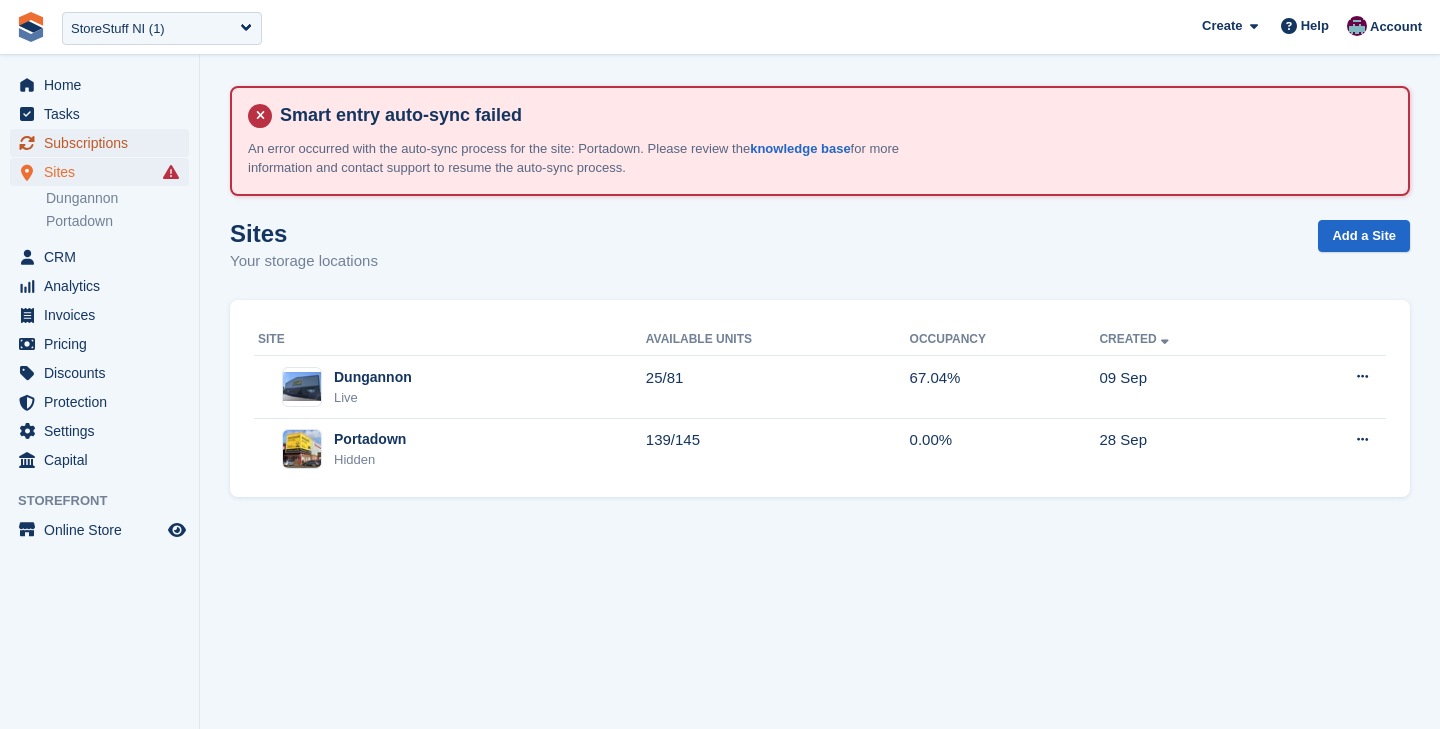 click on "Subscriptions" at bounding box center (104, 143) 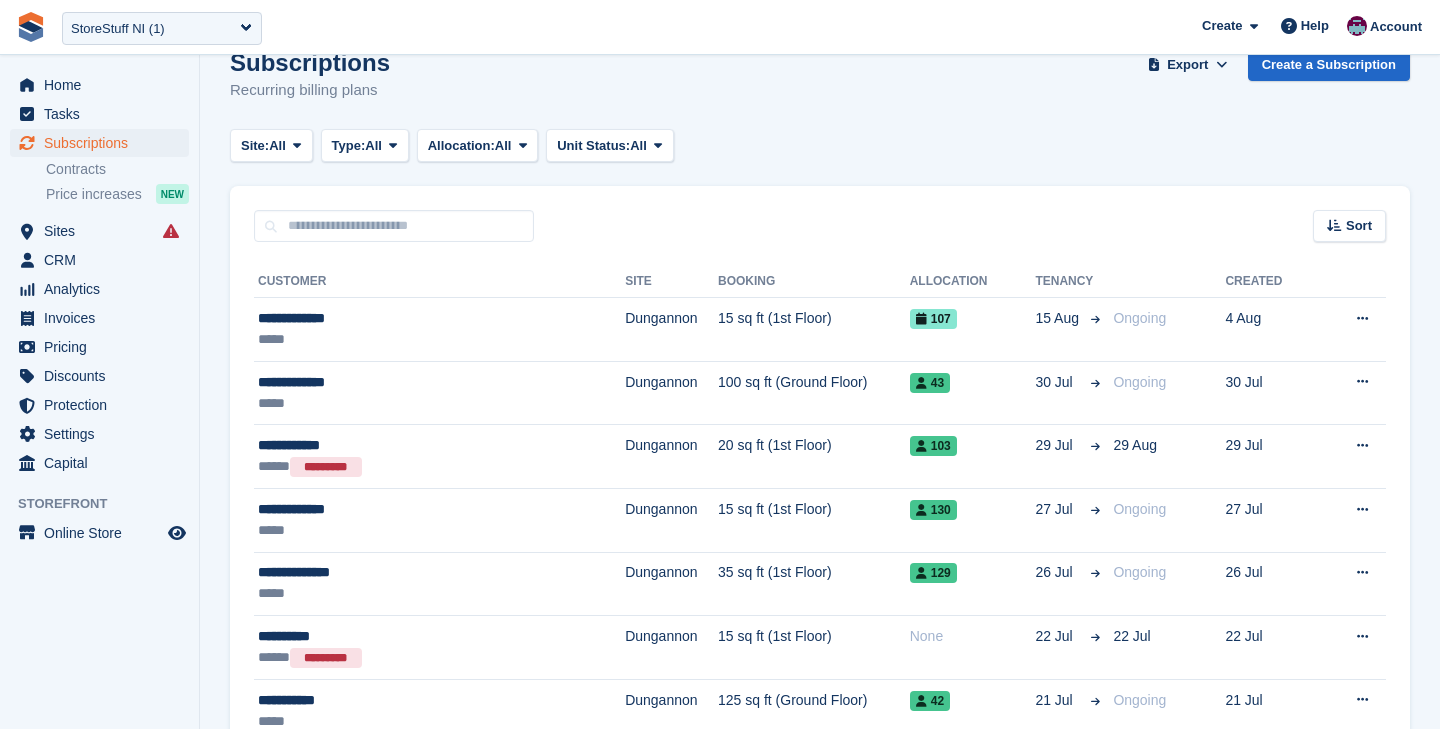 scroll, scrollTop: 174, scrollLeft: 0, axis: vertical 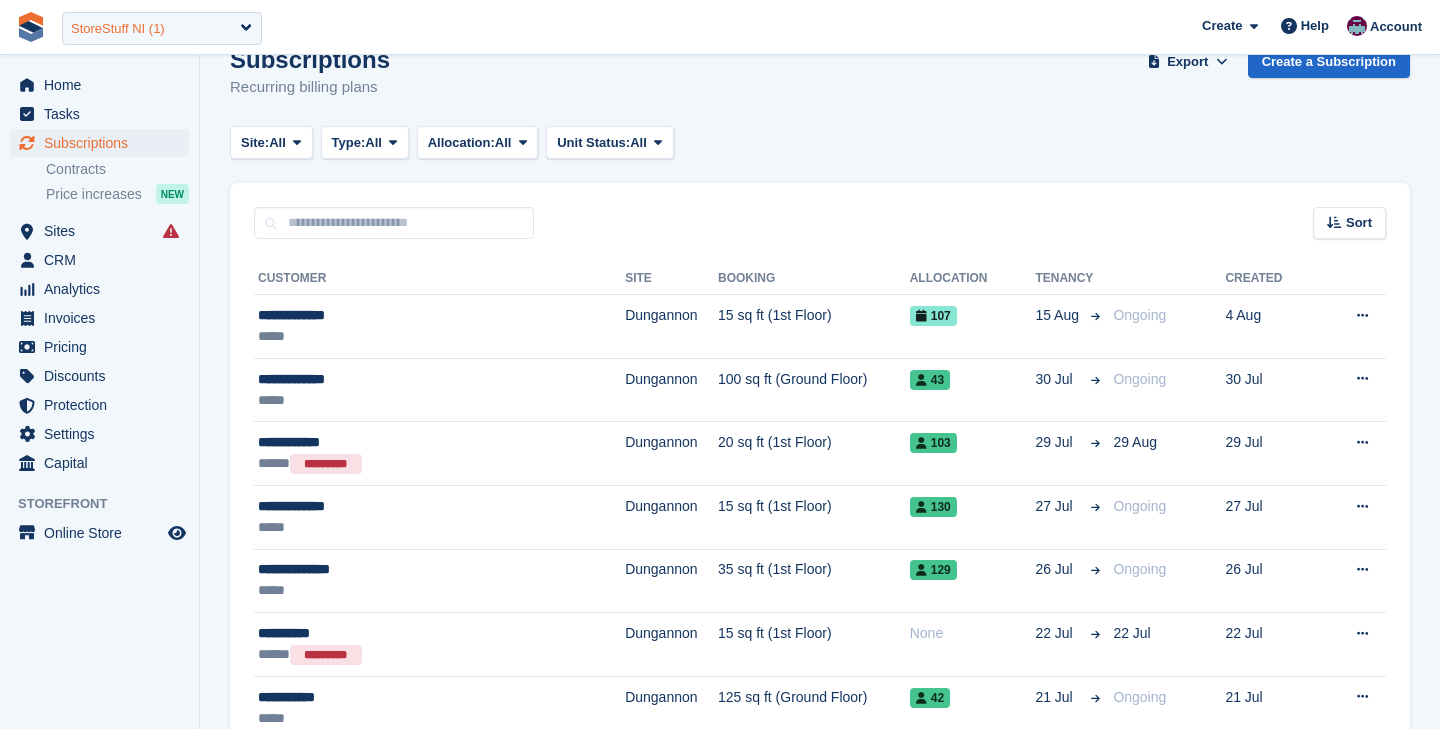 click on "StoreStuff NI (1)" at bounding box center (118, 29) 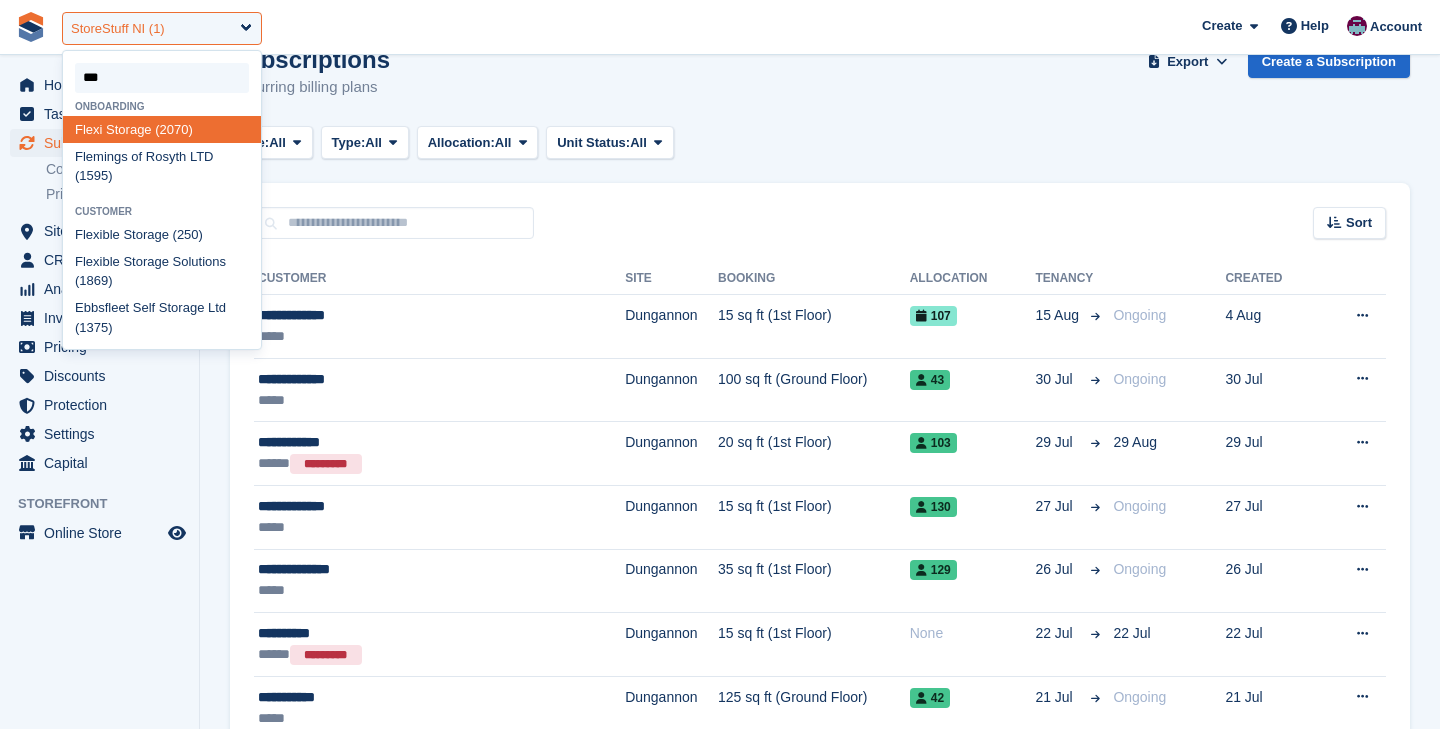 scroll, scrollTop: 0, scrollLeft: 0, axis: both 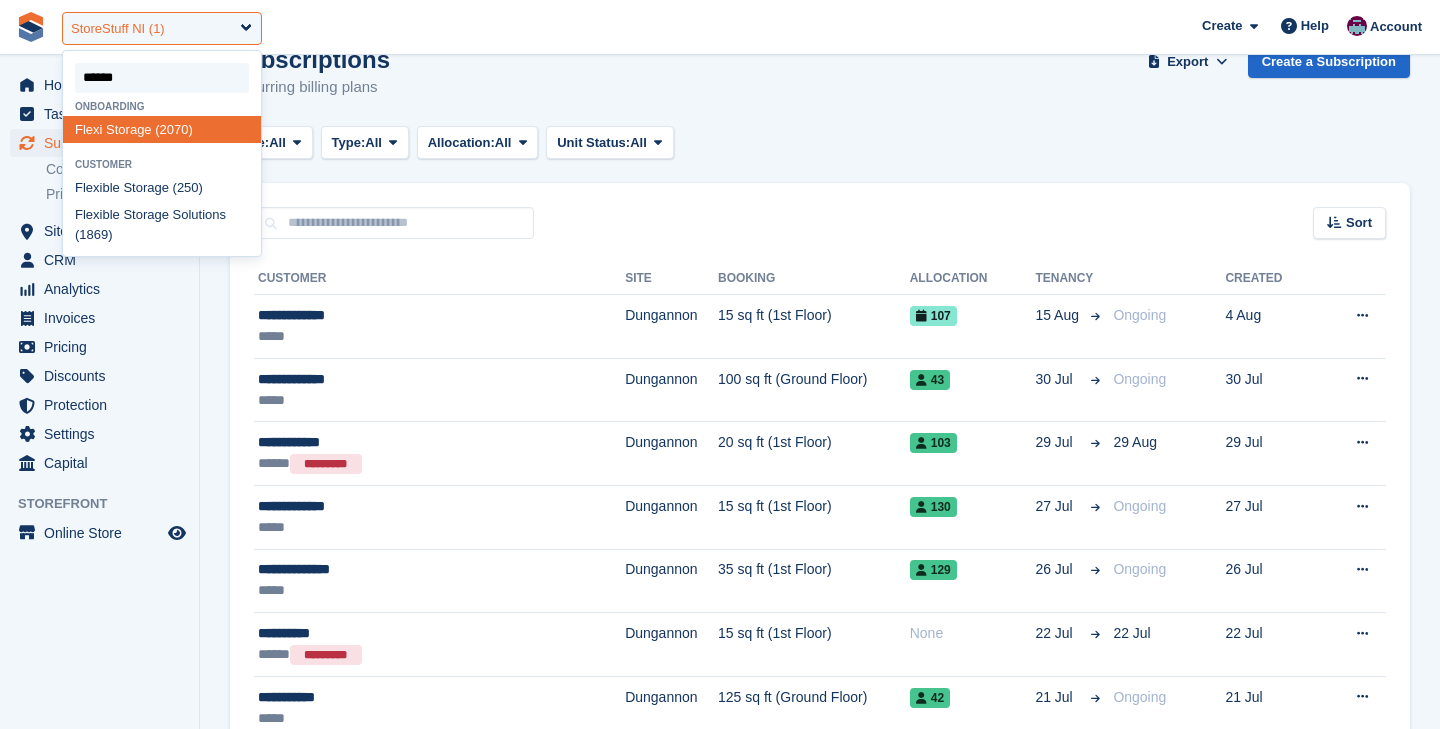 type on "*******" 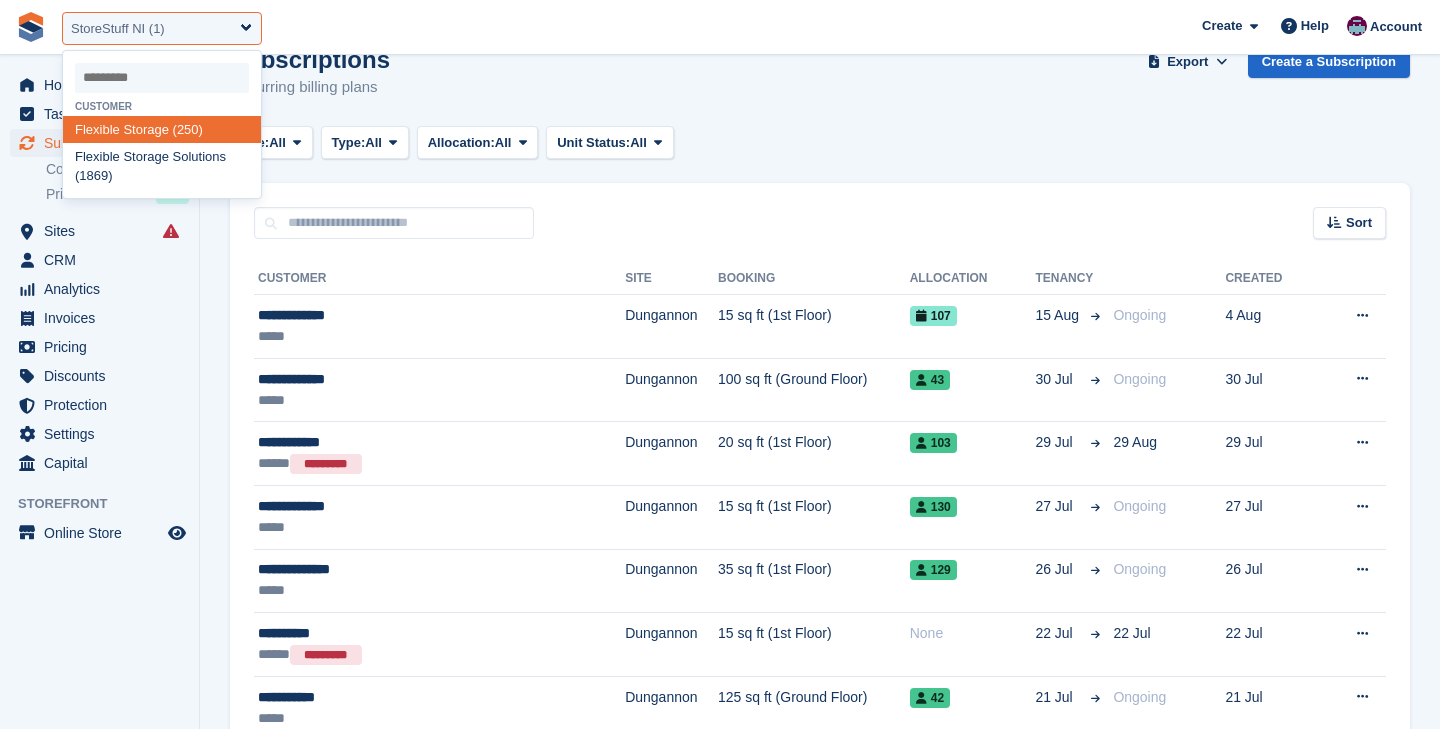 select on "***" 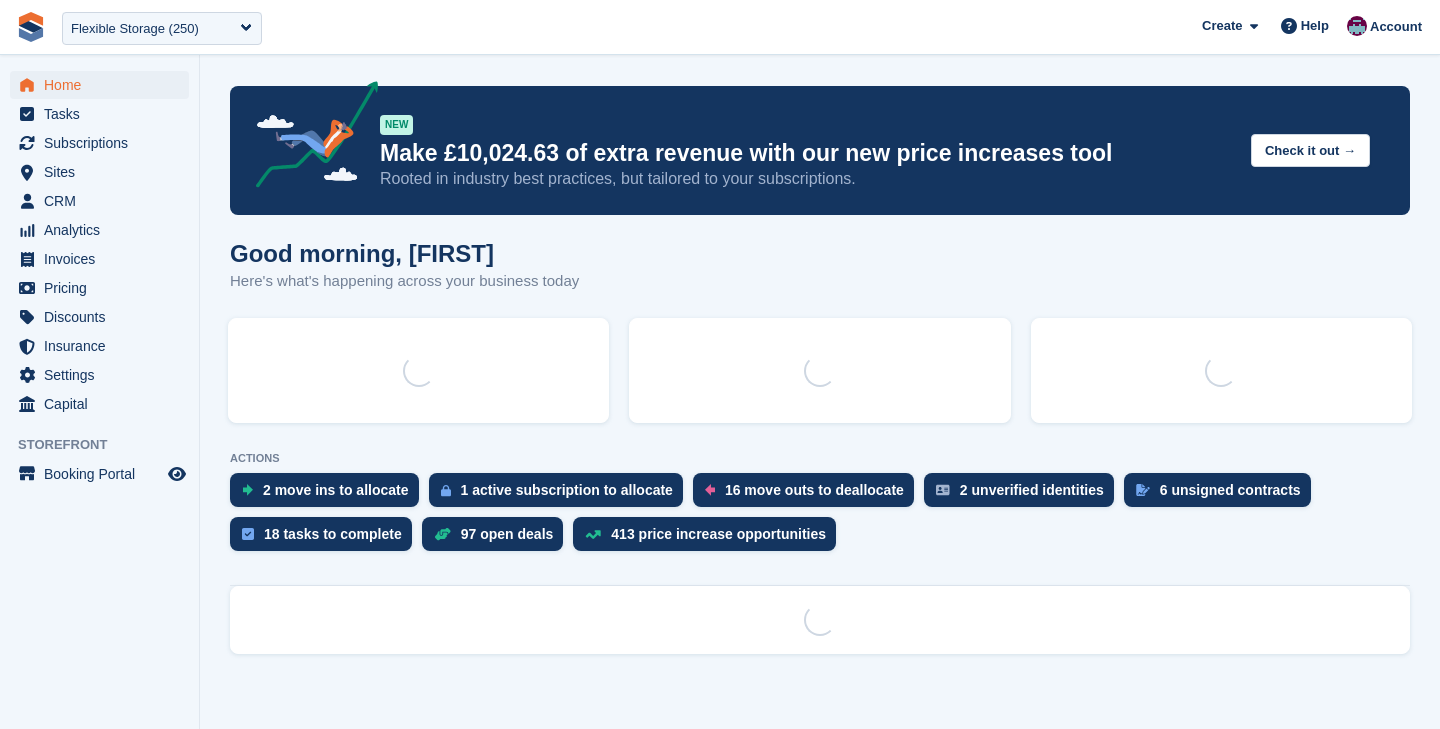 scroll, scrollTop: 0, scrollLeft: 0, axis: both 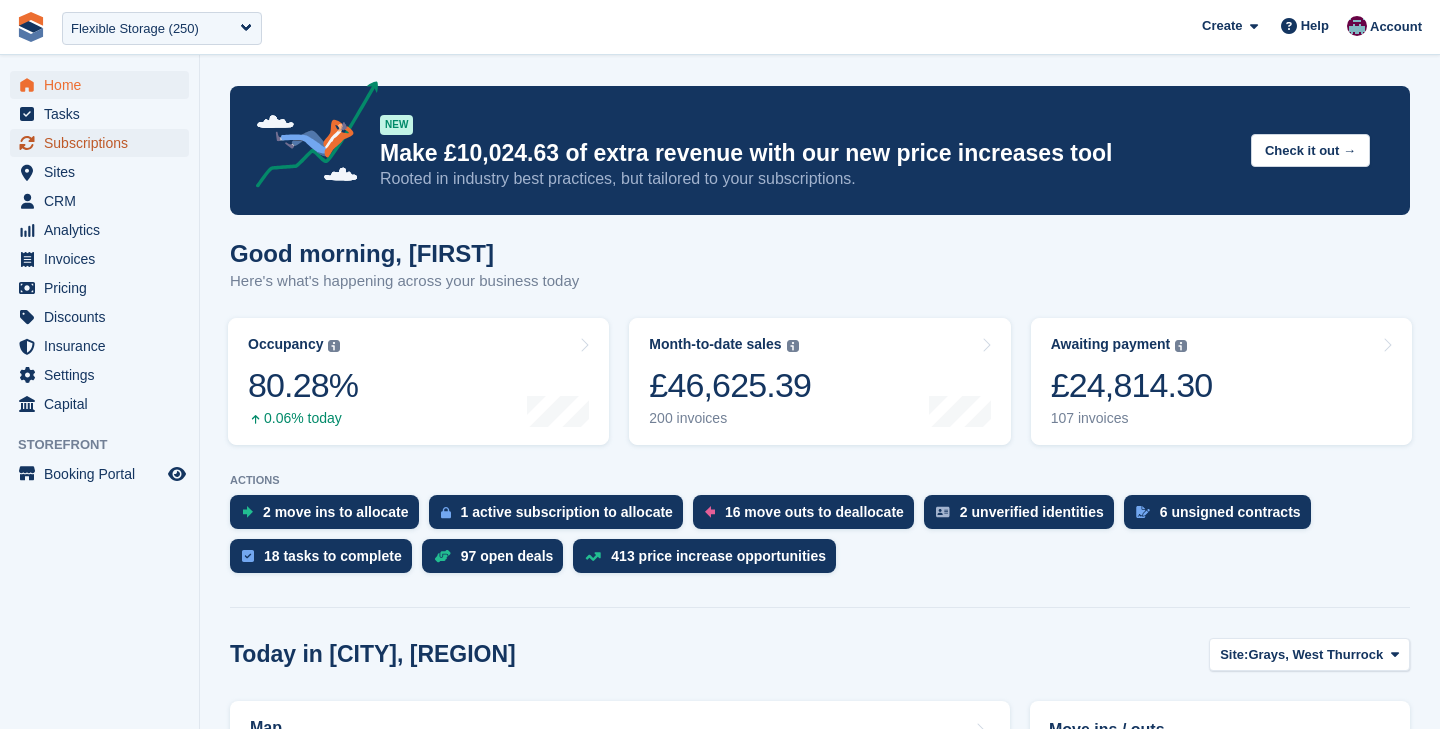 click on "Subscriptions" at bounding box center (104, 143) 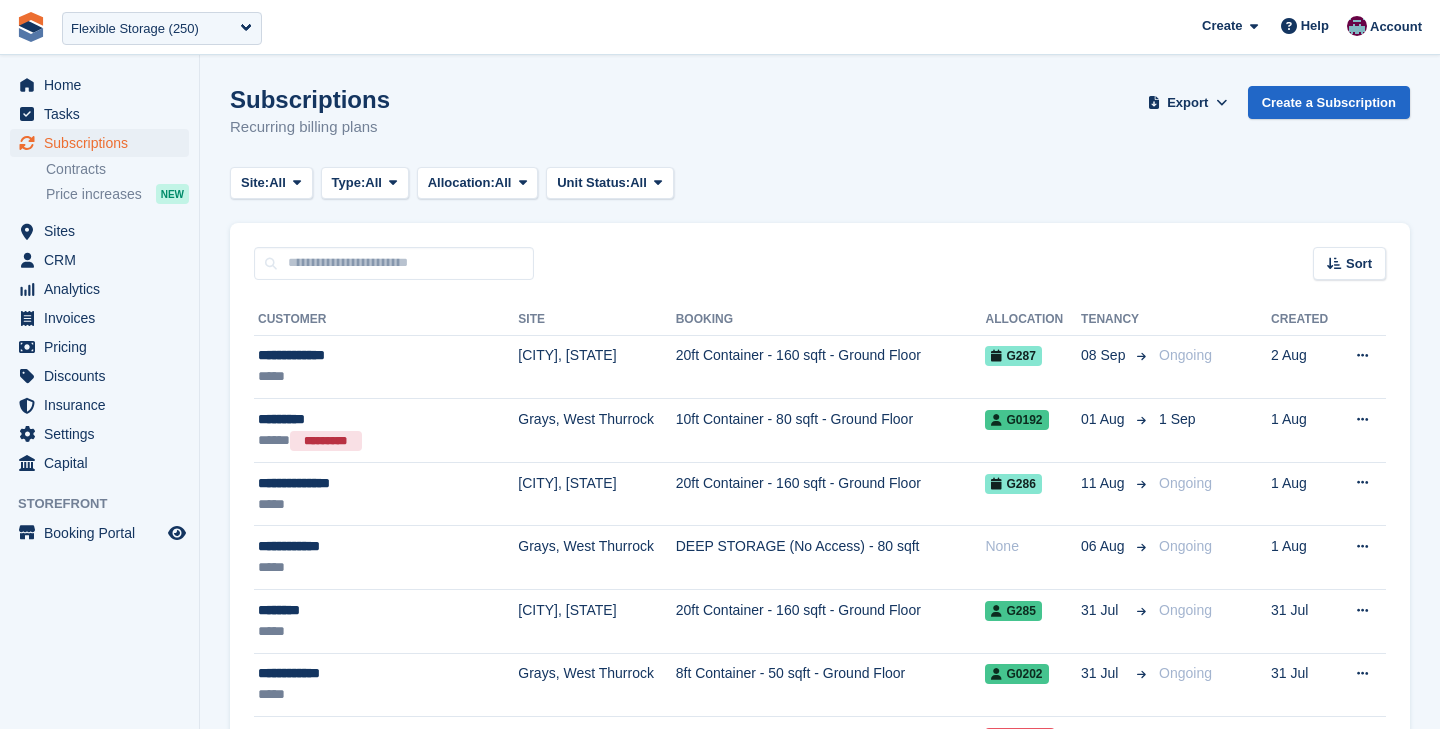 scroll, scrollTop: 0, scrollLeft: 0, axis: both 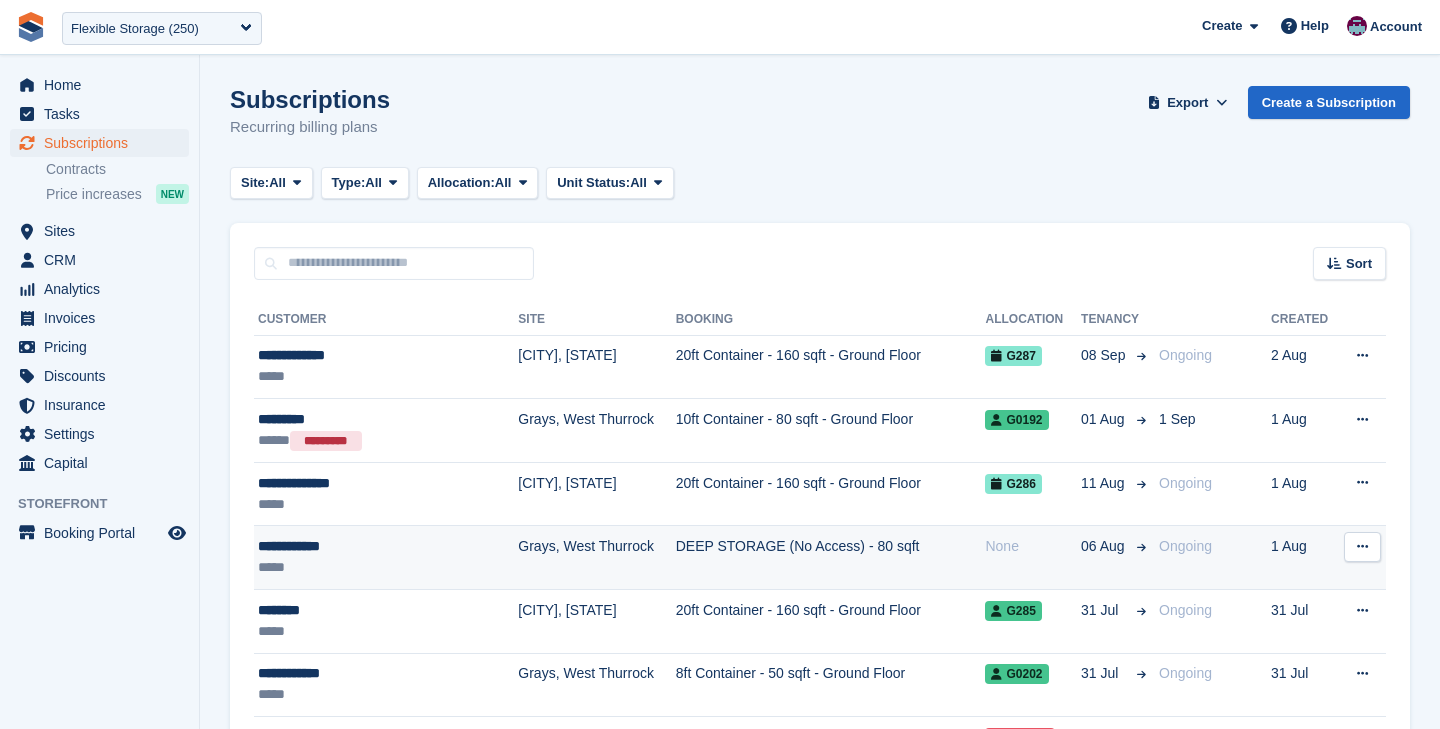 click on "**********" at bounding box center [370, 546] 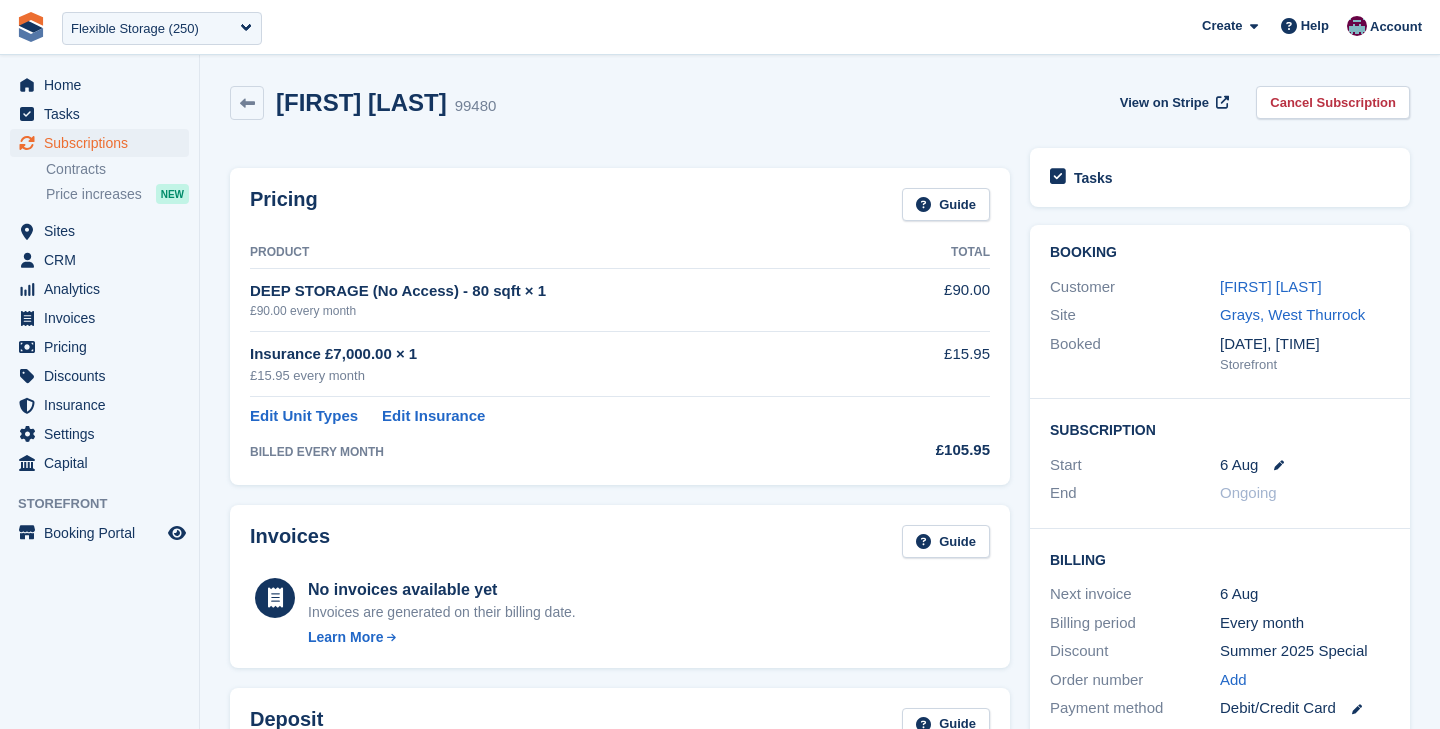 scroll, scrollTop: 0, scrollLeft: 0, axis: both 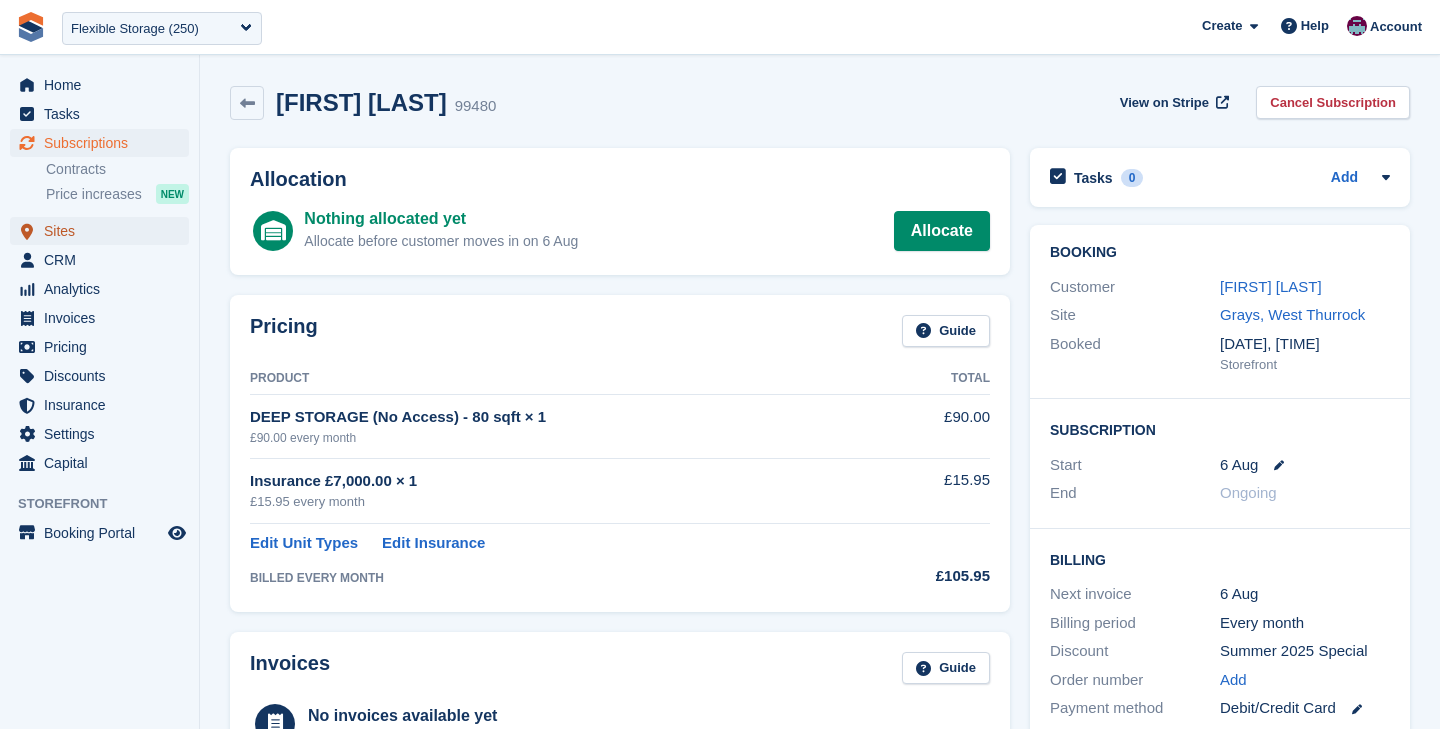 click on "Sites" at bounding box center (104, 231) 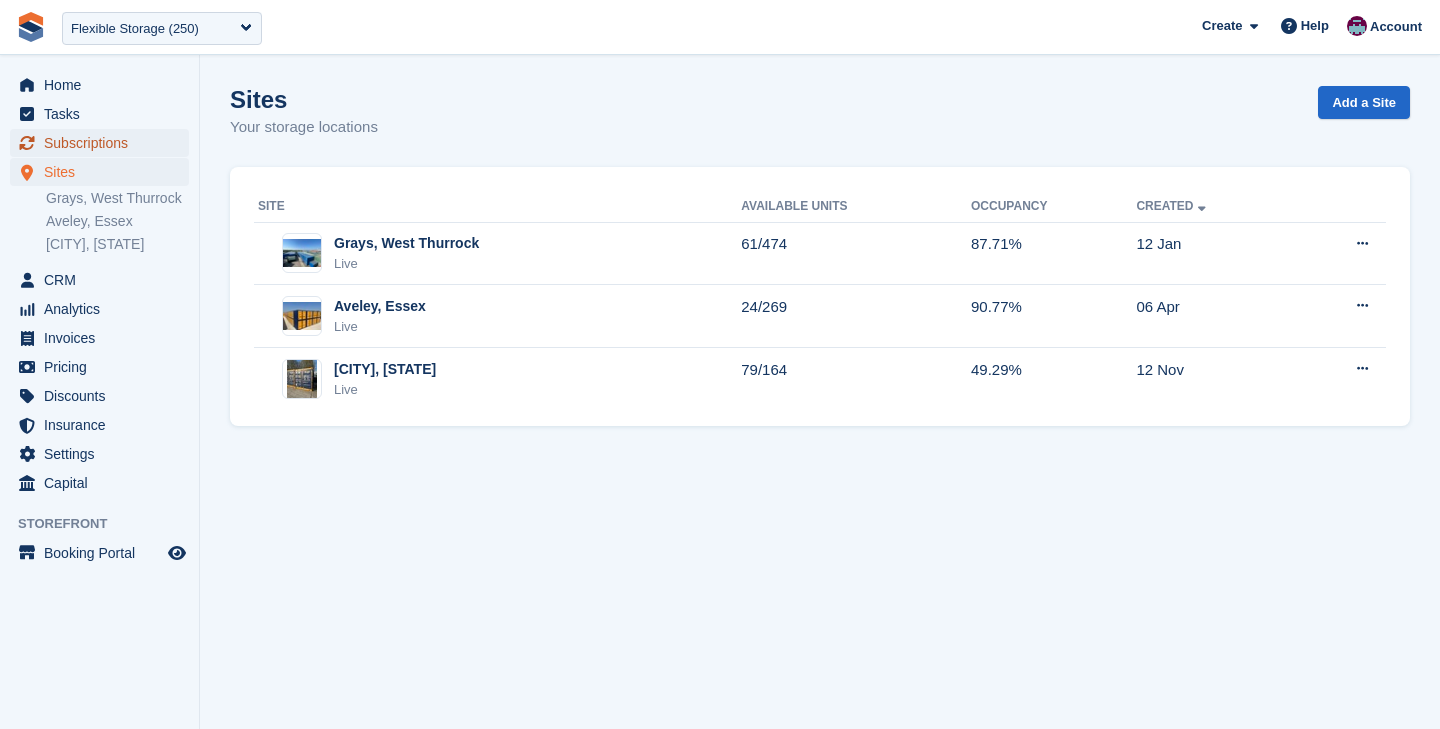 click on "Subscriptions" at bounding box center [104, 143] 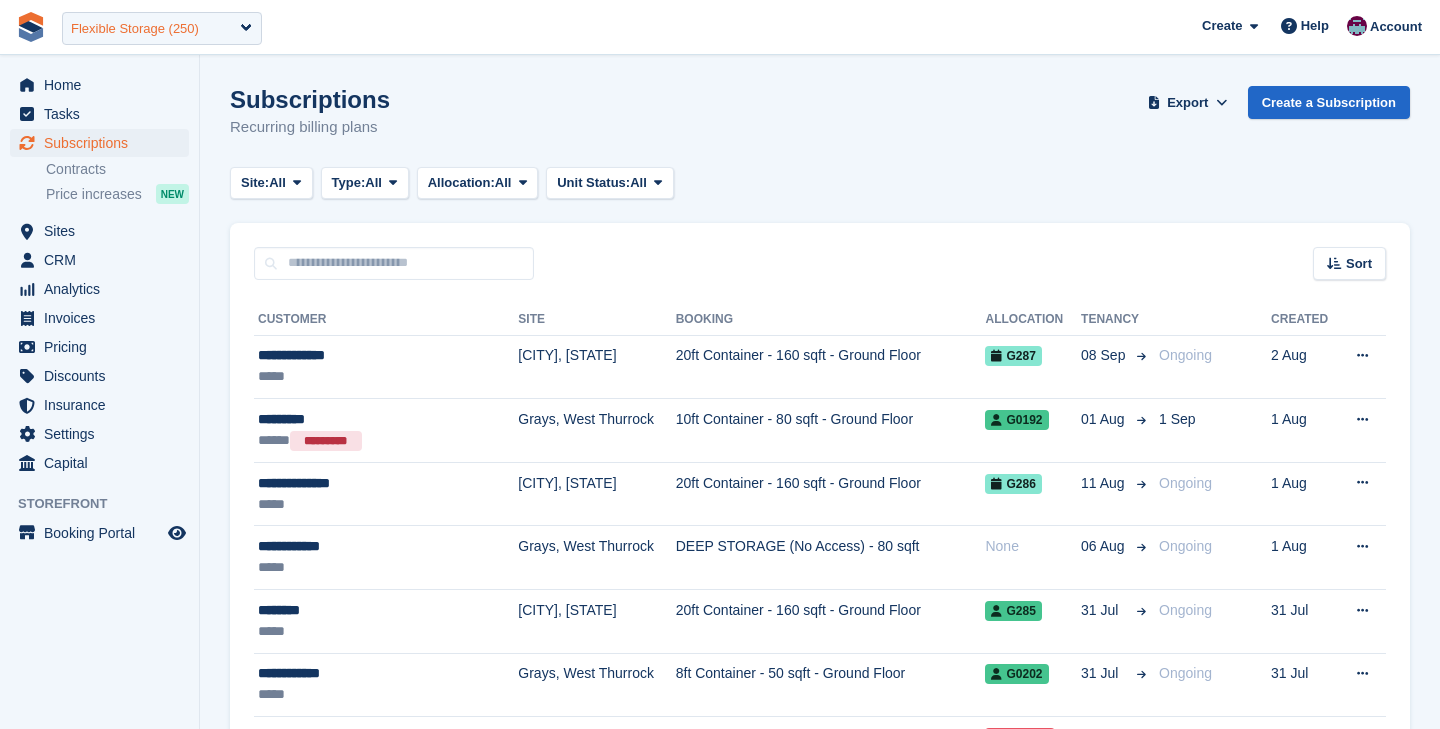 click on "Flexible Storage (250)" at bounding box center (135, 29) 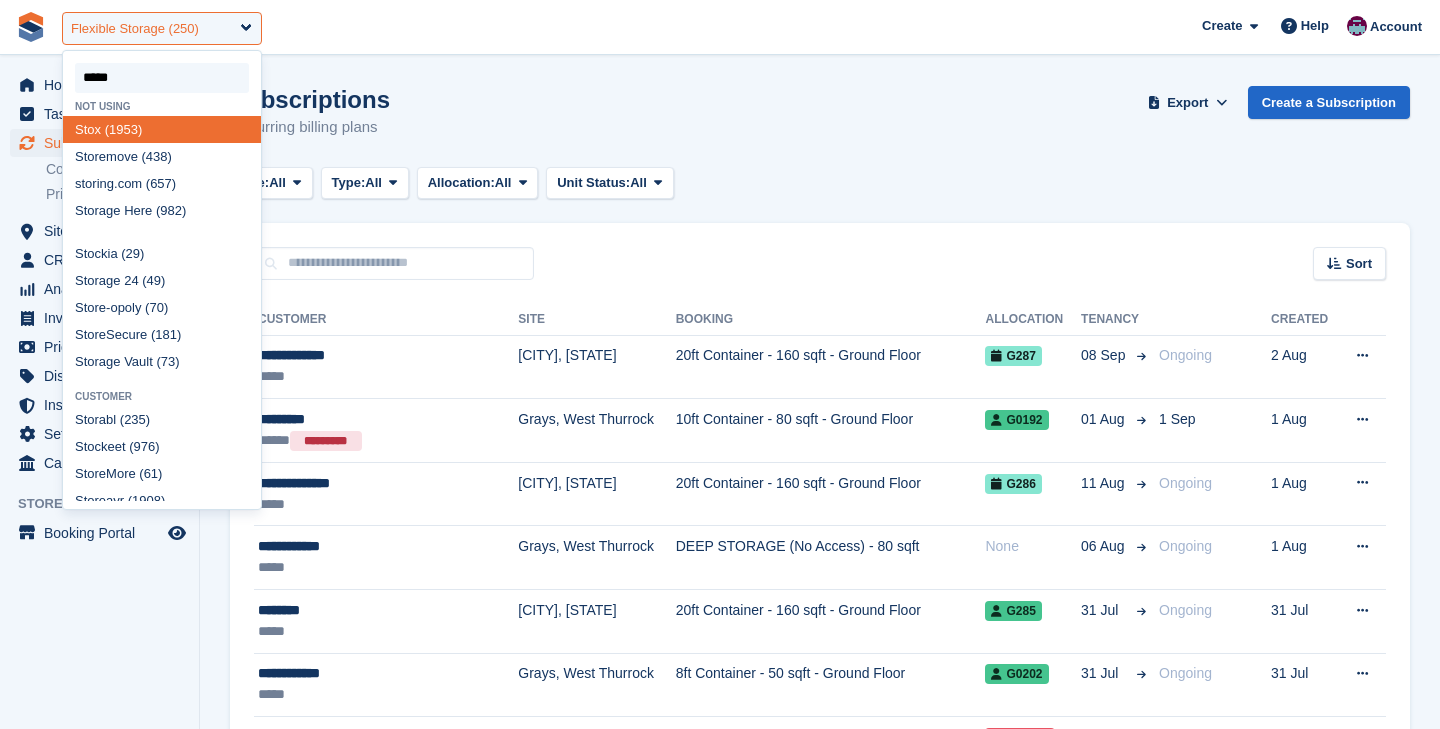 type on "******" 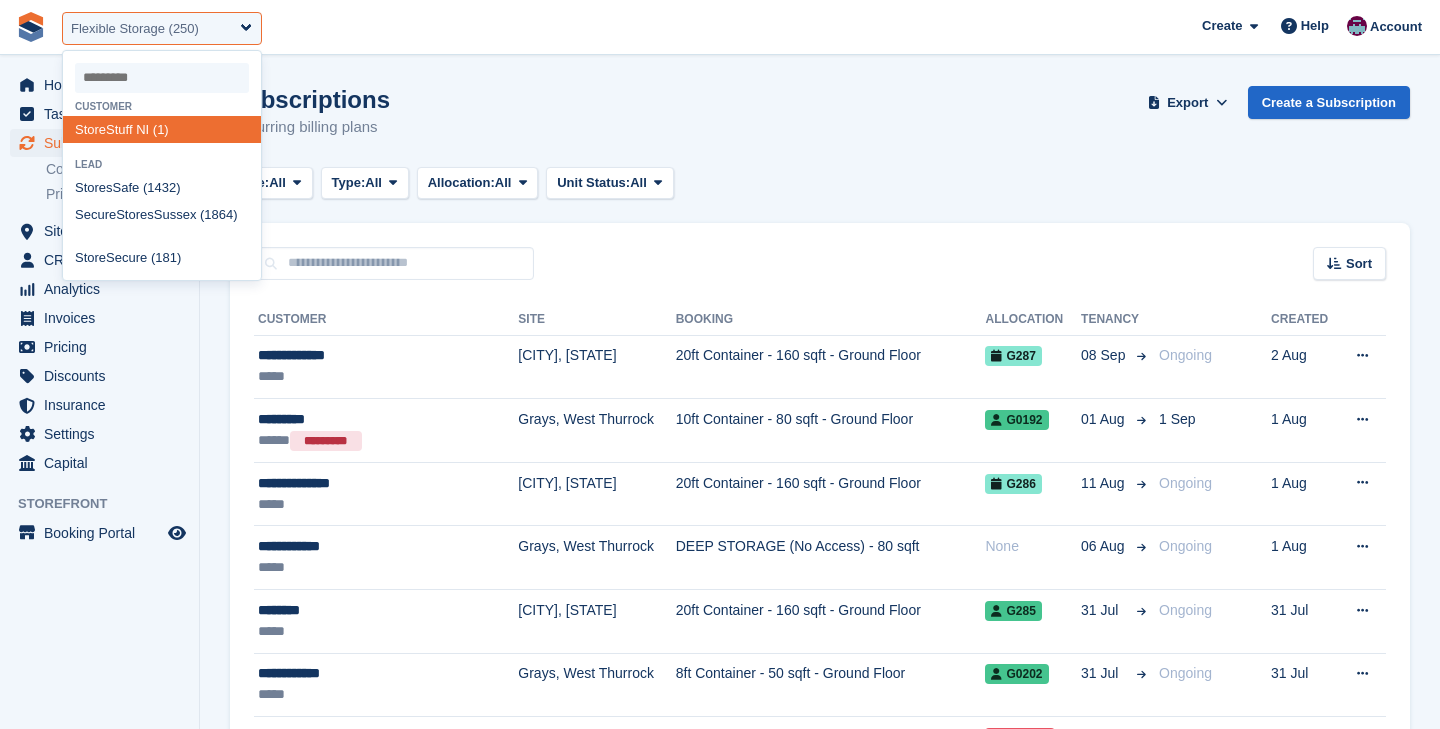 select on "*" 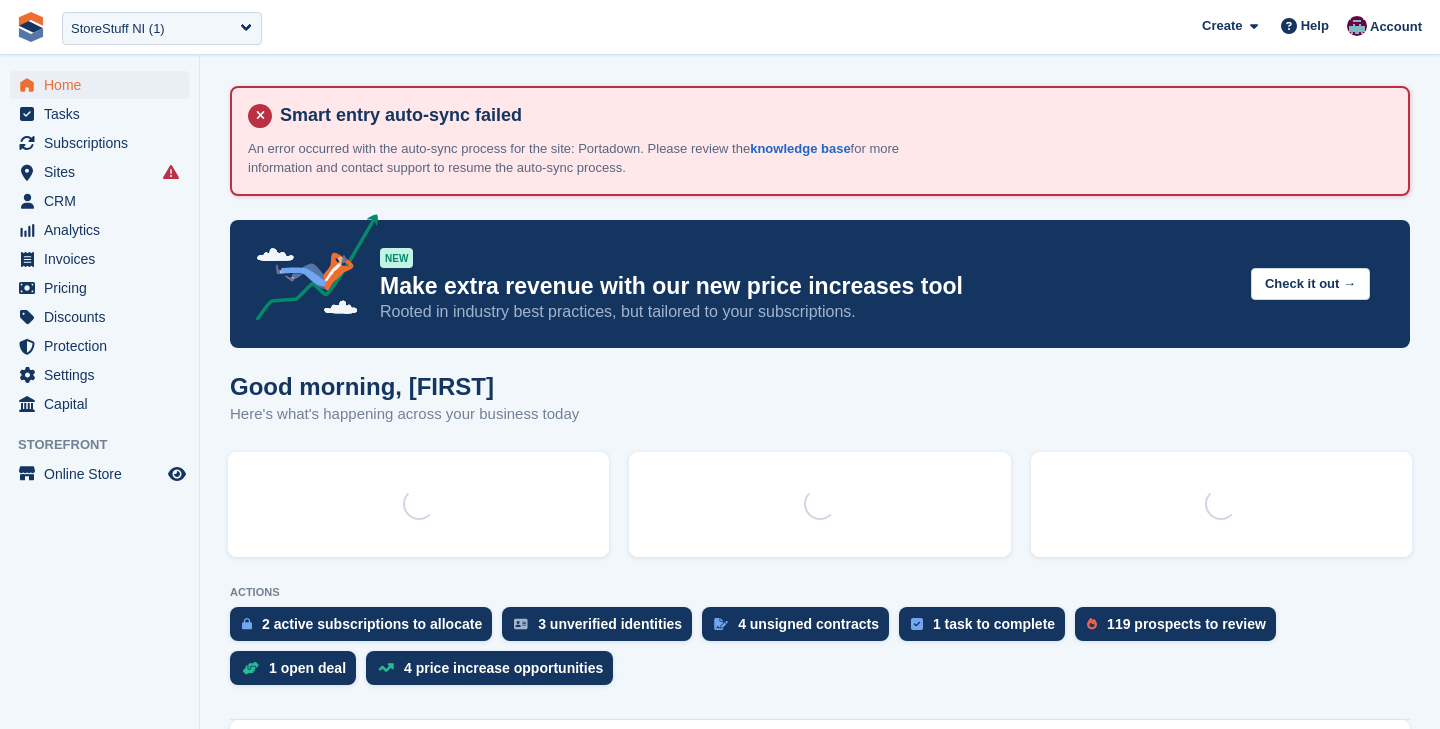scroll, scrollTop: 0, scrollLeft: 0, axis: both 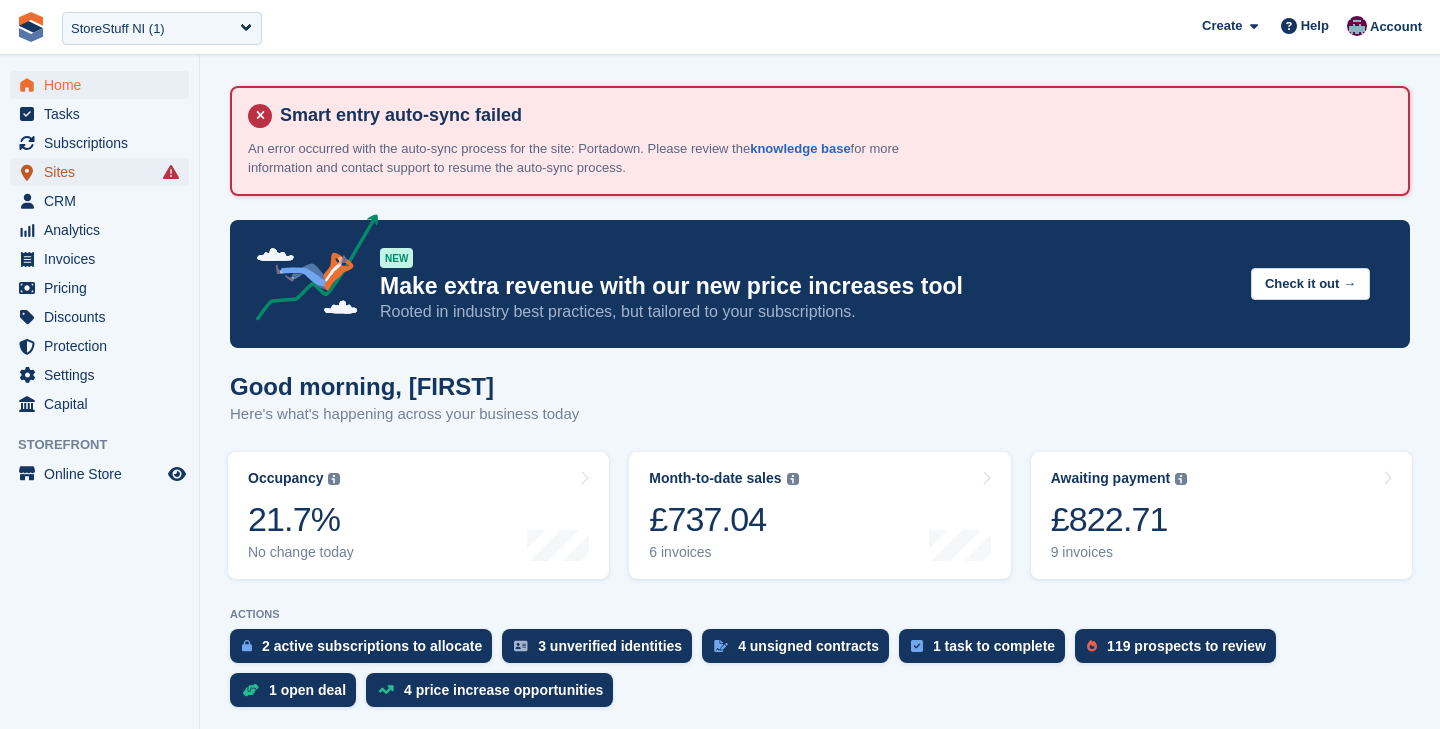 click on "Sites" at bounding box center (104, 172) 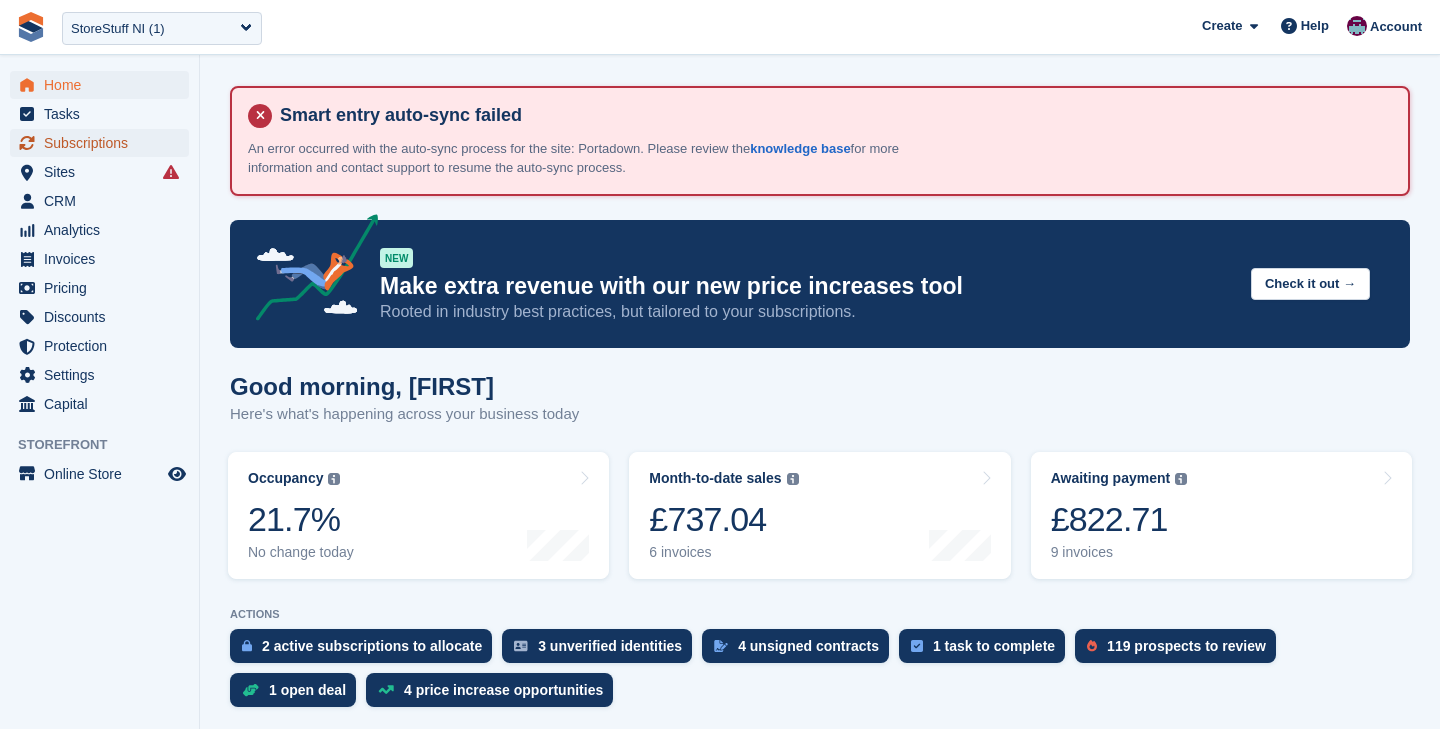 click on "Subscriptions" at bounding box center [104, 143] 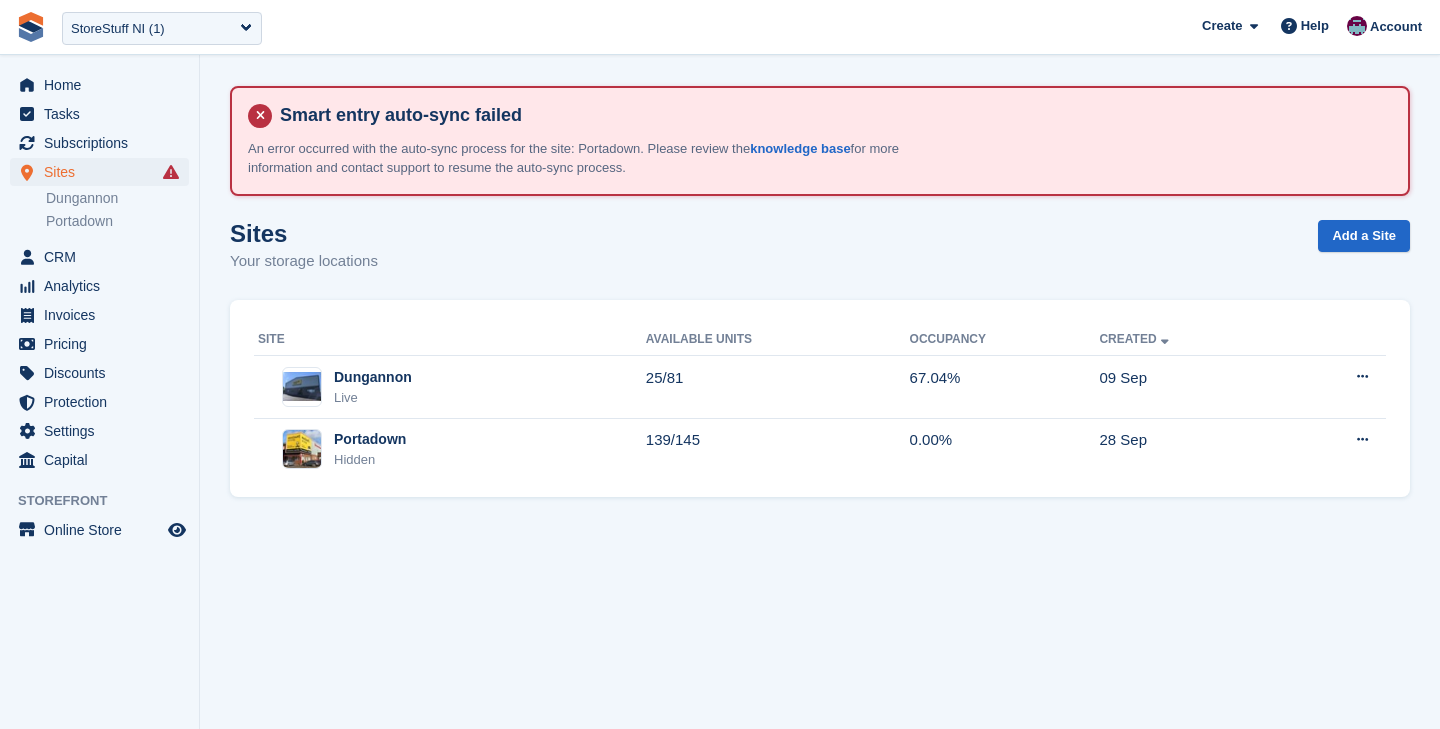 scroll, scrollTop: 0, scrollLeft: 0, axis: both 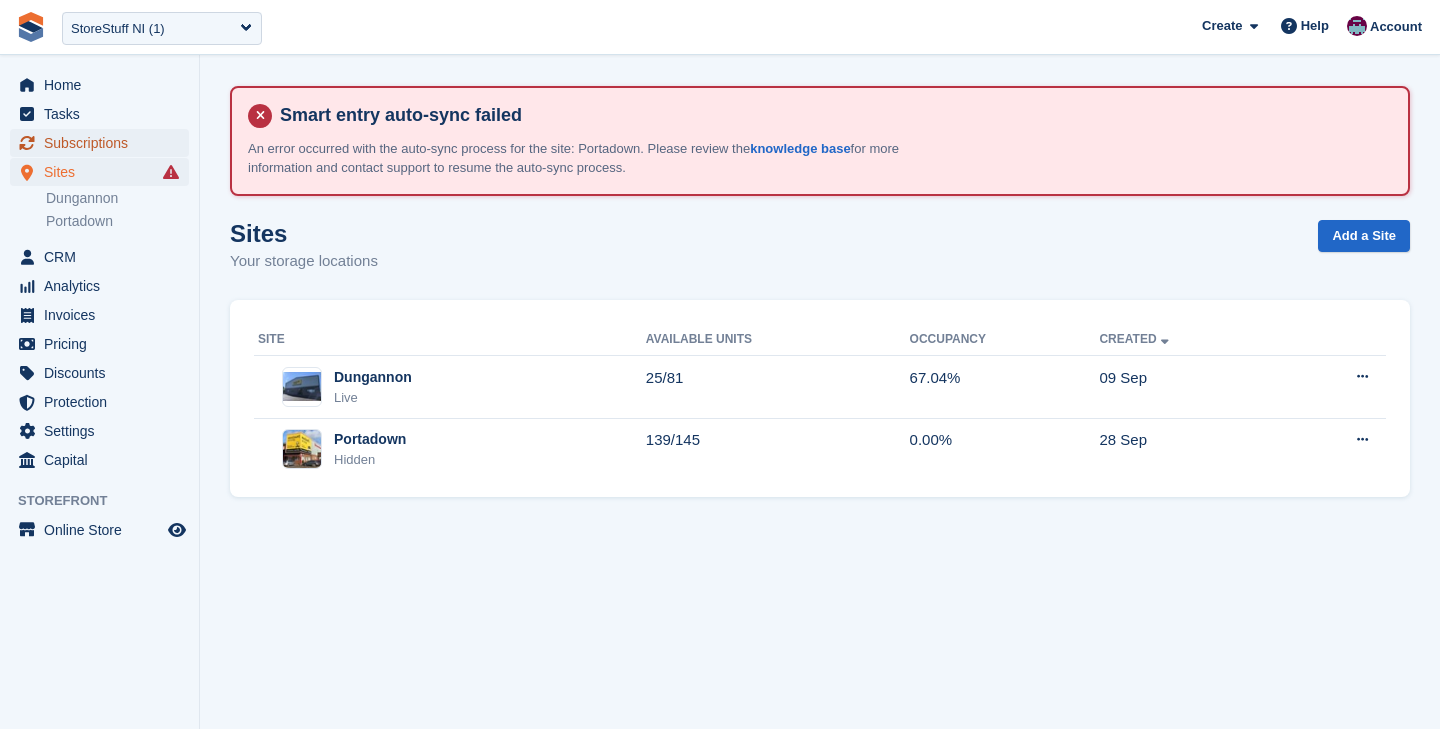 click on "Subscriptions" at bounding box center (104, 143) 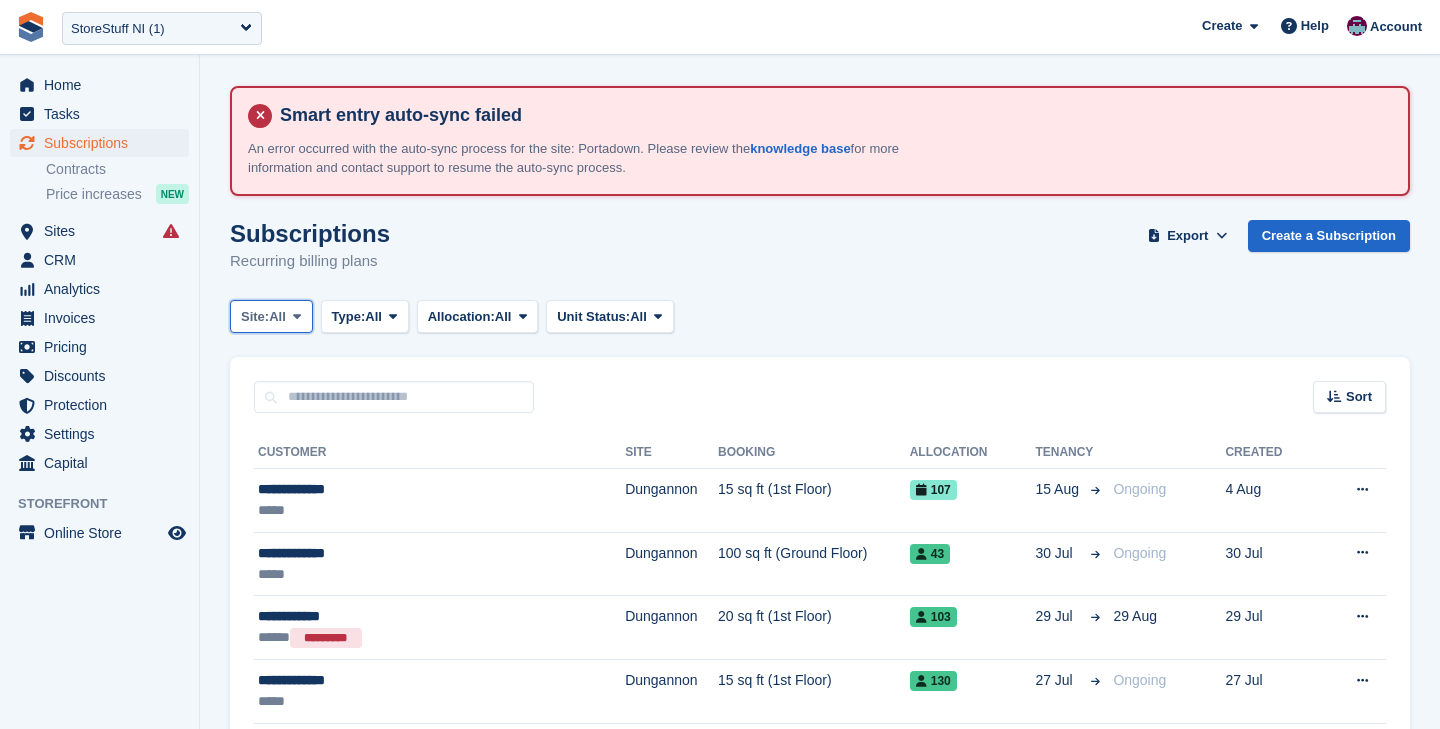 click on "All" at bounding box center (277, 317) 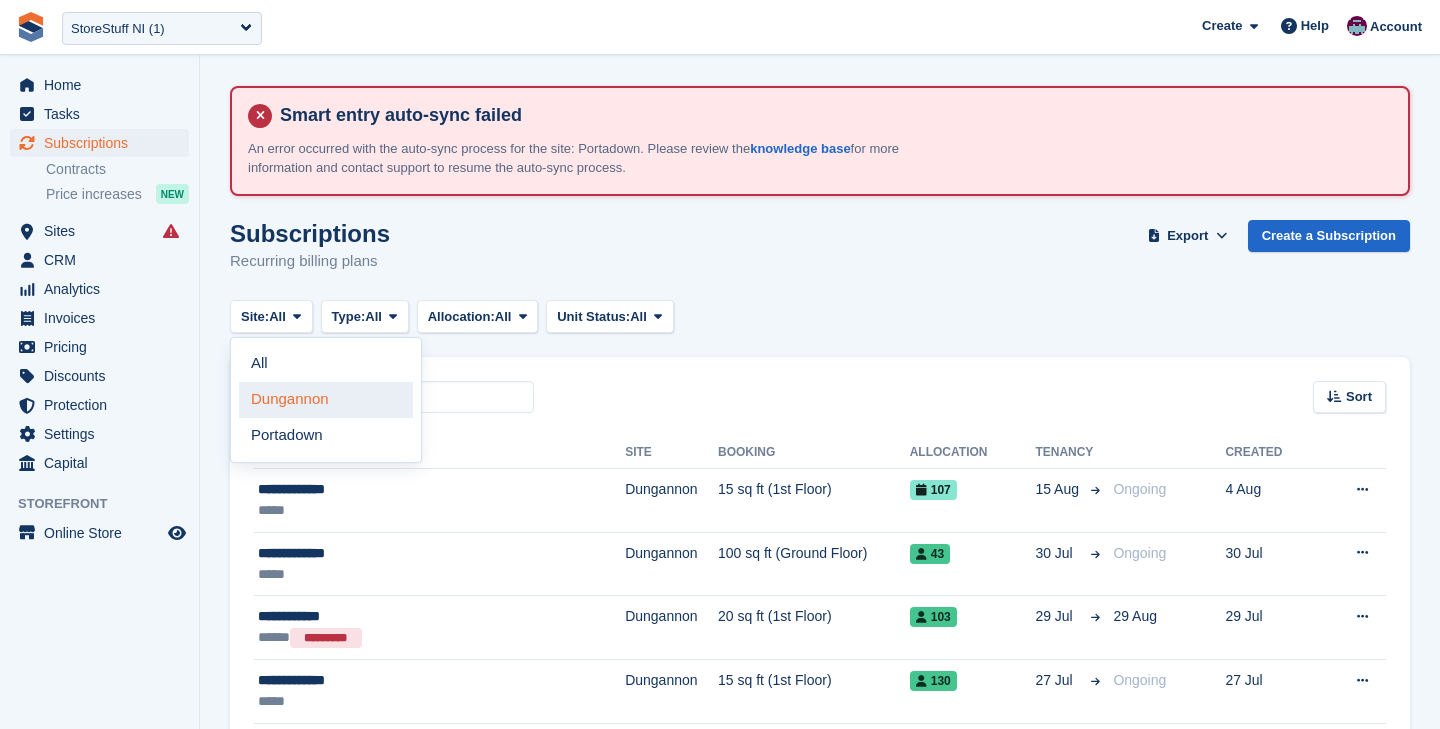 click on "Dungannon" at bounding box center [326, 400] 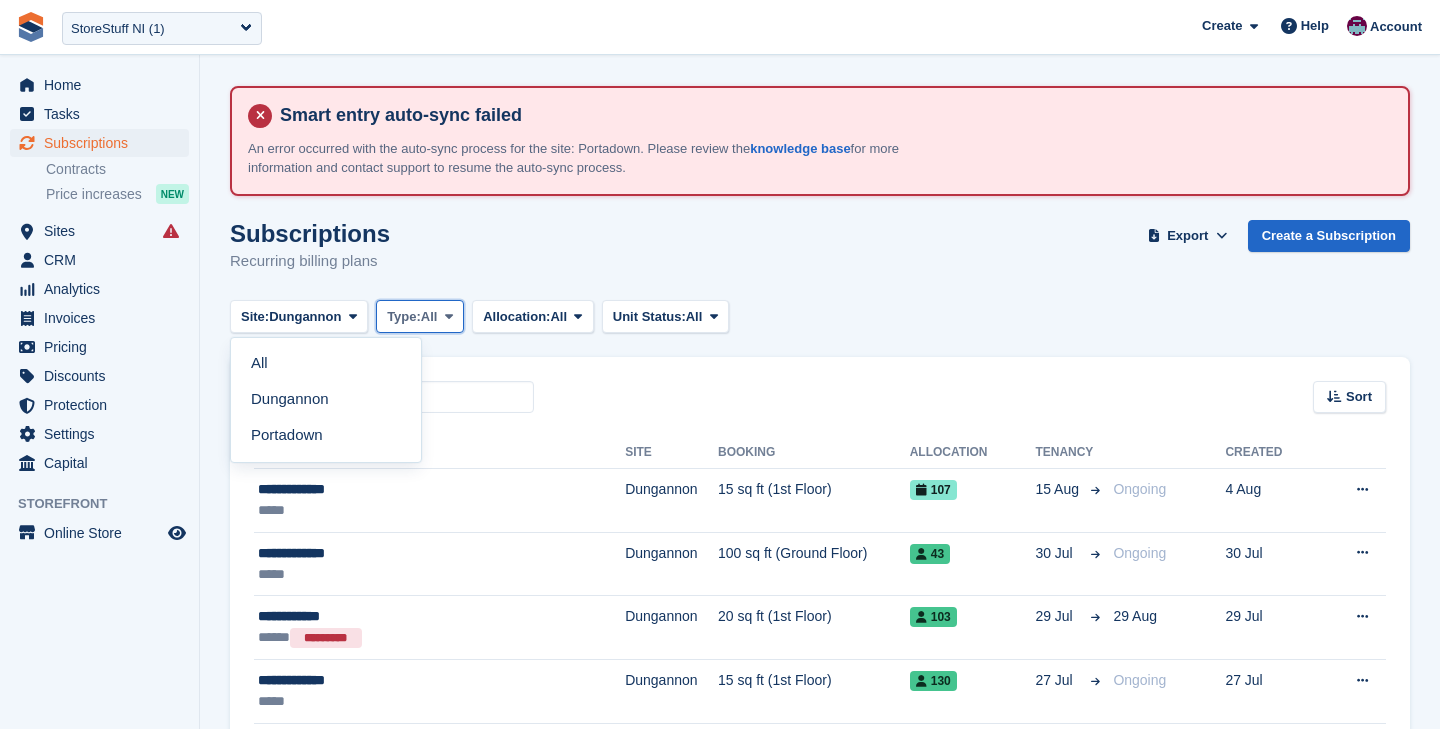 click on "All" at bounding box center [429, 317] 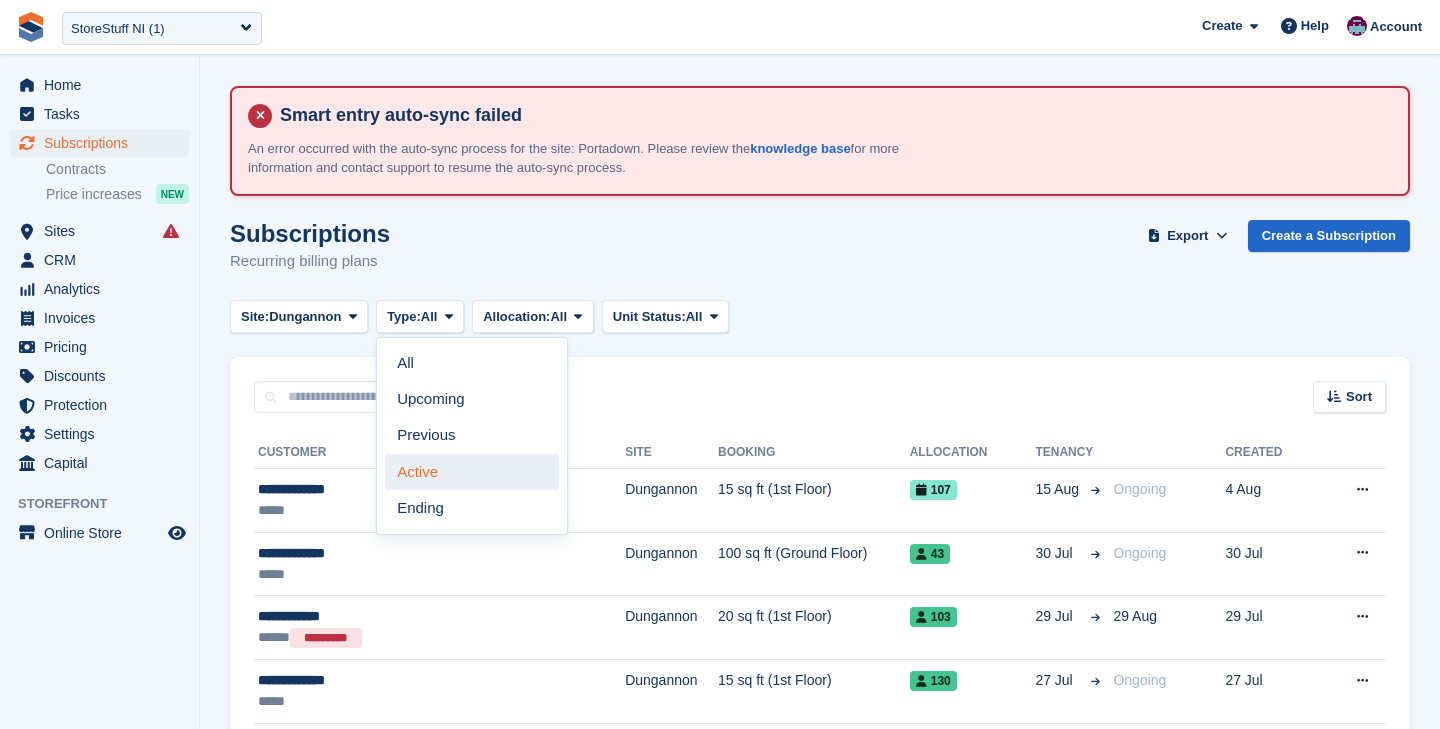 click on "Active" at bounding box center [472, 472] 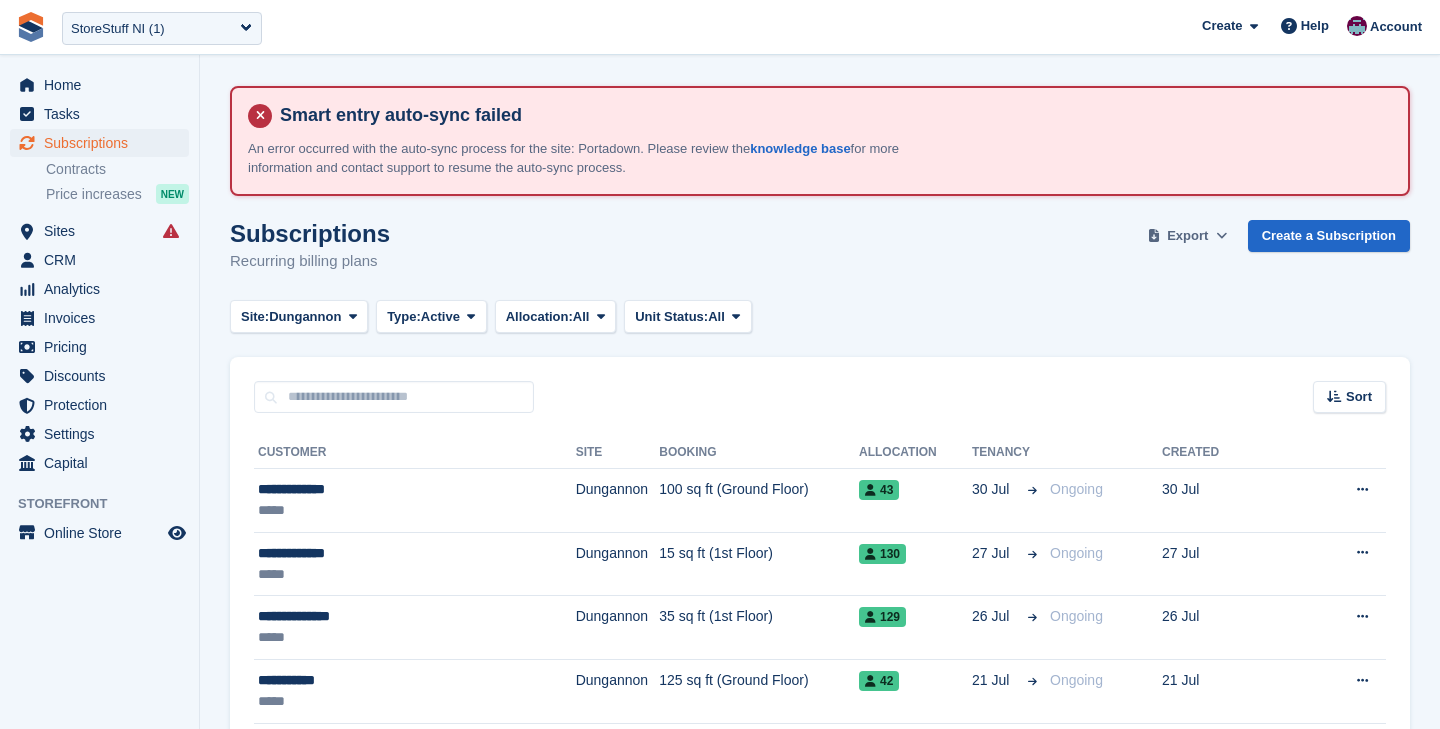 click on "Export" at bounding box center (1187, 236) 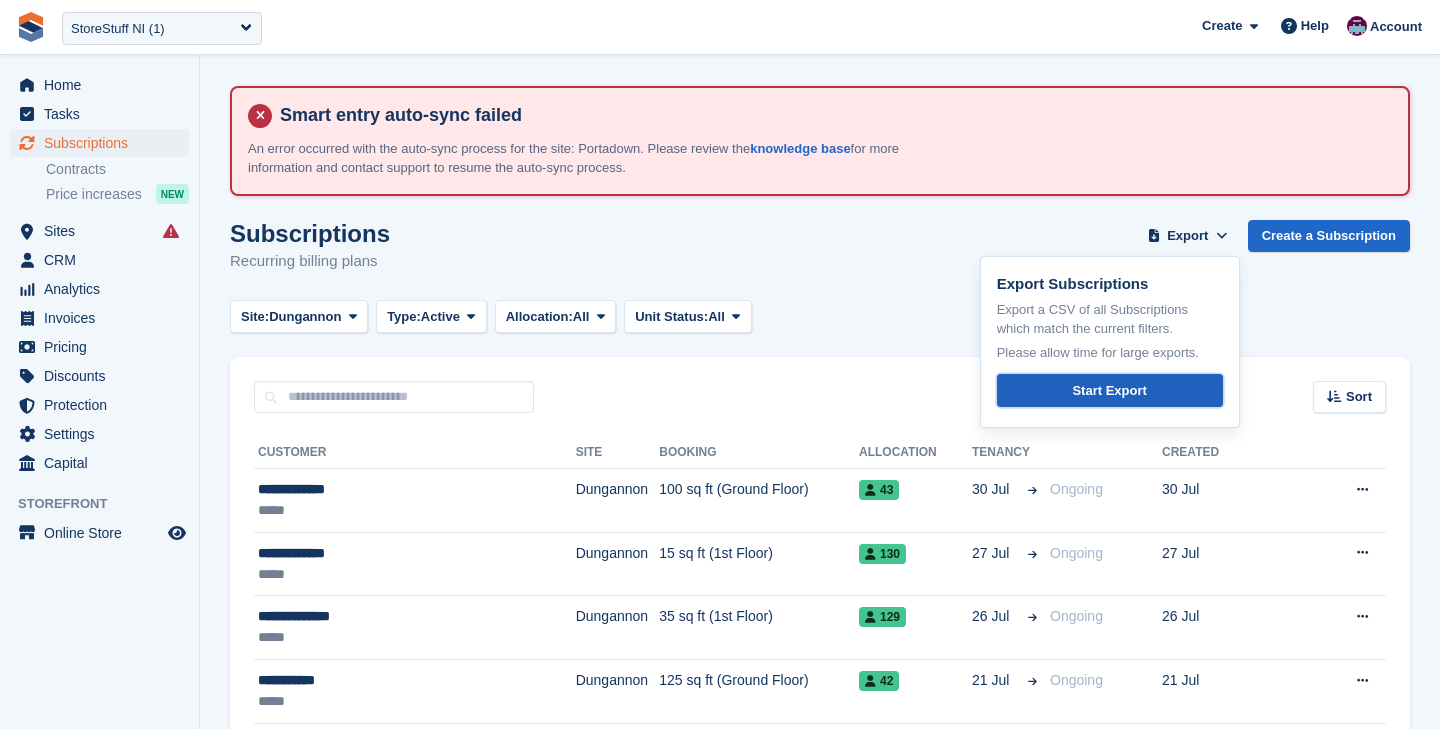 click on "Start Export" at bounding box center [1109, 391] 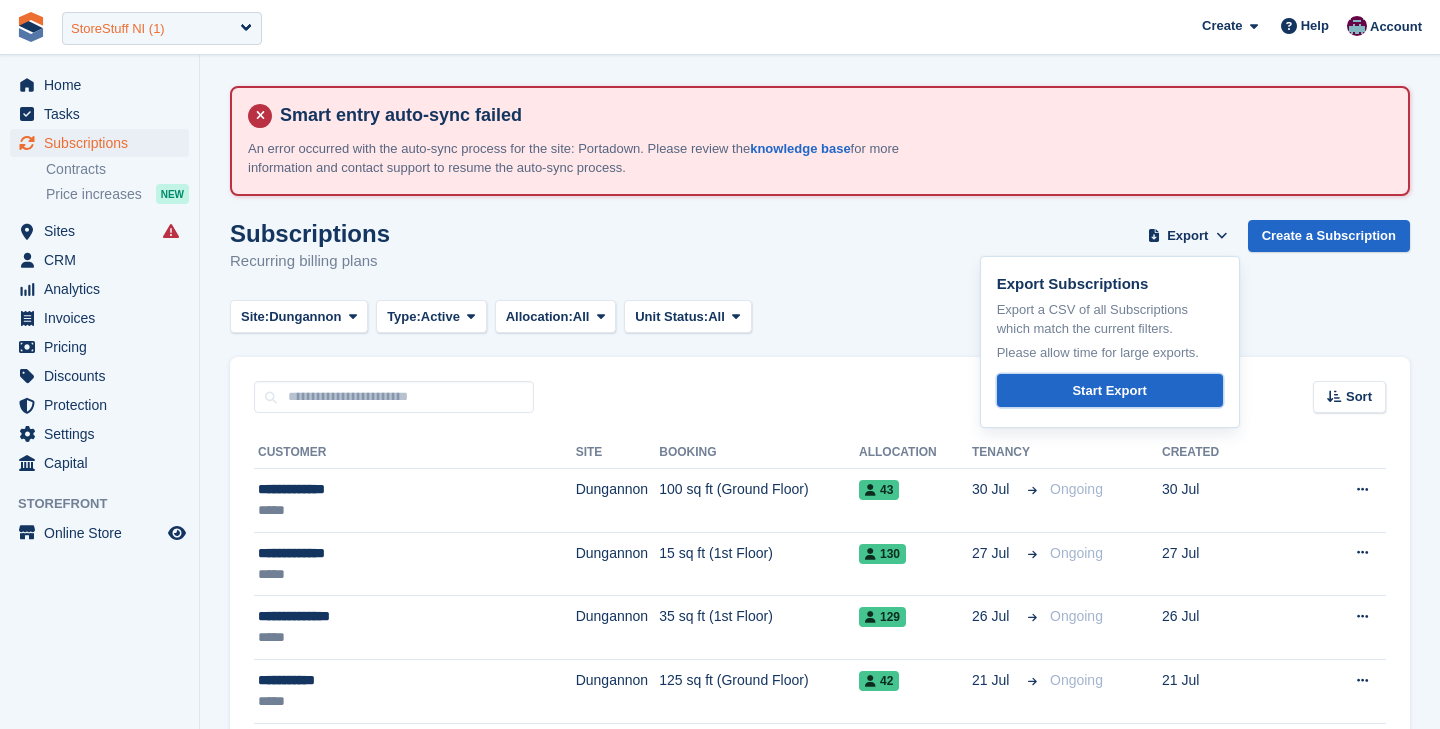 click on "StoreStuff NI (1)" at bounding box center (118, 29) 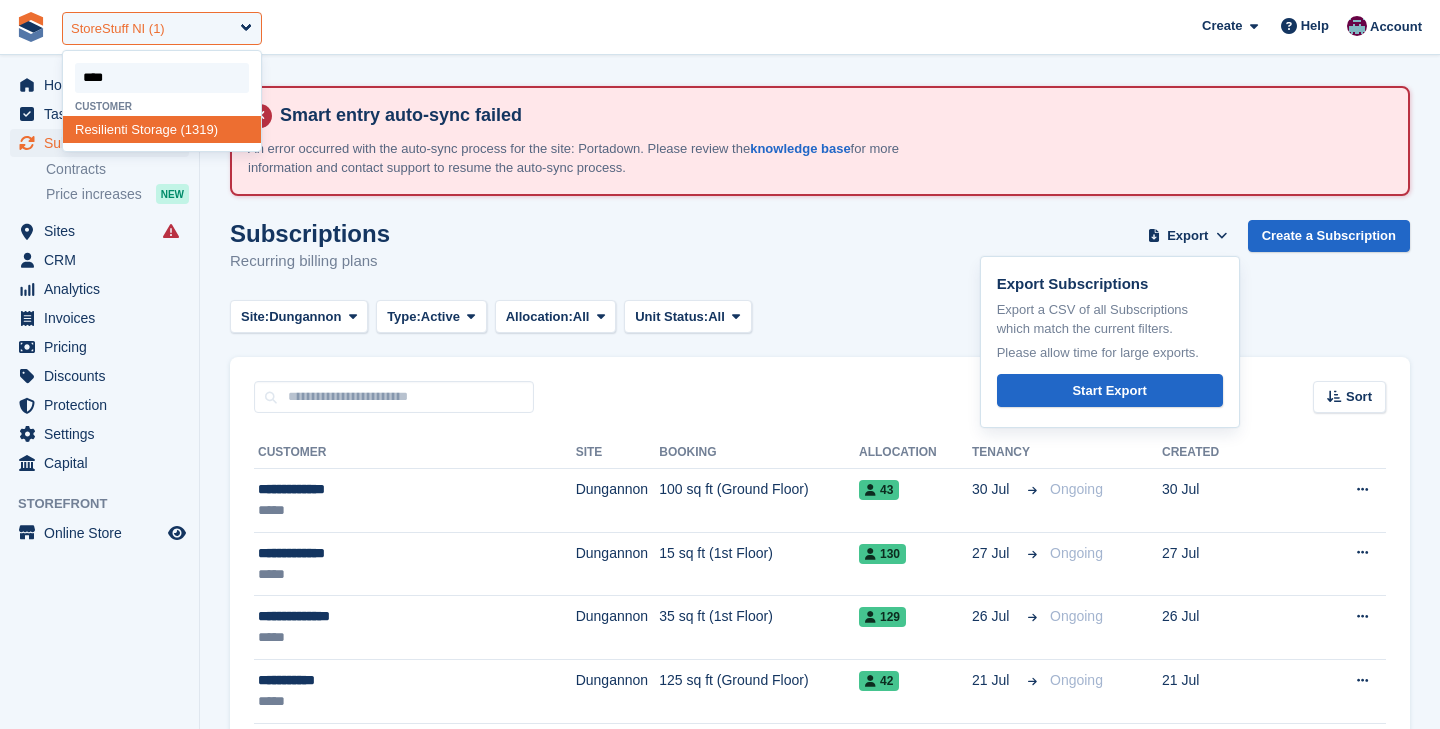 type on "*****" 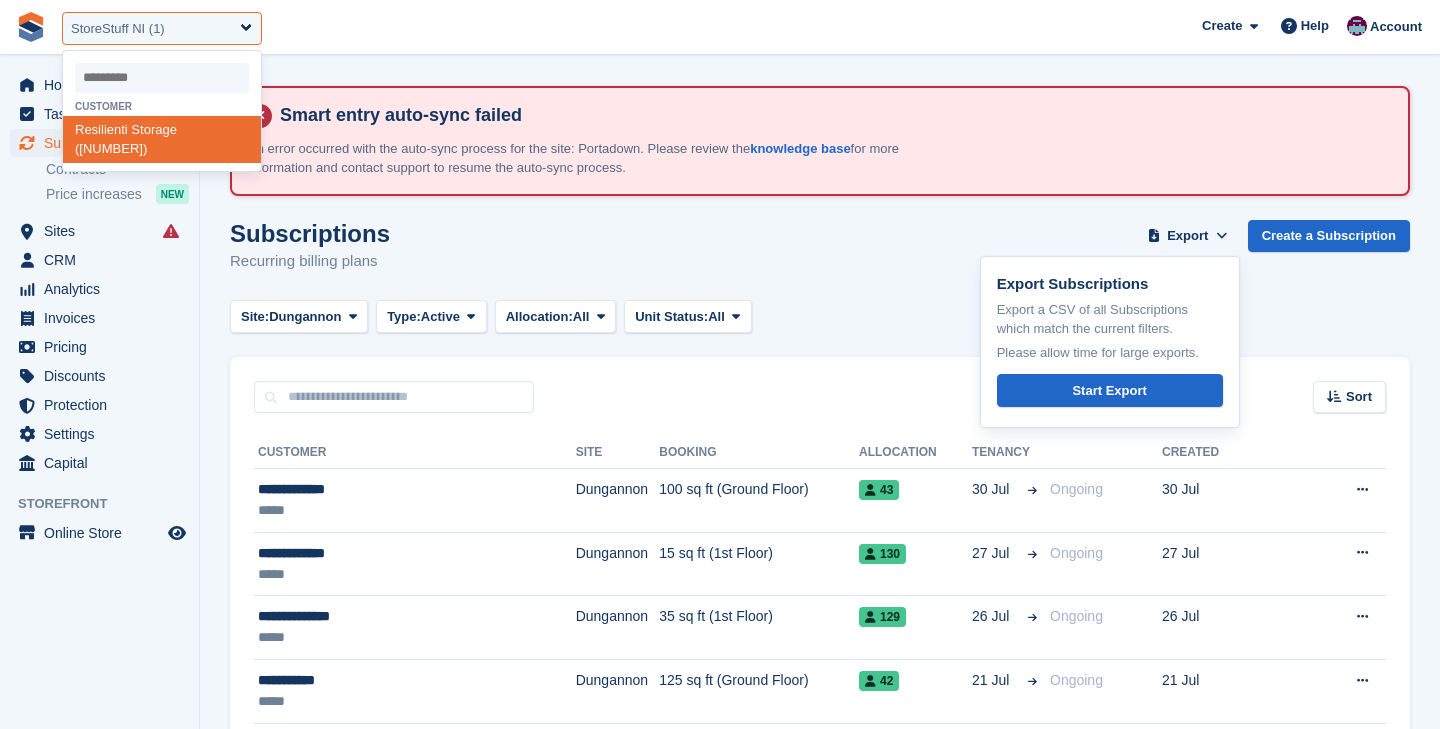 select on "****" 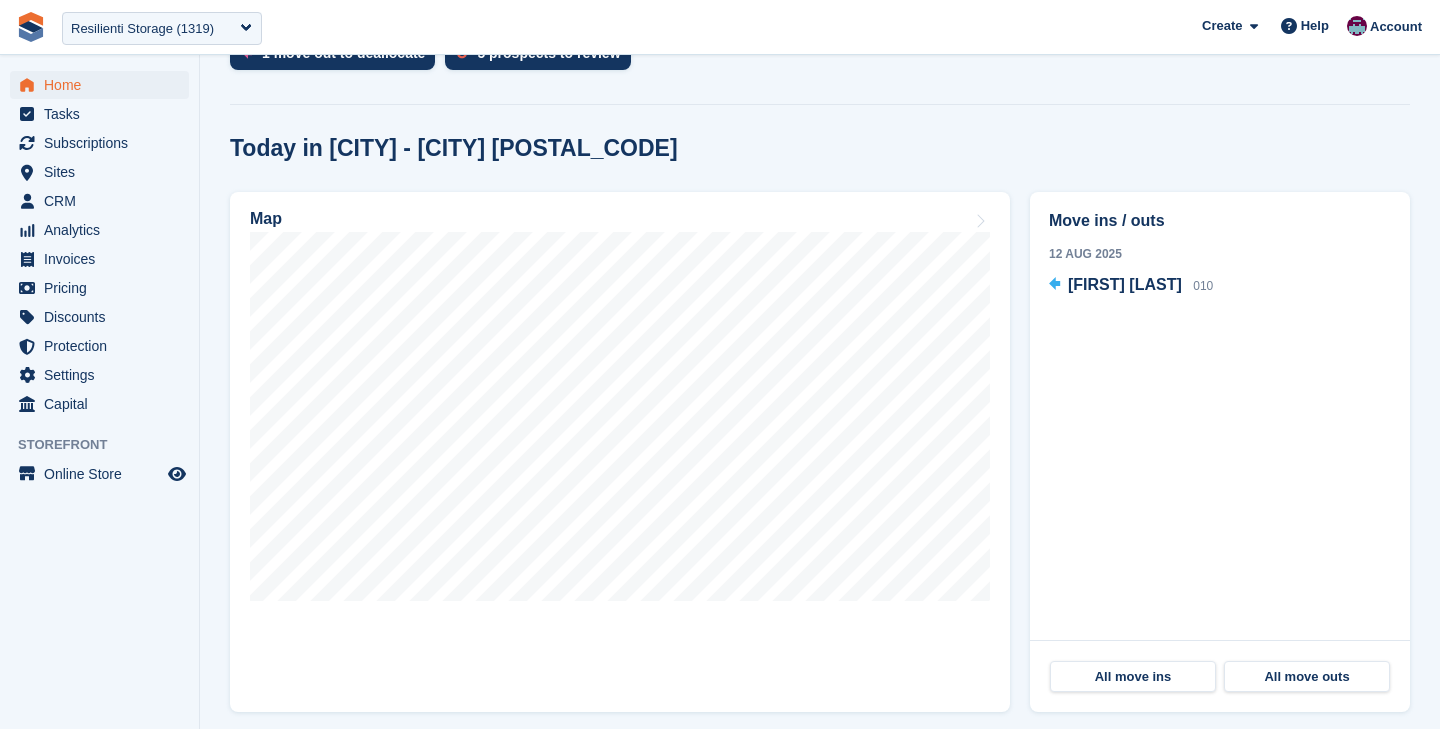 scroll, scrollTop: 460, scrollLeft: 0, axis: vertical 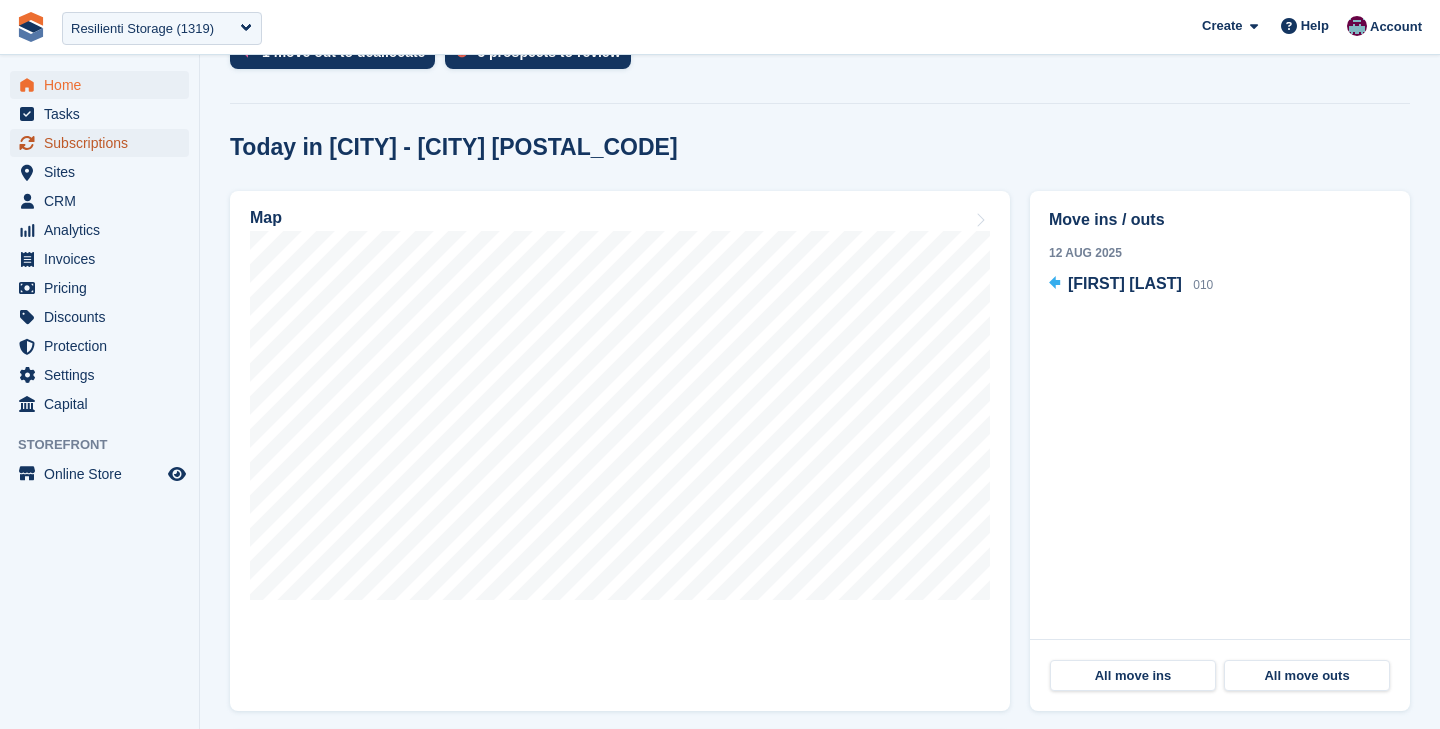 click on "Subscriptions" at bounding box center [104, 143] 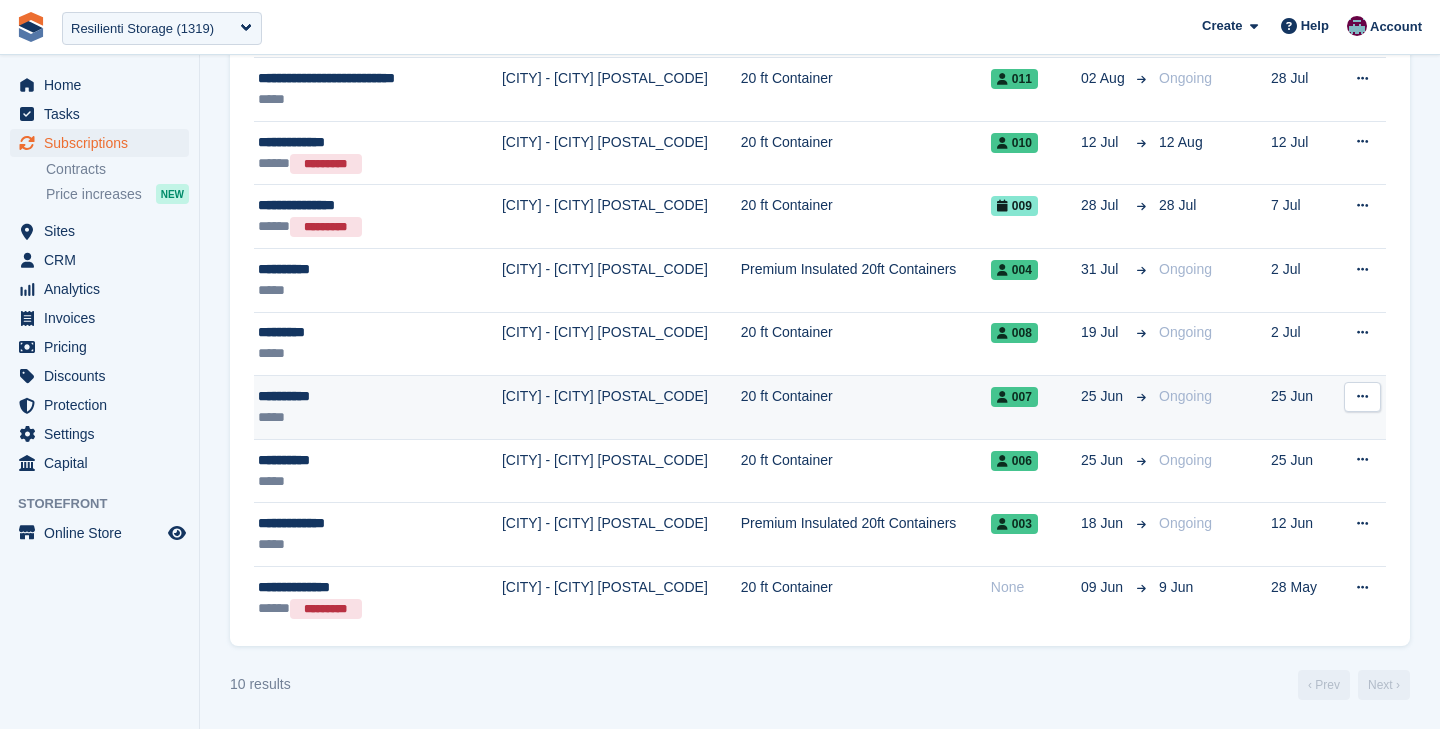 scroll, scrollTop: 0, scrollLeft: 0, axis: both 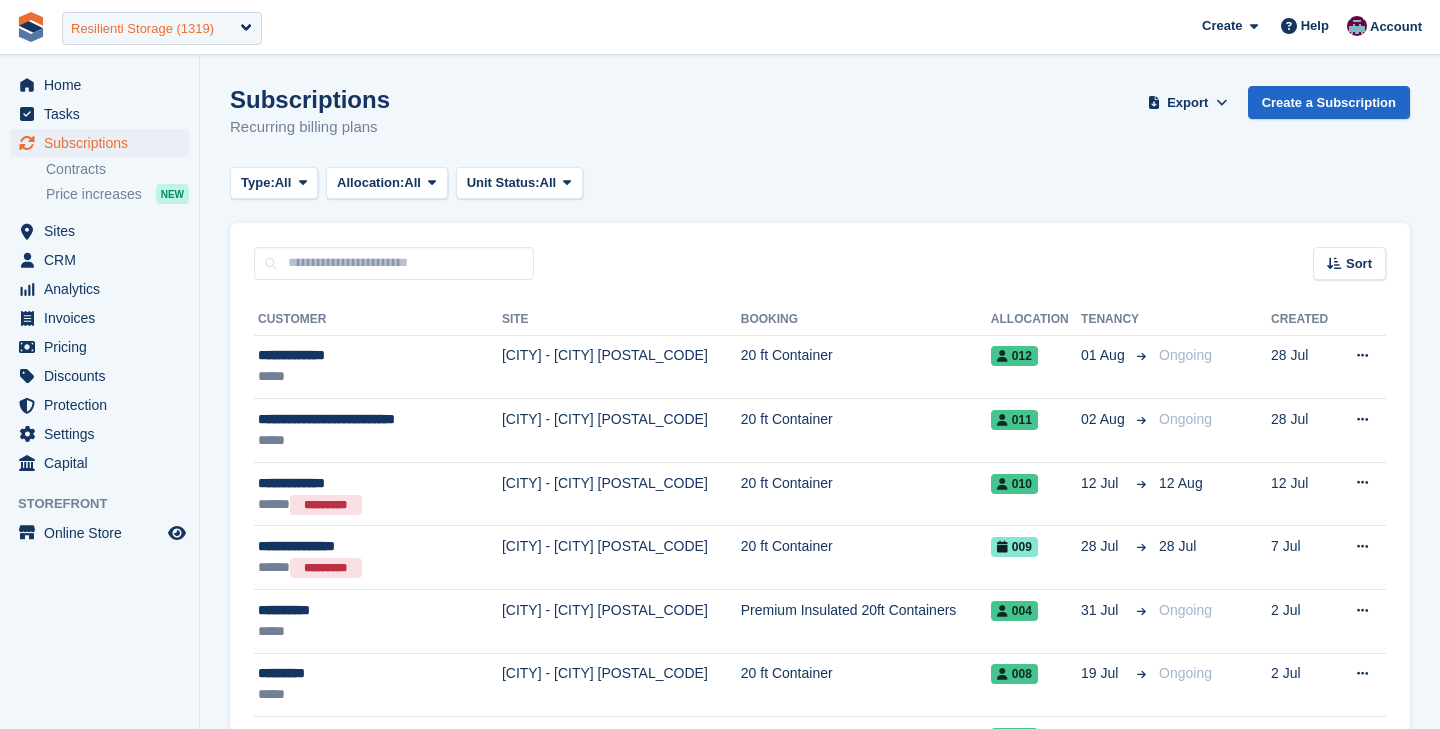 click on "Resilienti Storage (1319)" at bounding box center [162, 28] 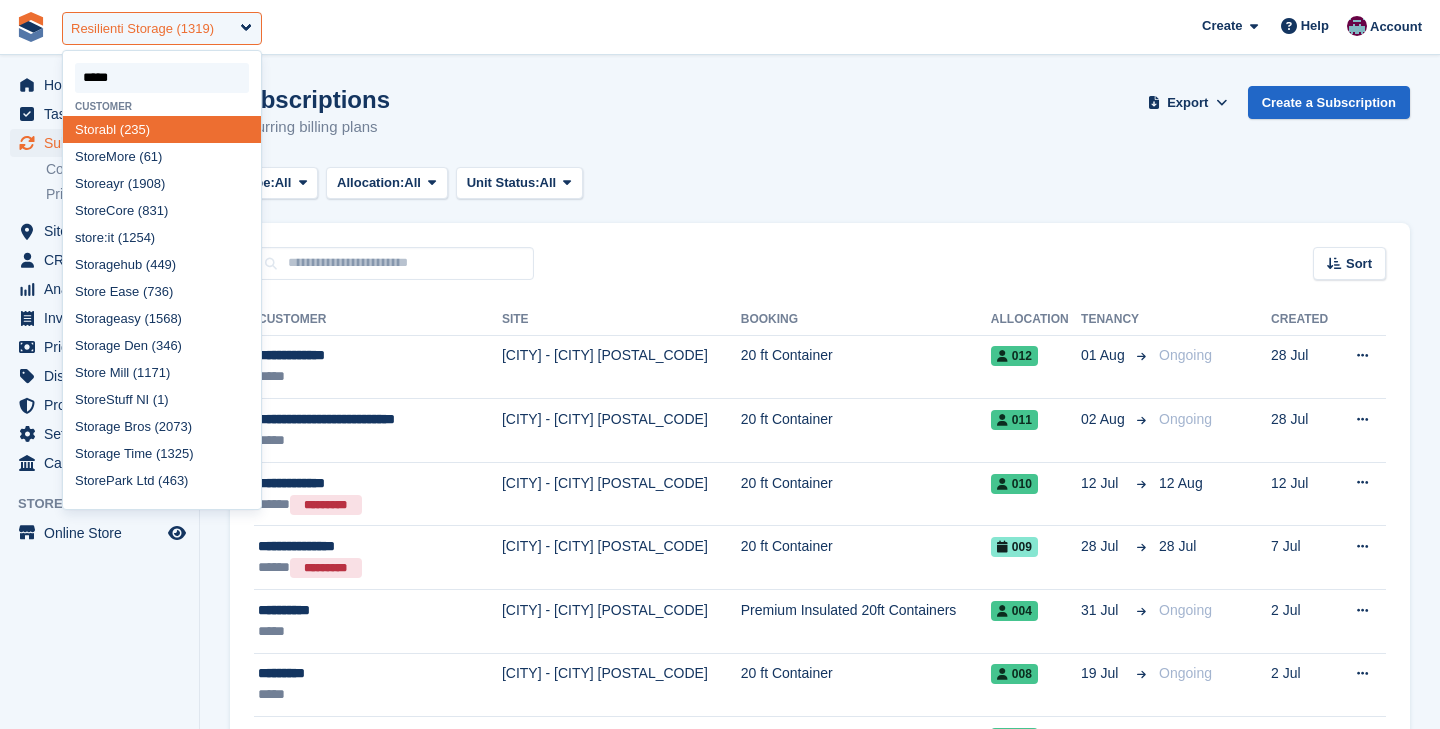 type on "******" 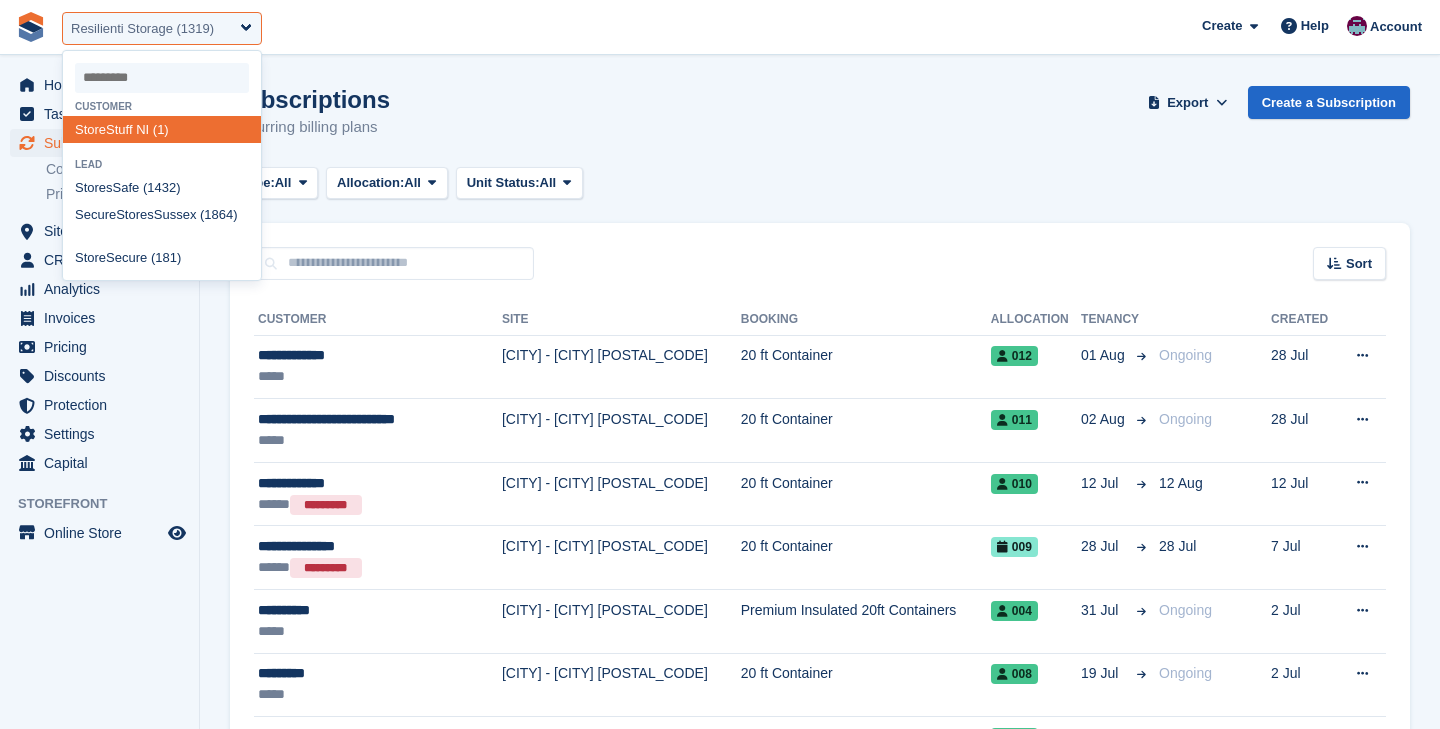 select on "*" 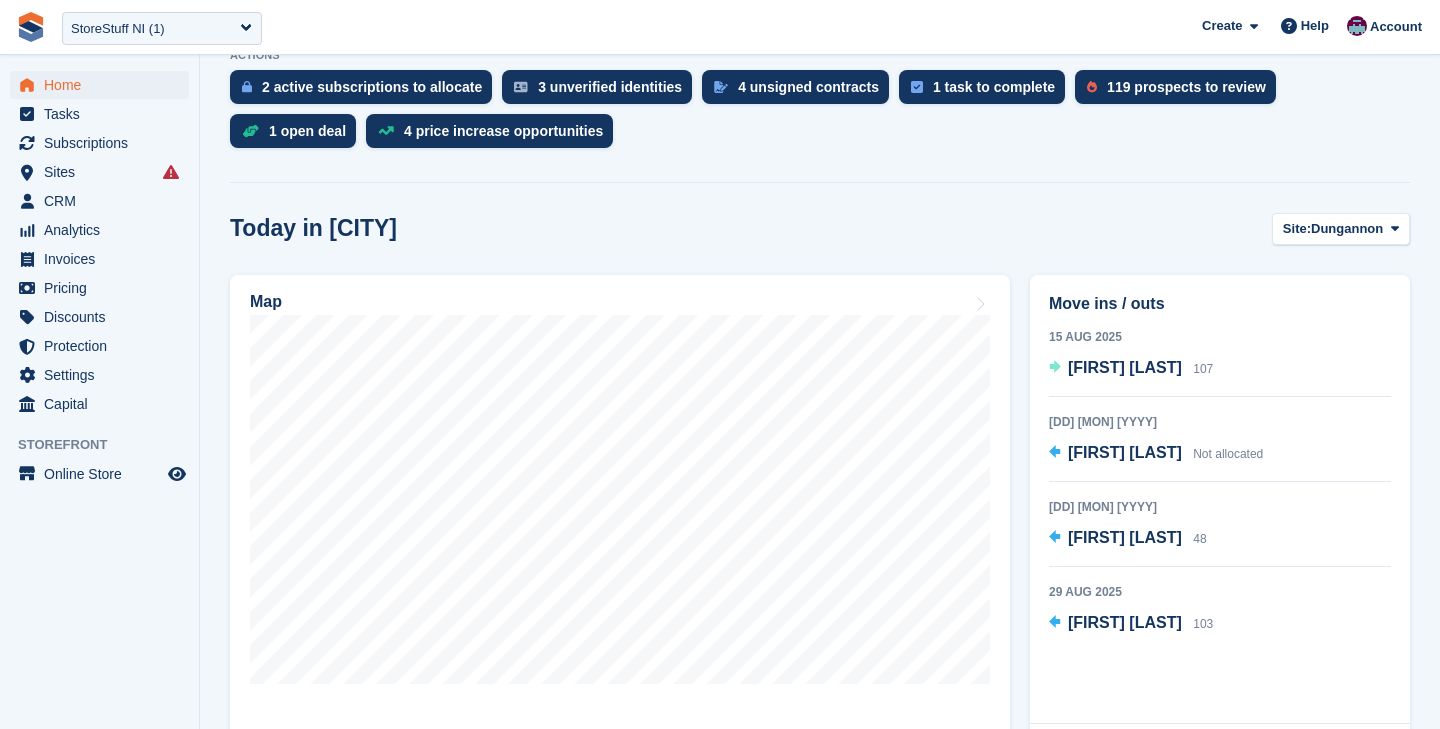 scroll, scrollTop: 581, scrollLeft: 0, axis: vertical 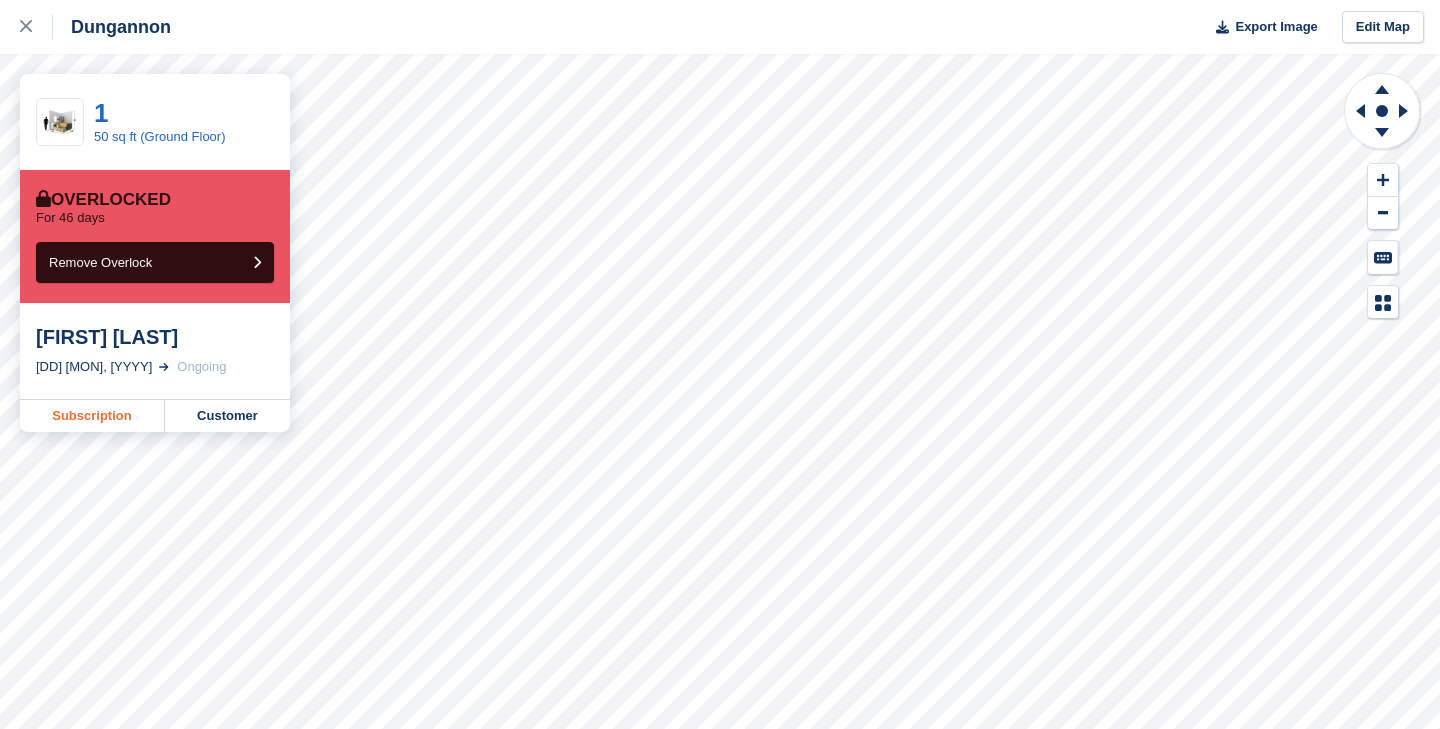 click on "Subscription" at bounding box center [92, 416] 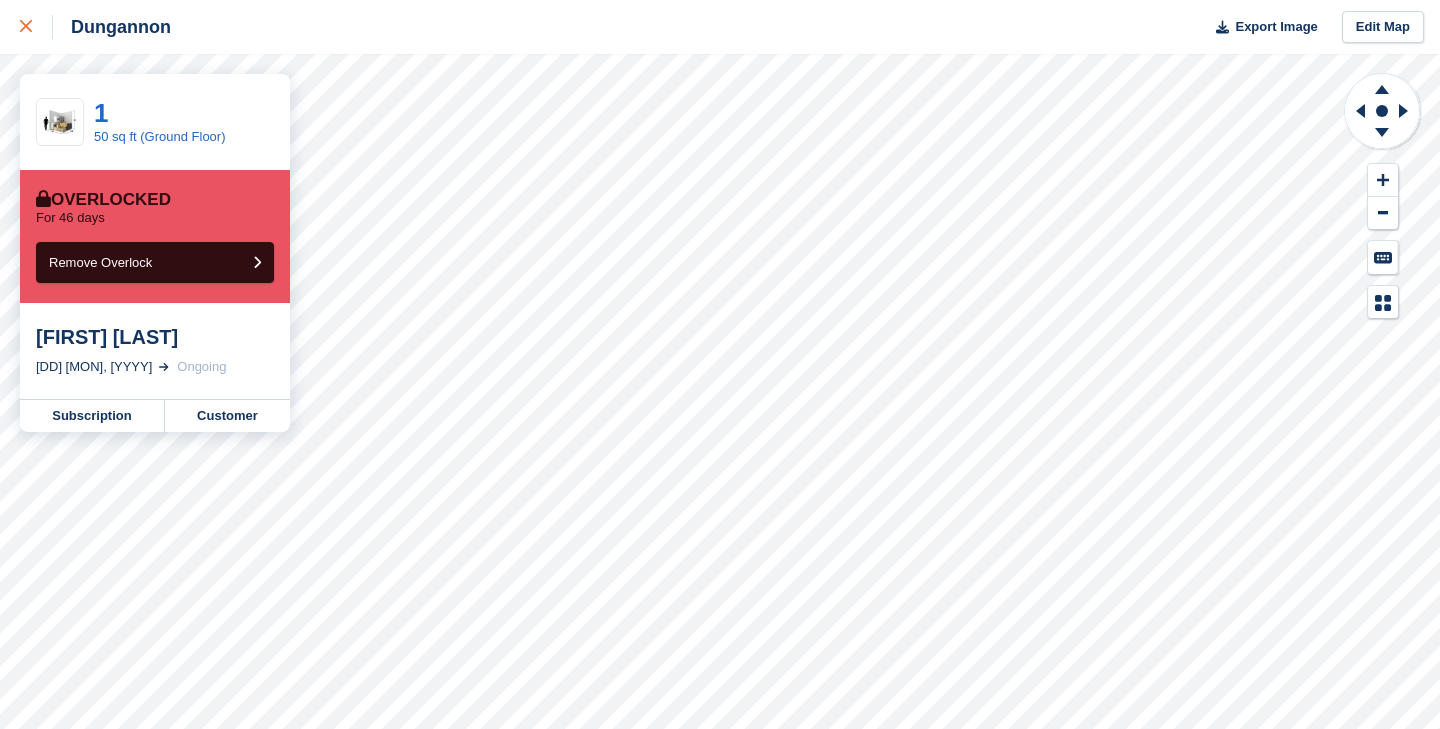 click 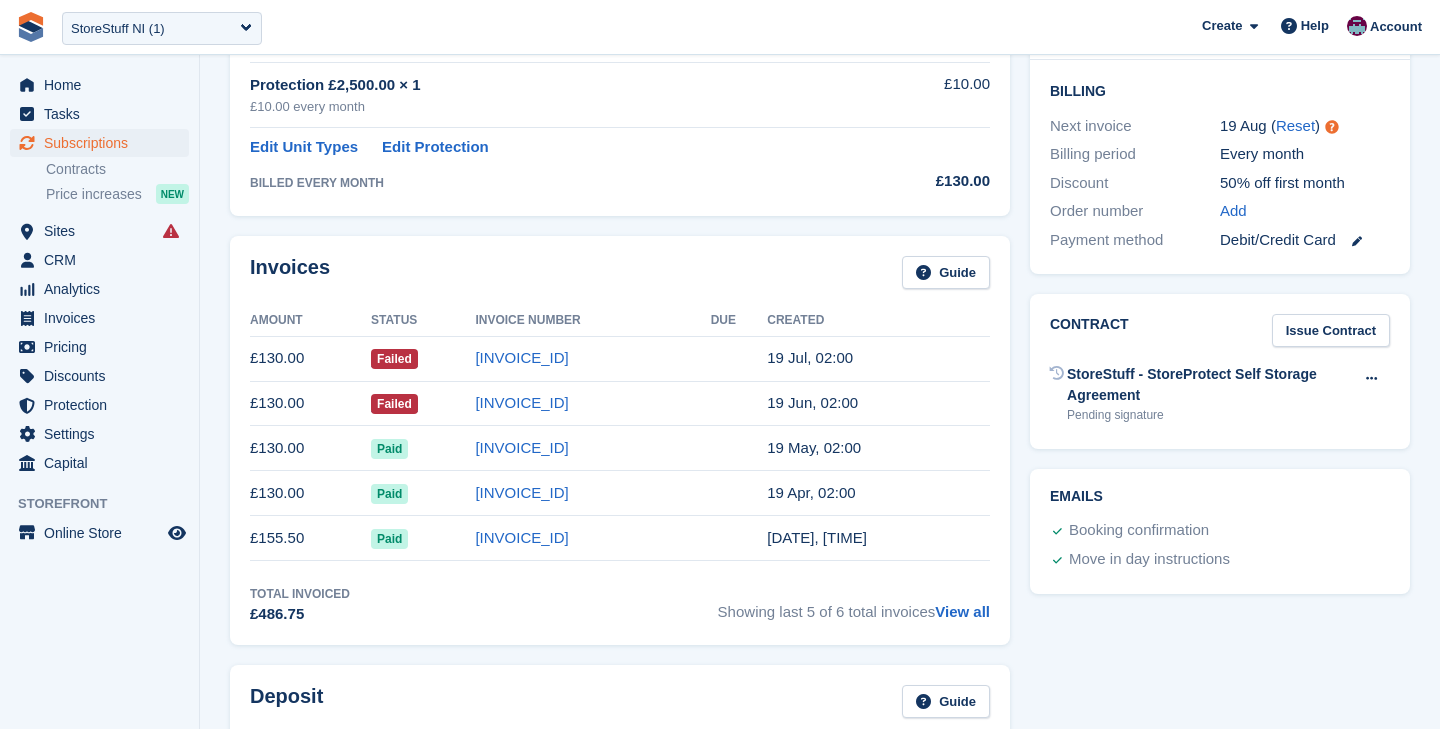 scroll, scrollTop: 628, scrollLeft: 0, axis: vertical 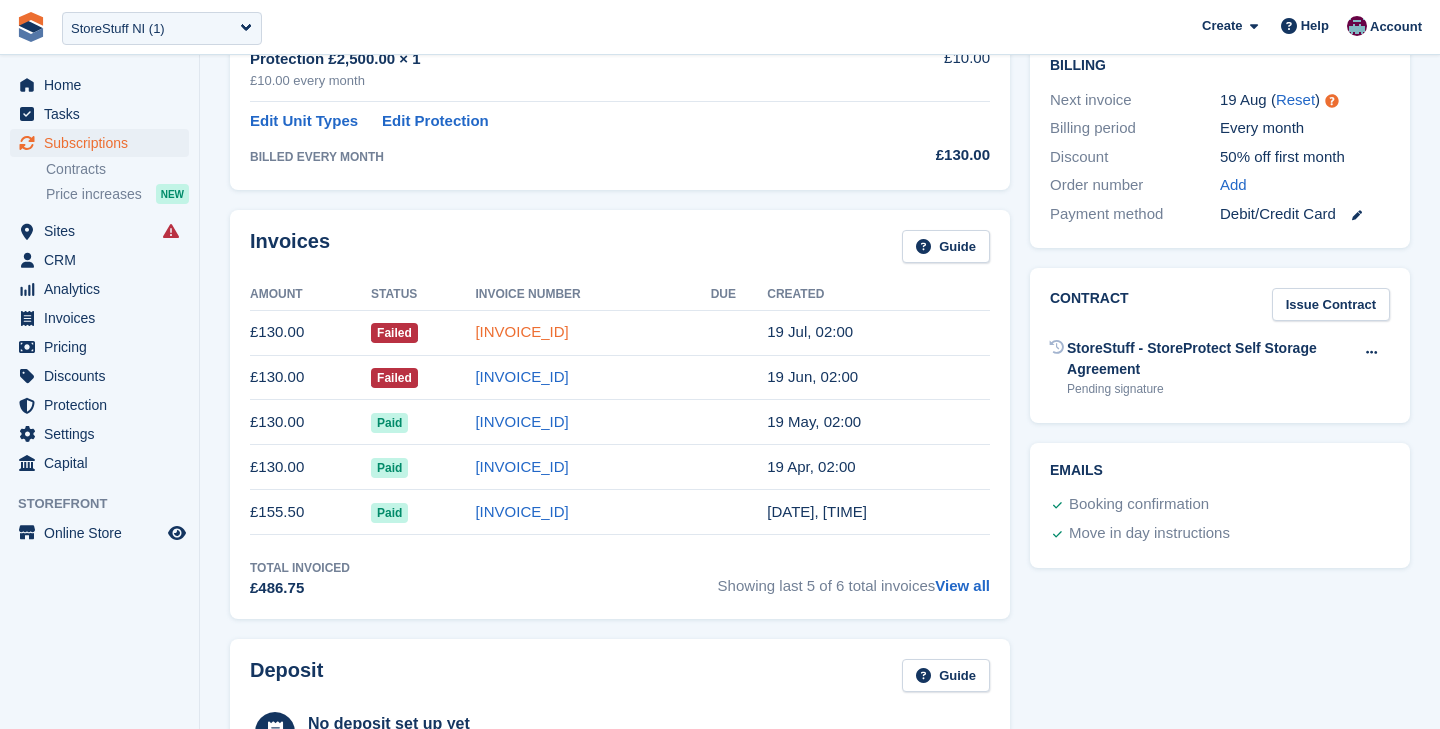 click on "7C212381-0009" at bounding box center [521, 331] 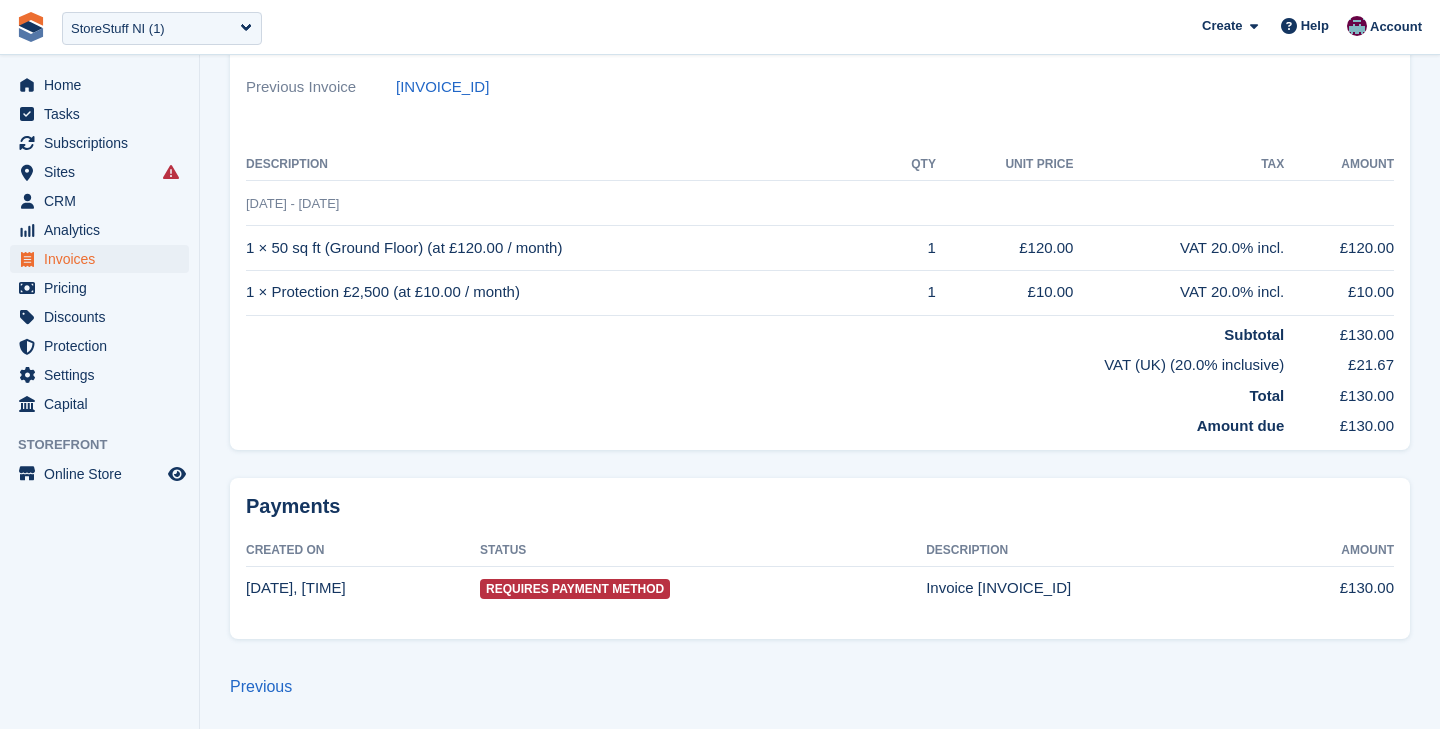scroll, scrollTop: 0, scrollLeft: 0, axis: both 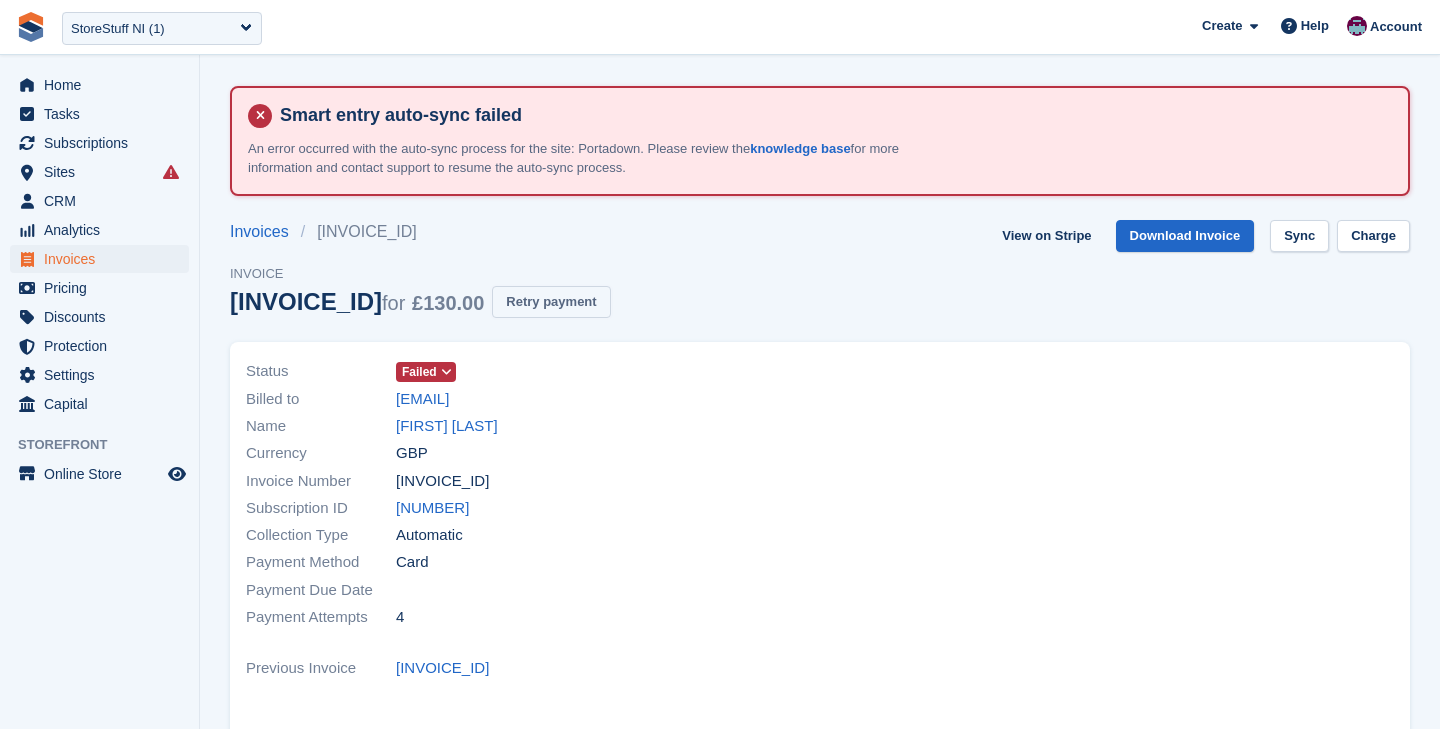 click on "Retry payment" at bounding box center (551, 302) 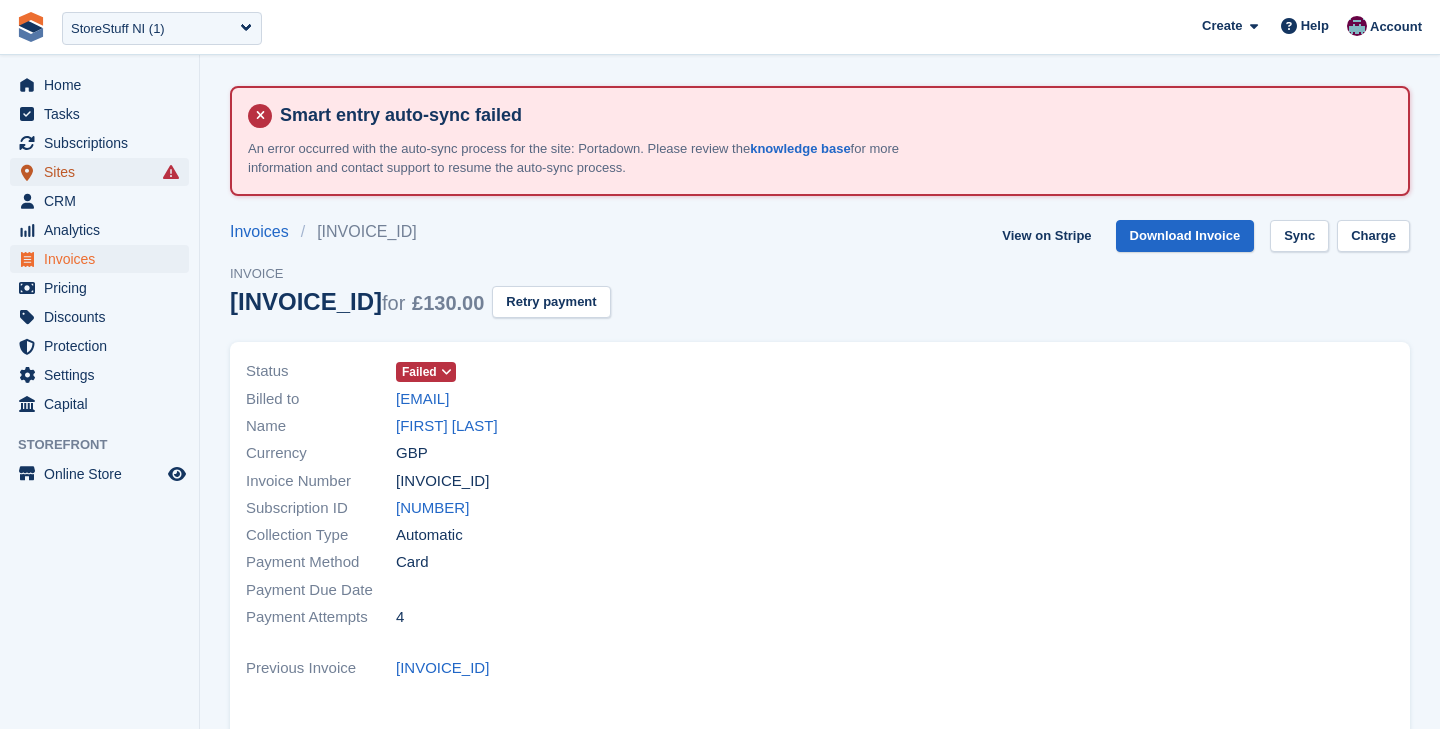 click on "Sites" at bounding box center (104, 172) 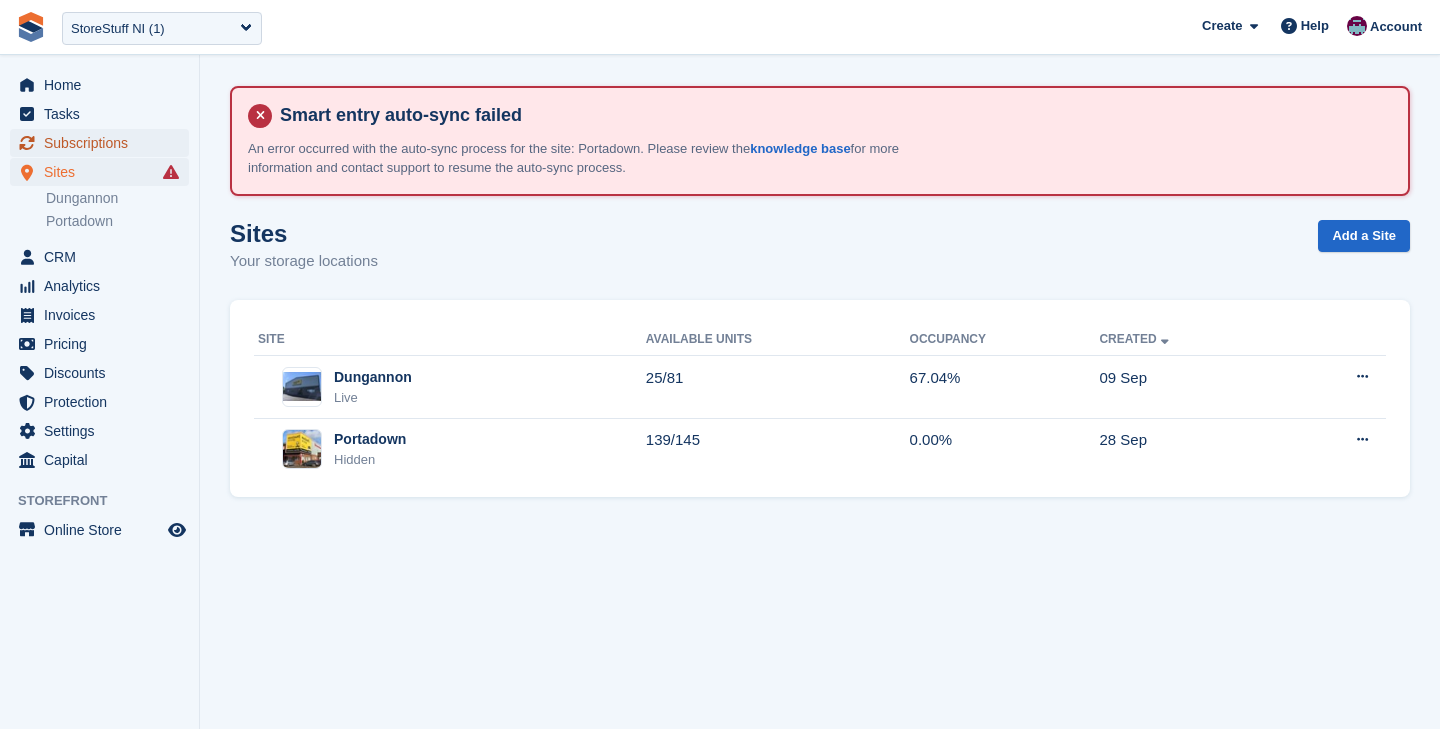 click on "Subscriptions" at bounding box center (104, 143) 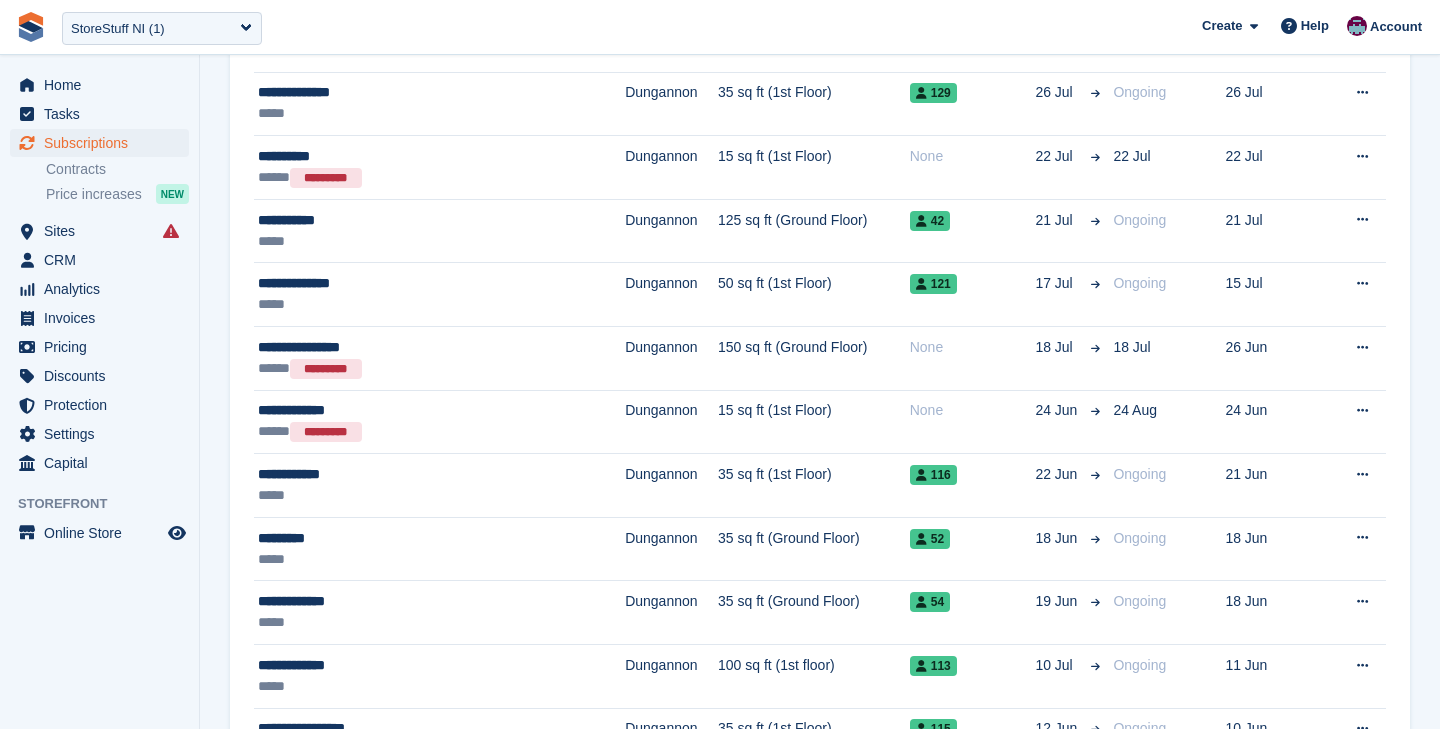 scroll, scrollTop: 0, scrollLeft: 0, axis: both 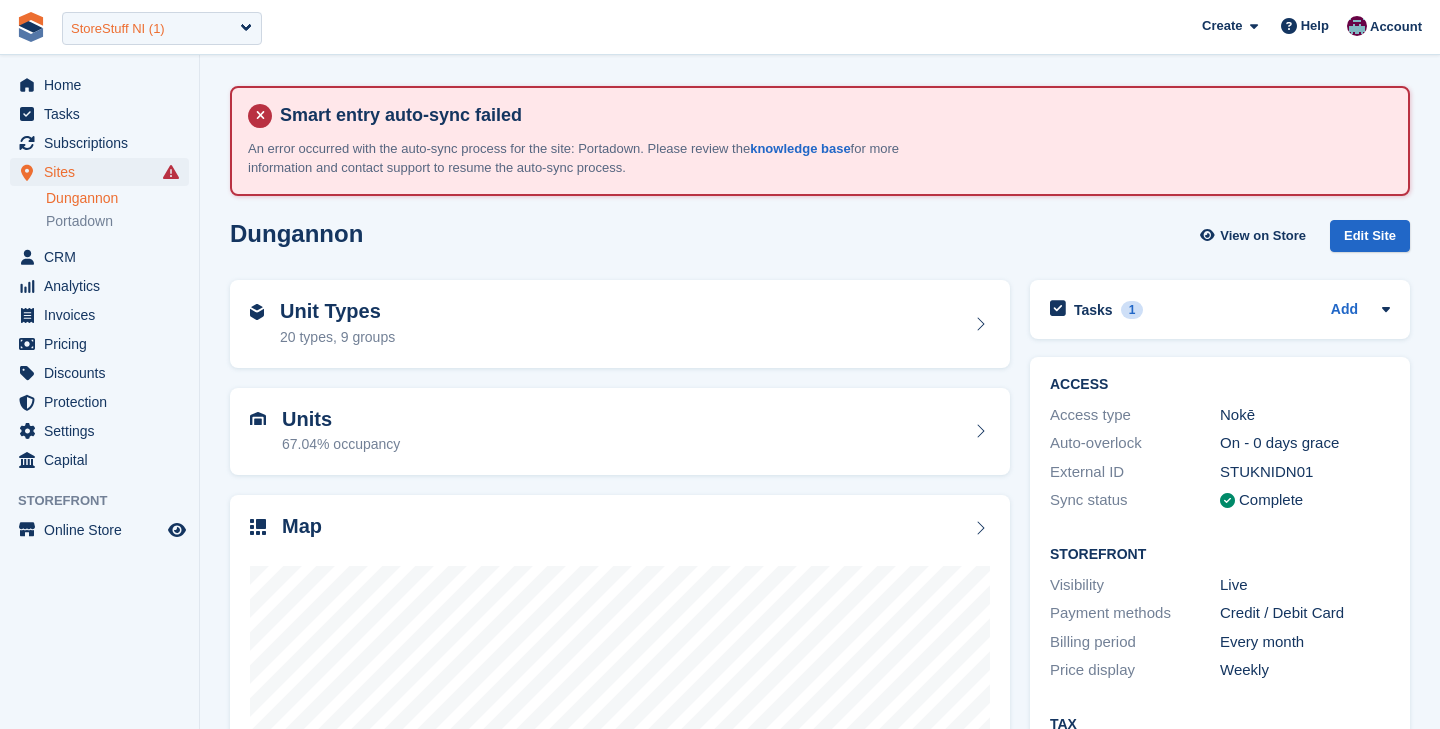 click on "StoreStuff NI (1)" at bounding box center (162, 28) 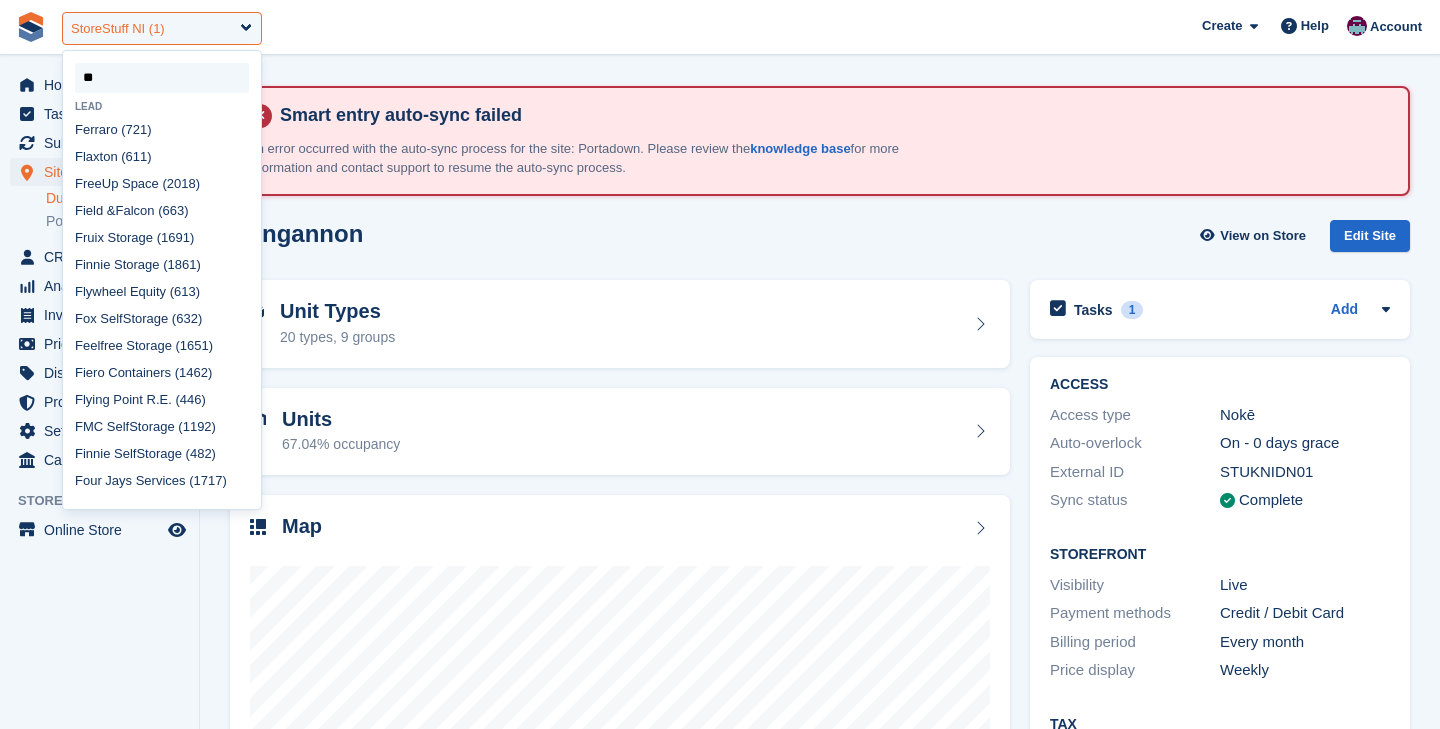 scroll, scrollTop: 0, scrollLeft: 0, axis: both 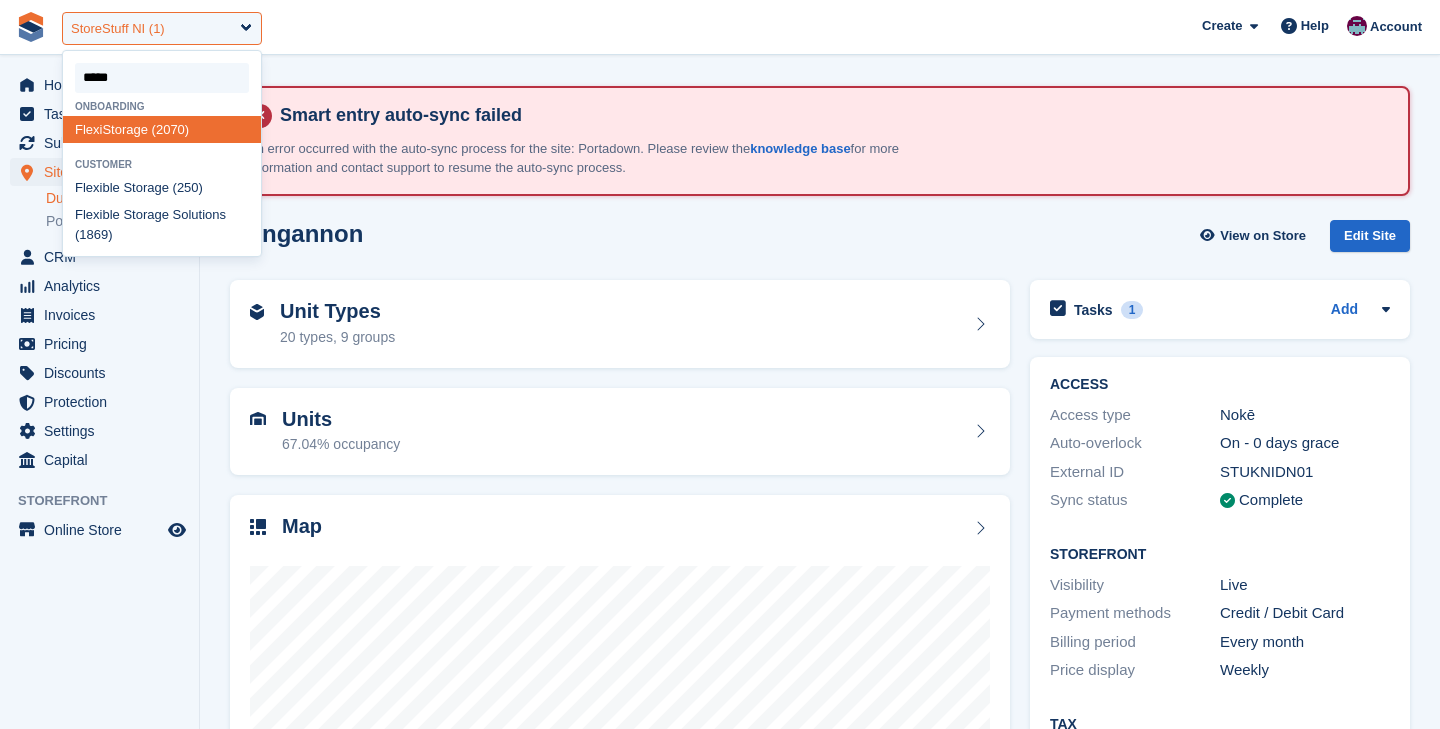 type on "******" 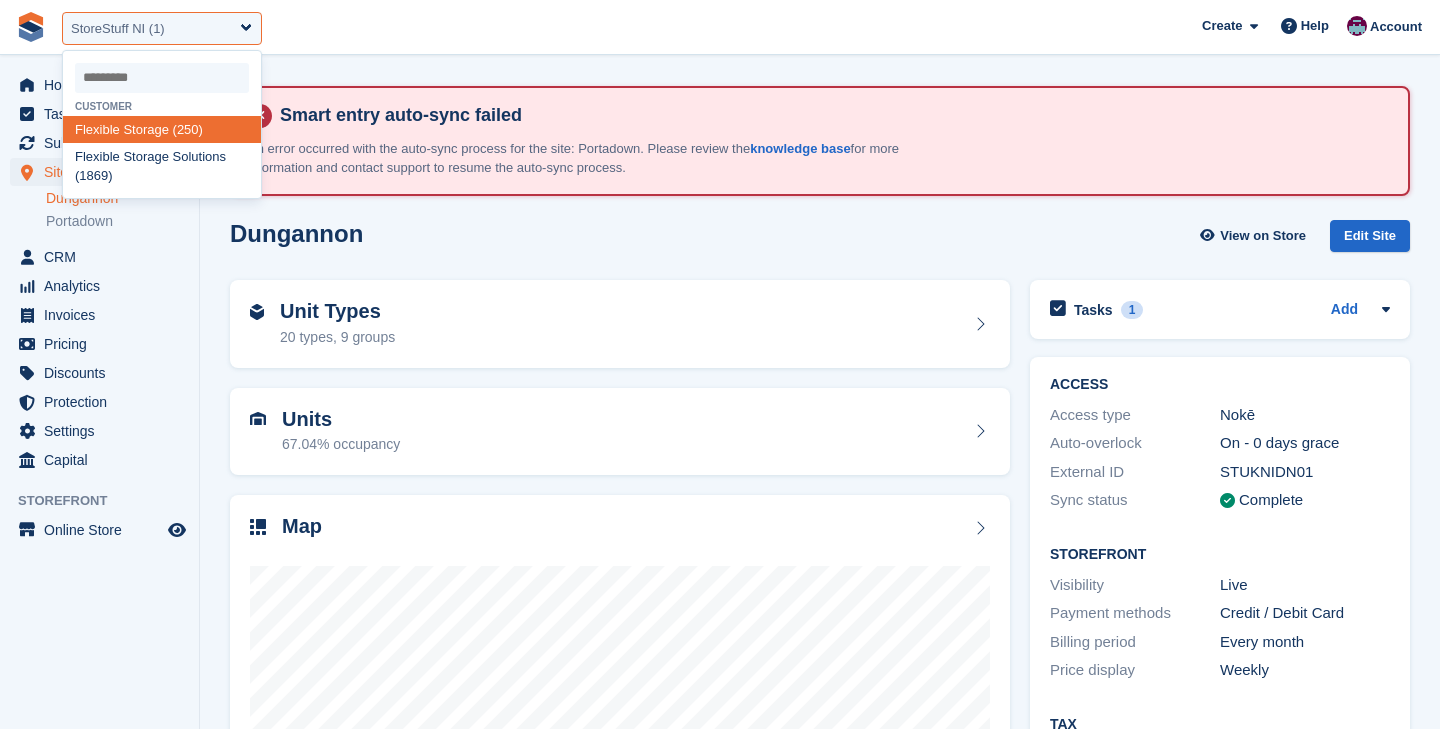 select on "***" 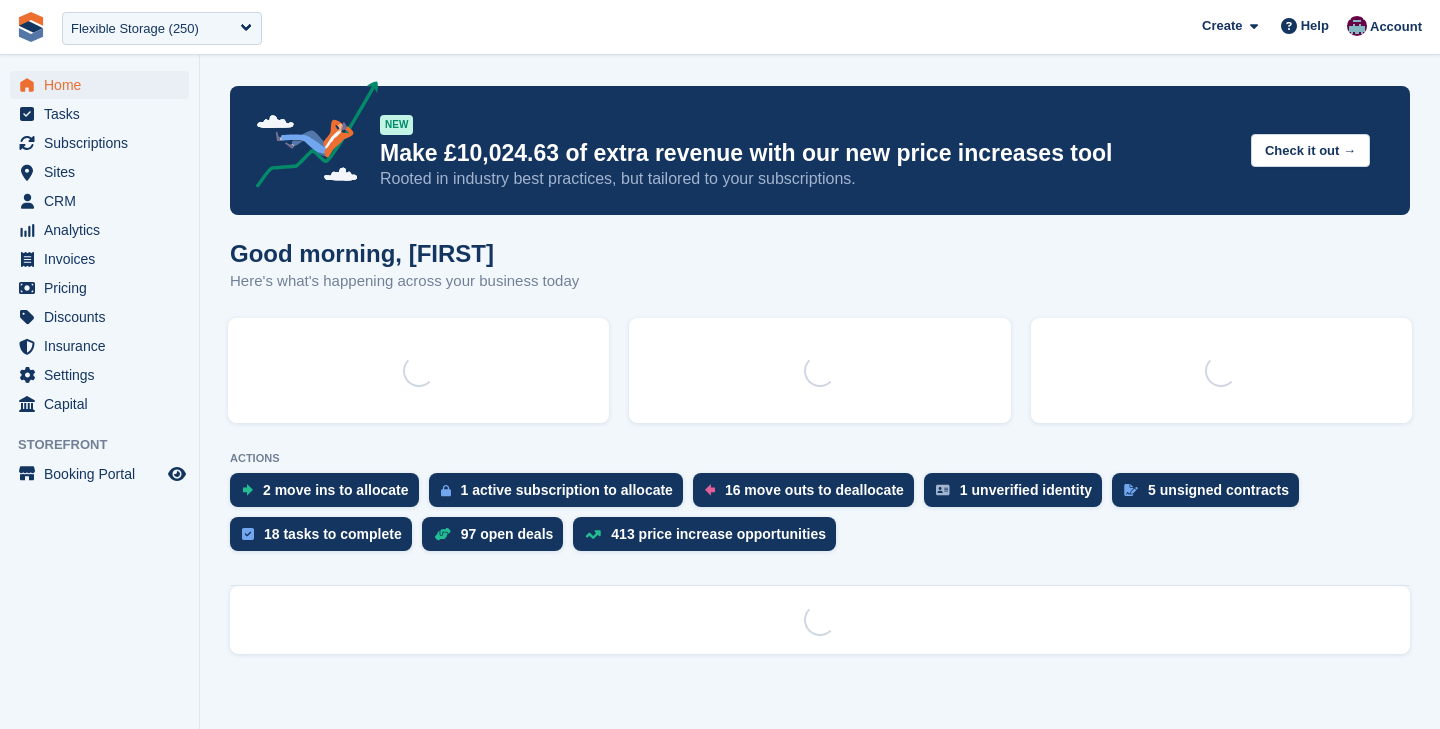 scroll, scrollTop: 0, scrollLeft: 0, axis: both 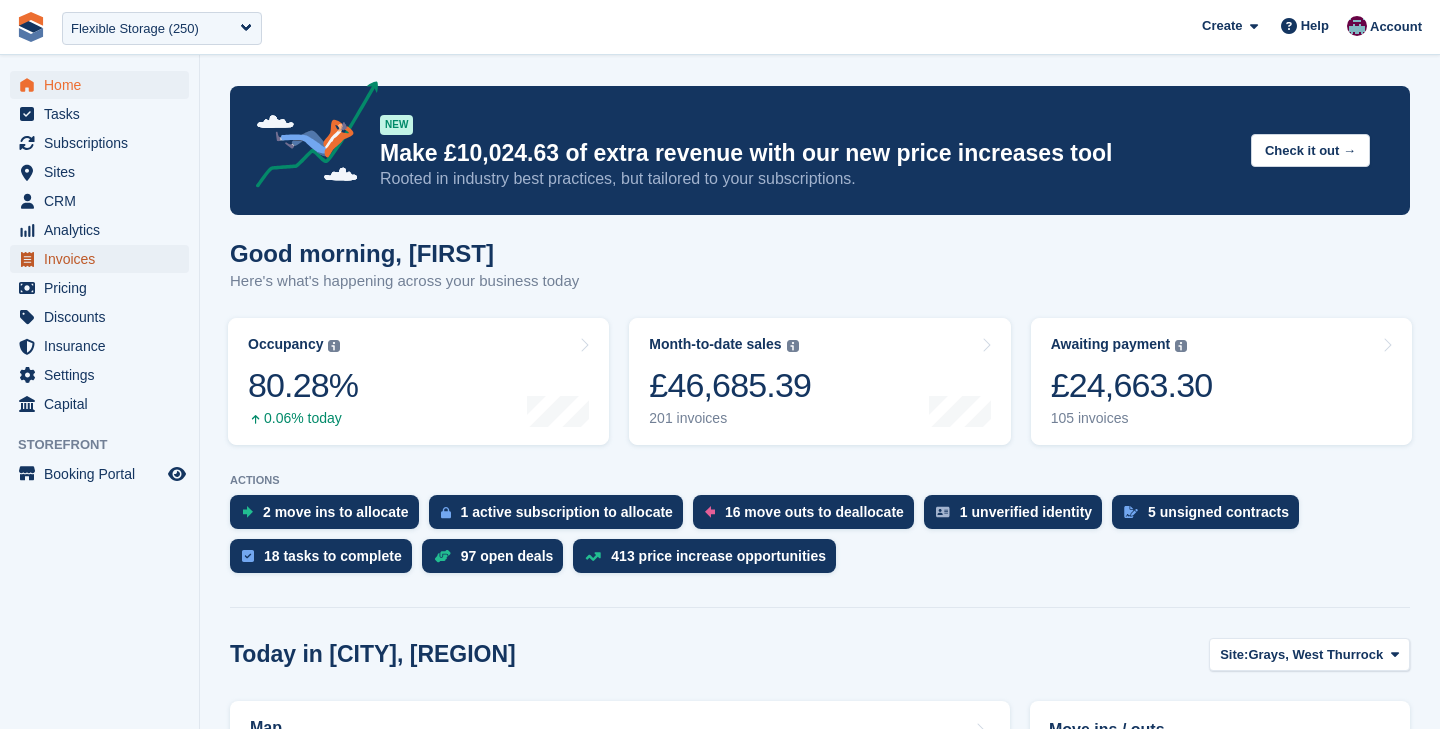 click on "Invoices" at bounding box center (104, 259) 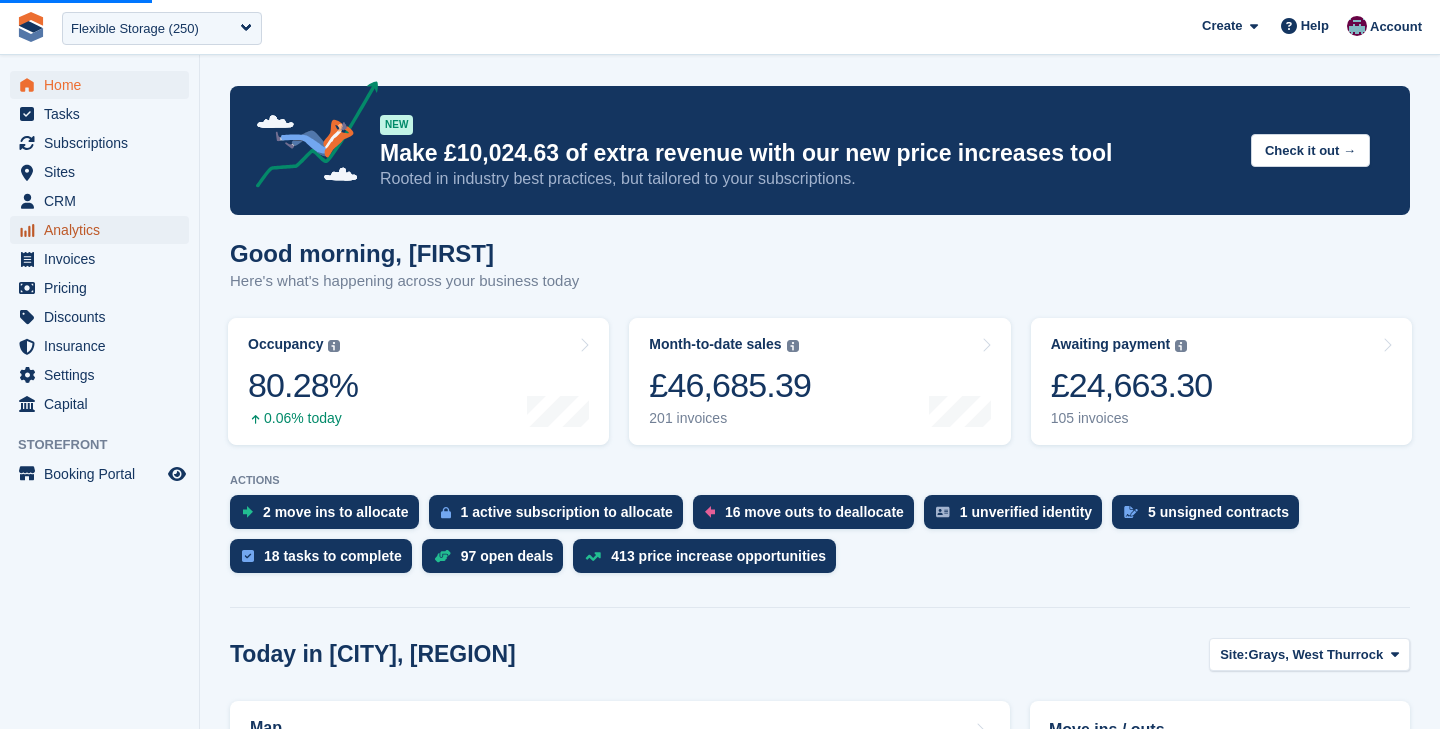 click on "Analytics" at bounding box center [104, 230] 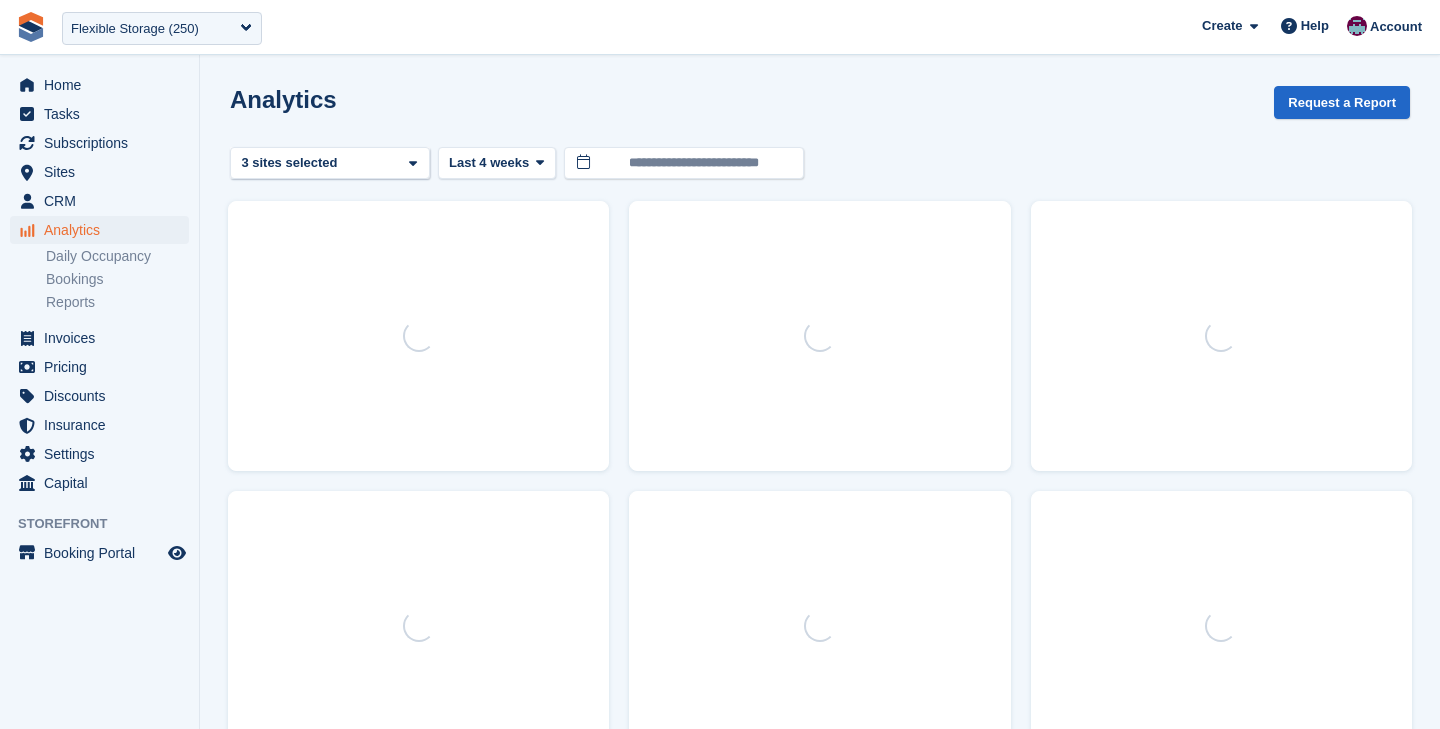 scroll, scrollTop: 0, scrollLeft: 0, axis: both 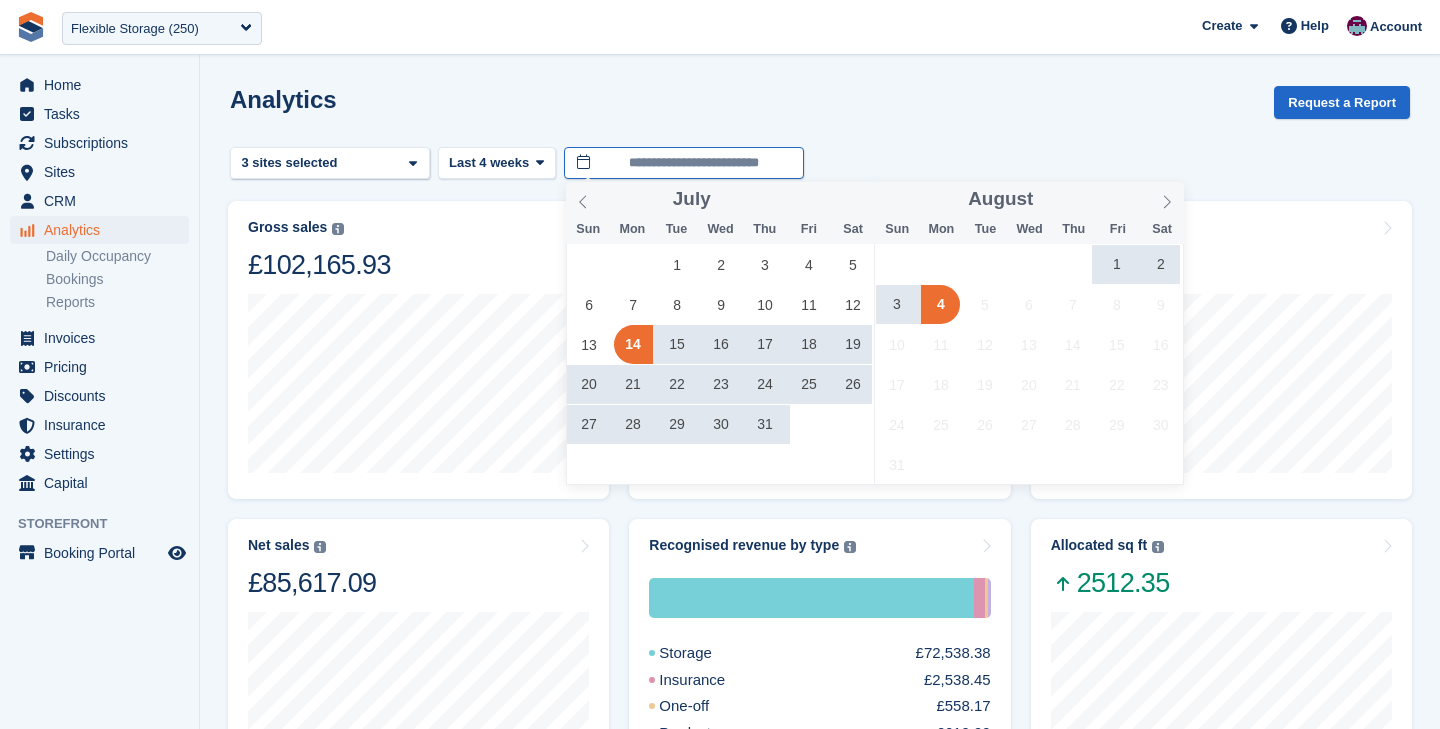 click on "**********" at bounding box center [684, 163] 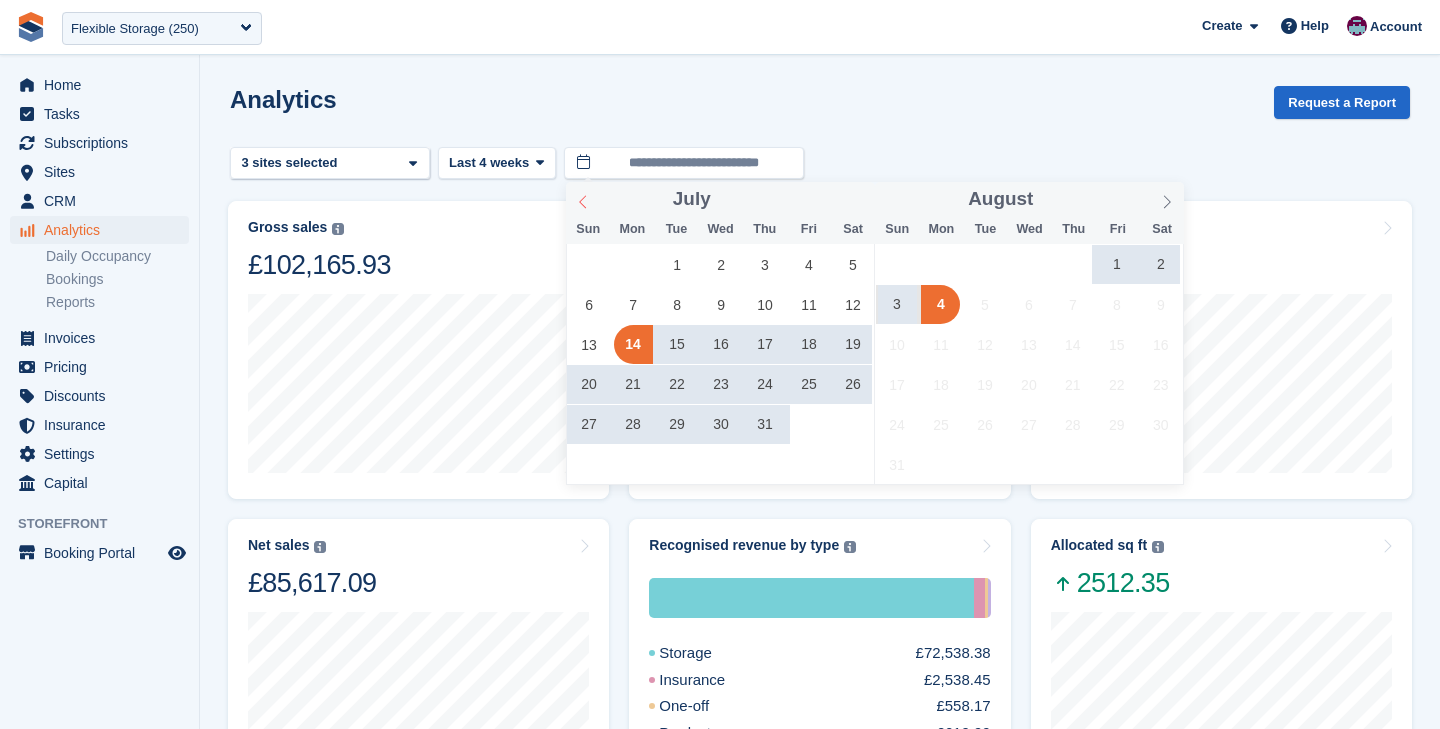 click 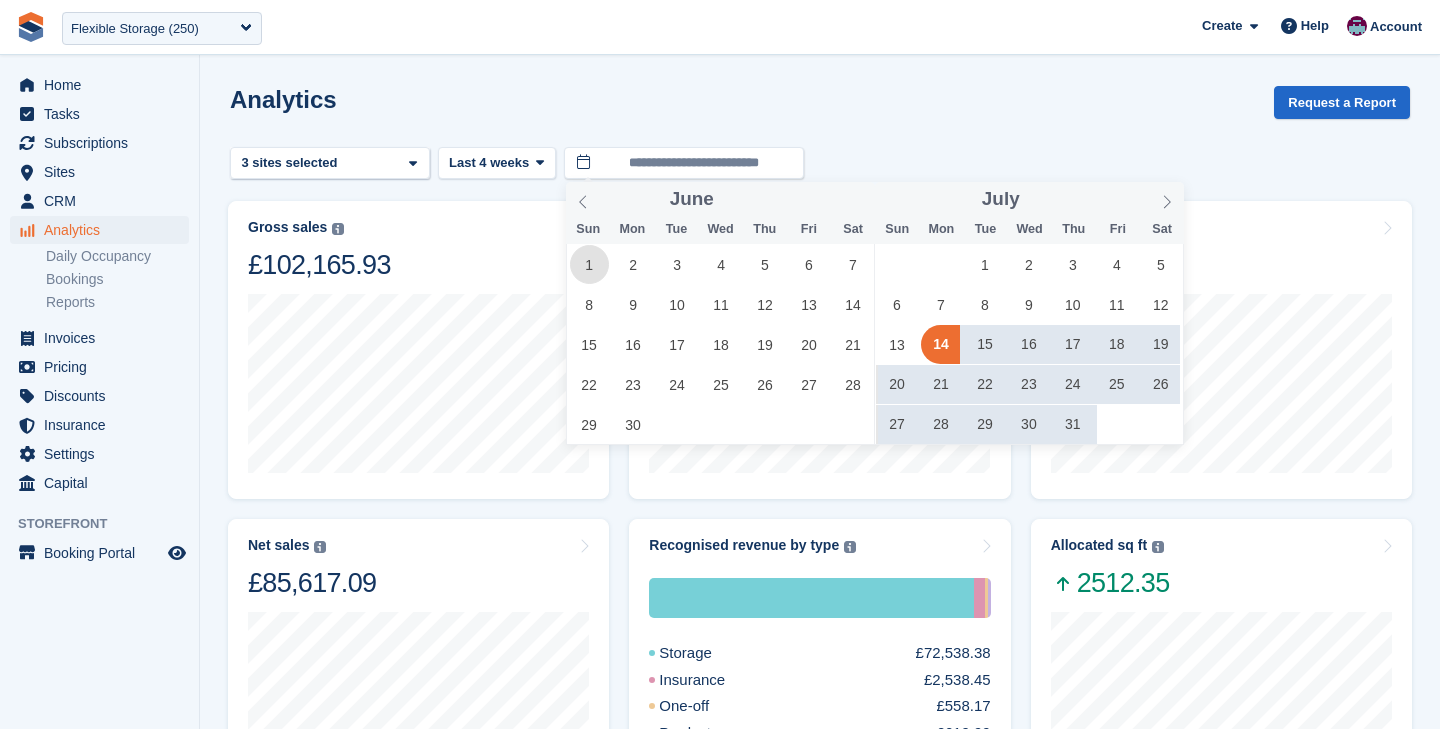 click on "1" at bounding box center (589, 264) 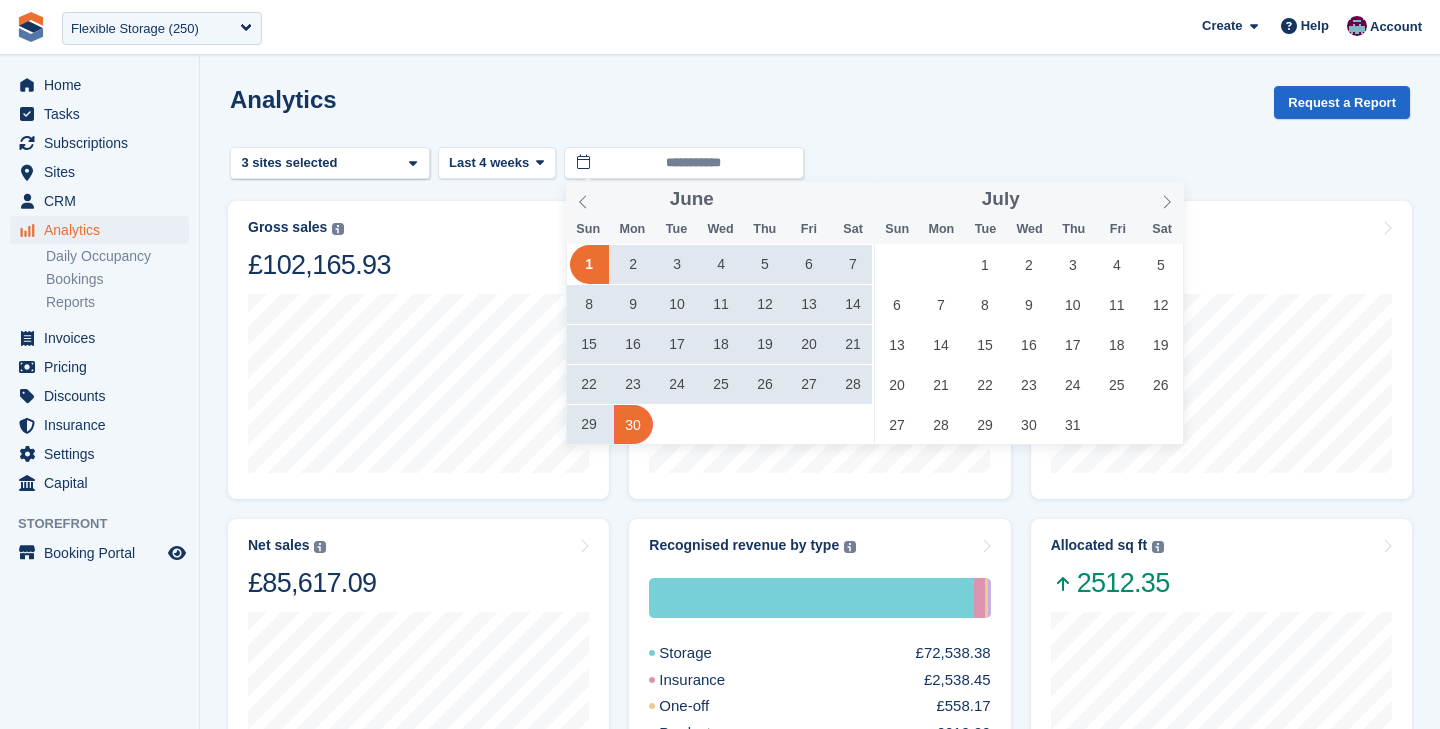 click on "30" at bounding box center [633, 424] 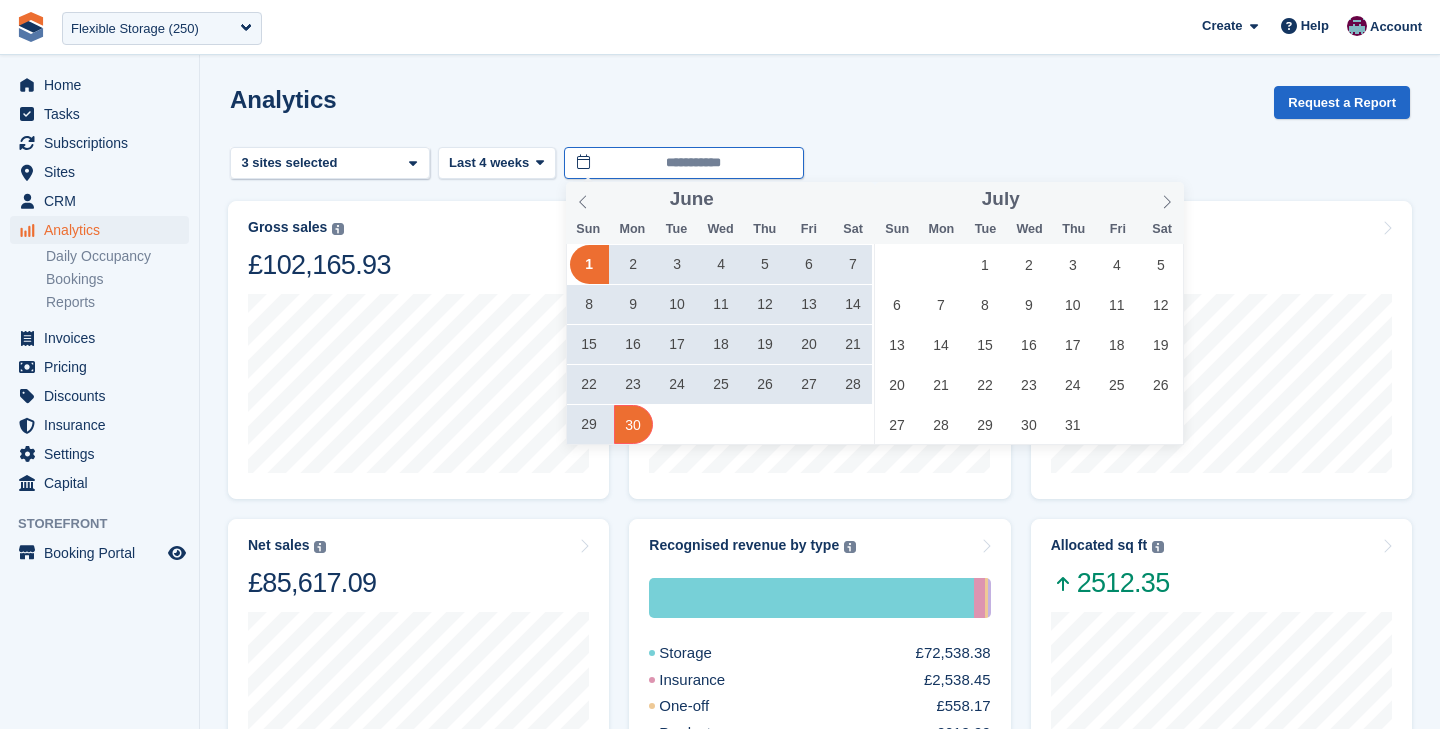 type on "**********" 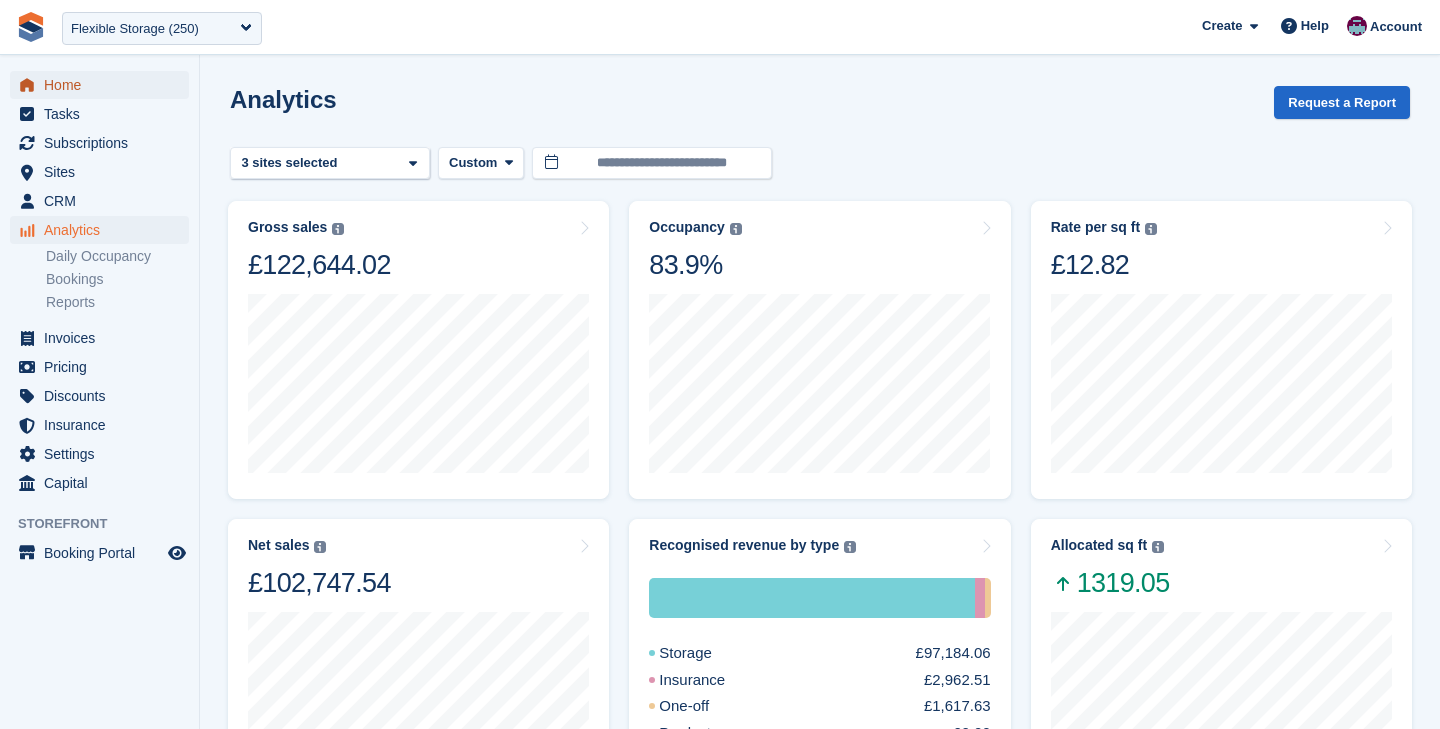 click on "Home" at bounding box center [104, 85] 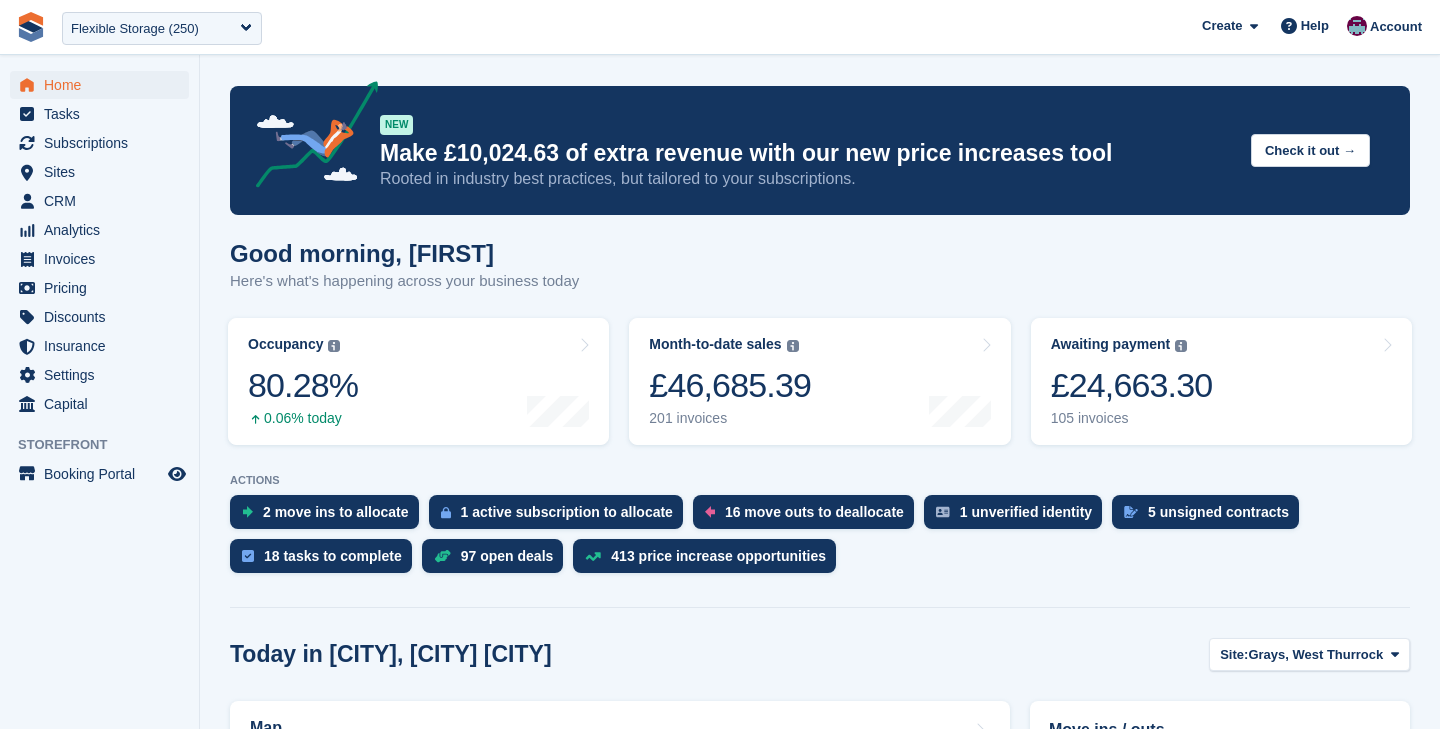 scroll, scrollTop: 0, scrollLeft: 0, axis: both 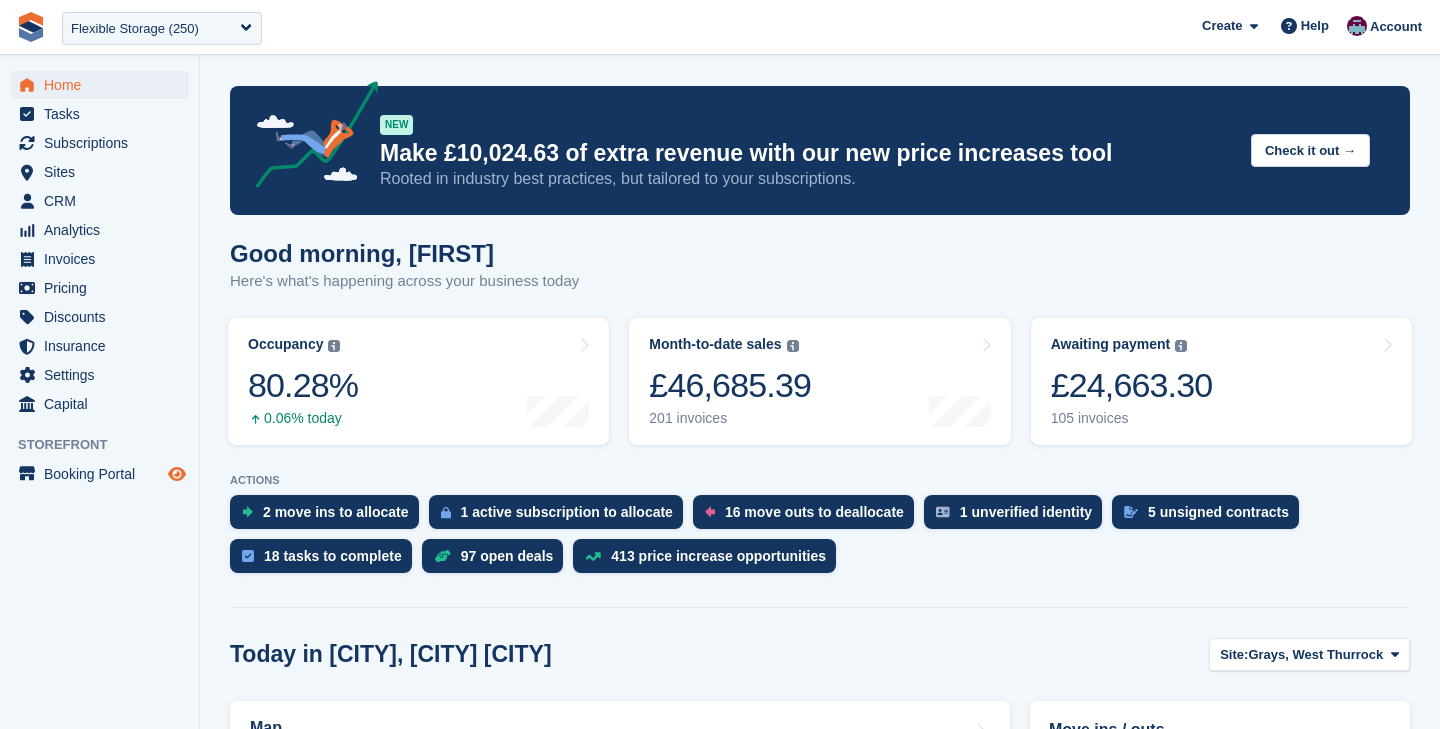 click at bounding box center (177, 474) 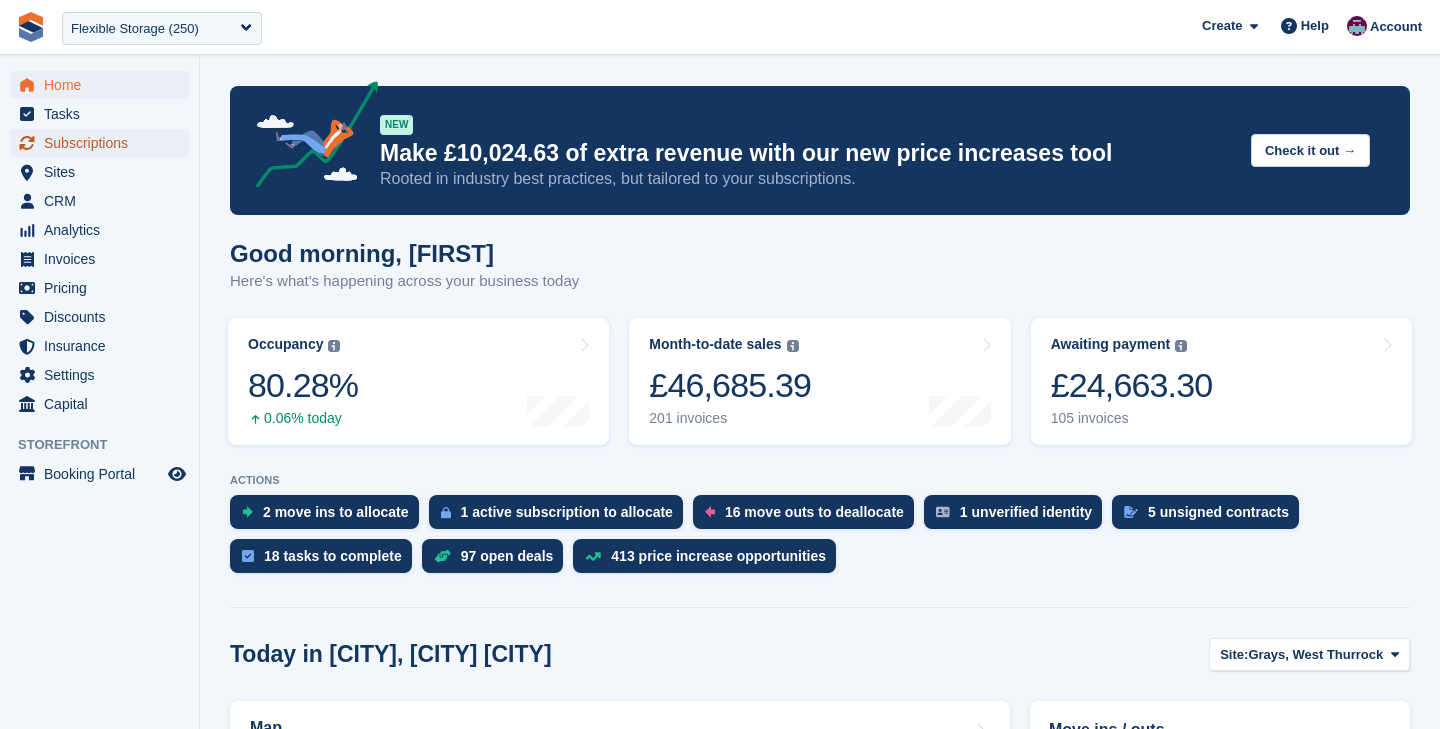 click on "Subscriptions" at bounding box center [104, 143] 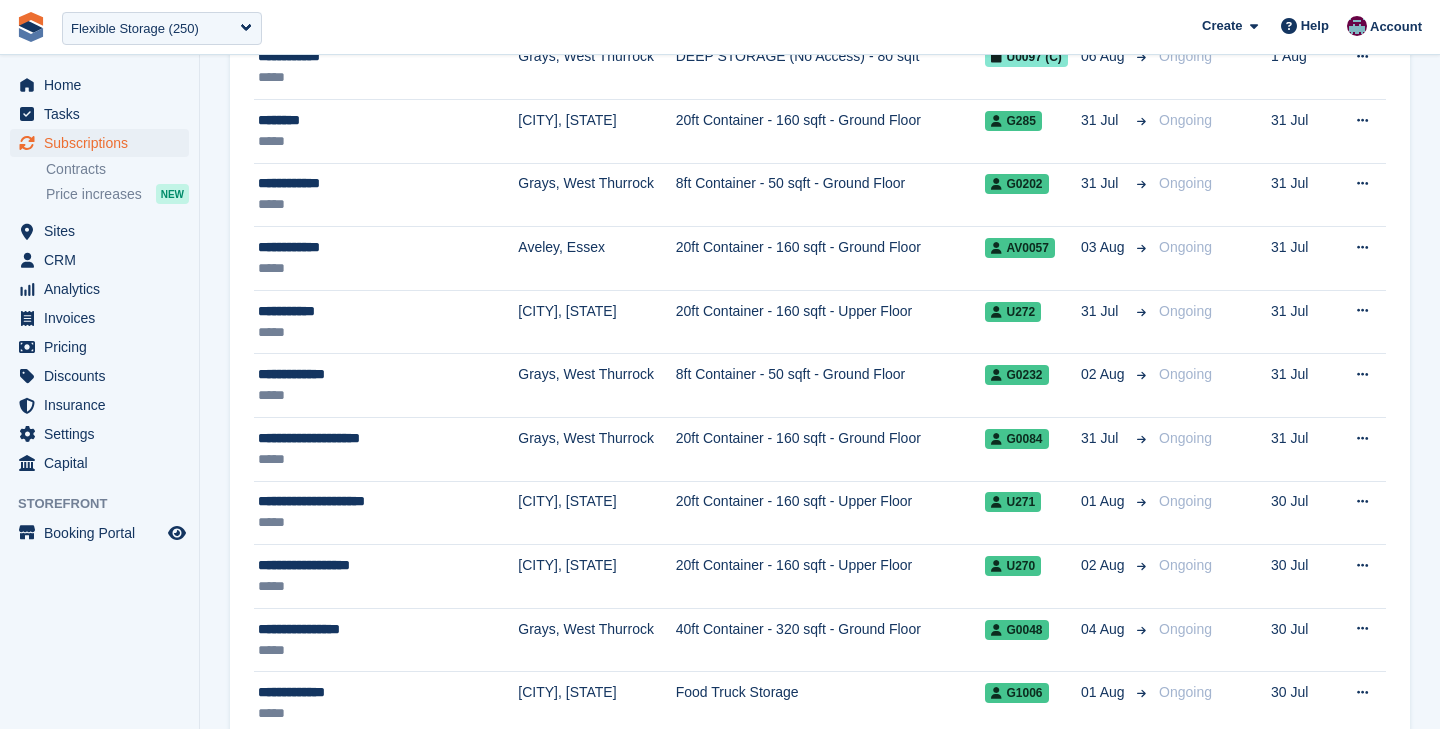 scroll, scrollTop: 0, scrollLeft: 0, axis: both 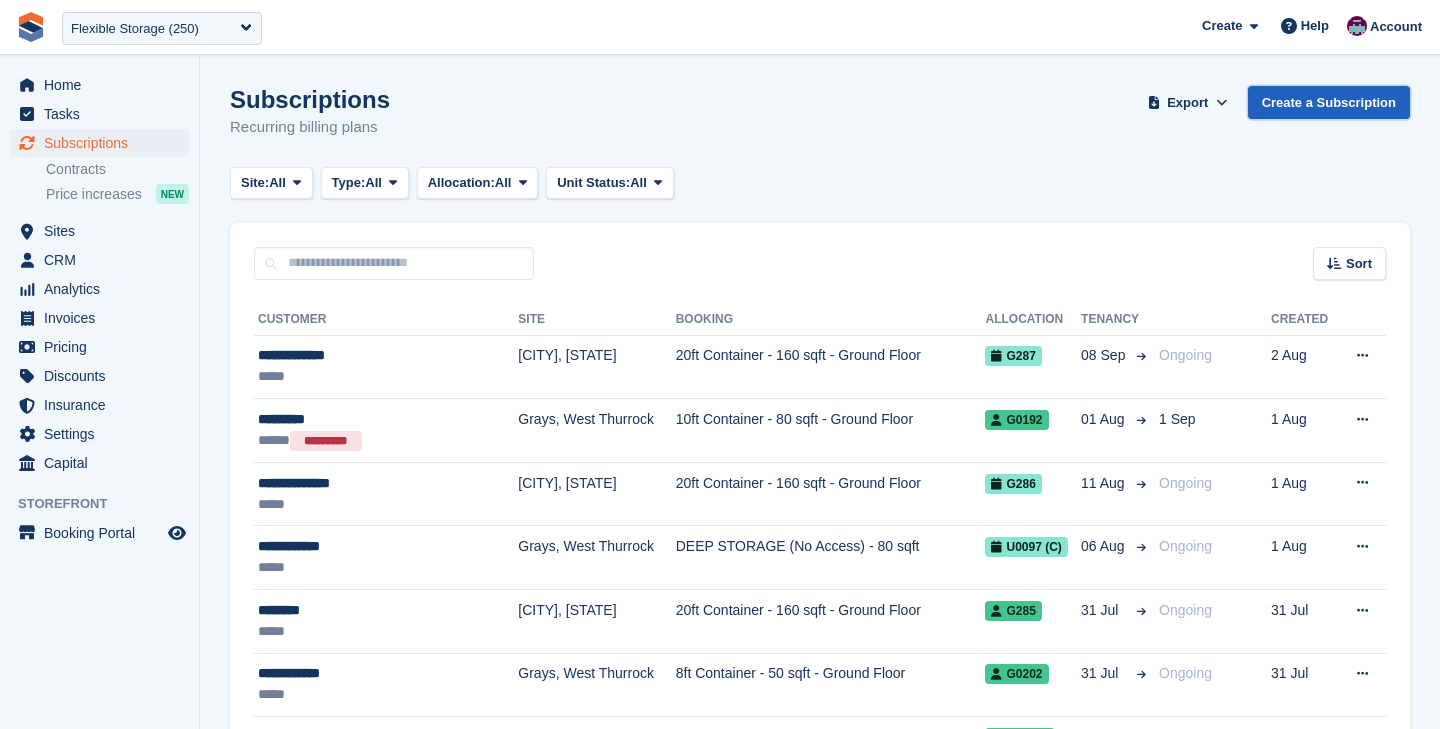 click on "Create a Subscription" at bounding box center (1329, 102) 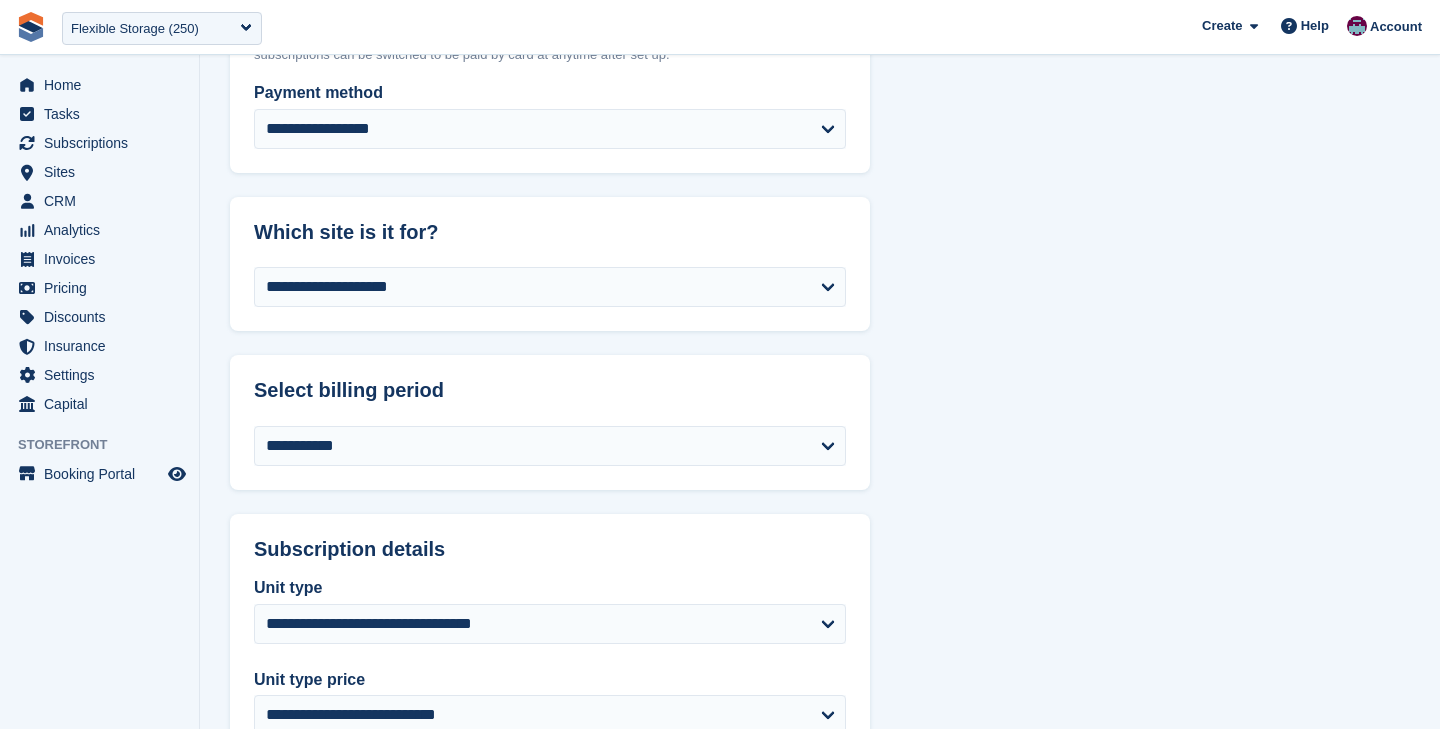 scroll, scrollTop: 0, scrollLeft: 0, axis: both 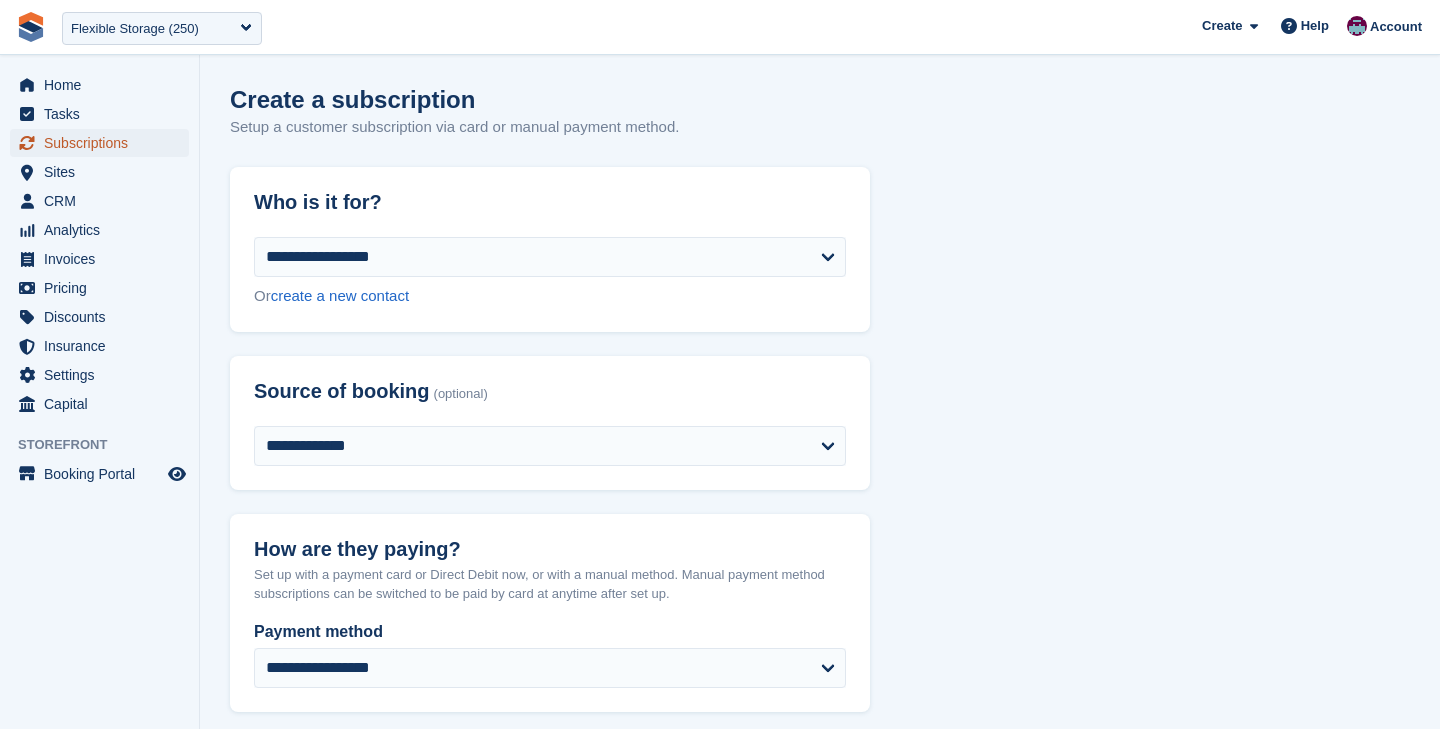 click on "Subscriptions" at bounding box center [104, 143] 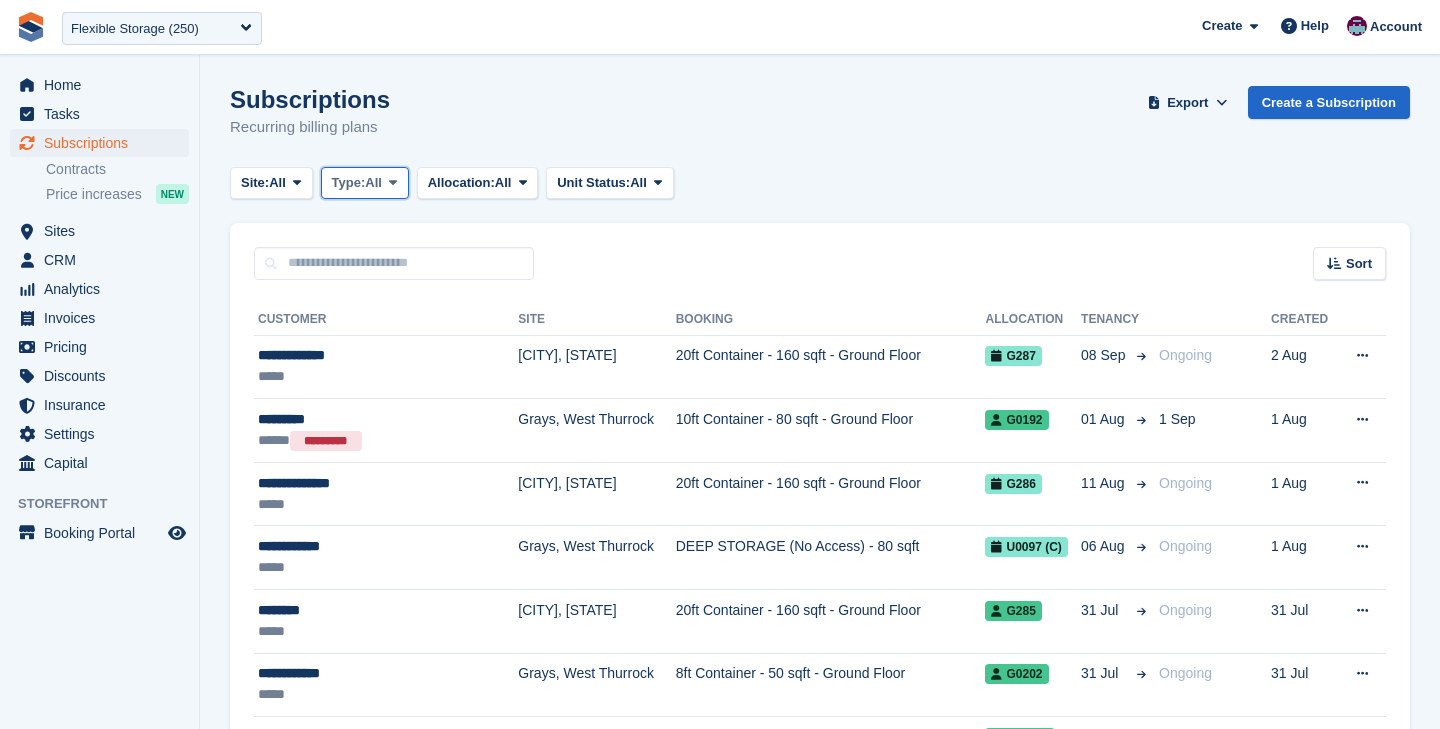 click on "All" at bounding box center [373, 183] 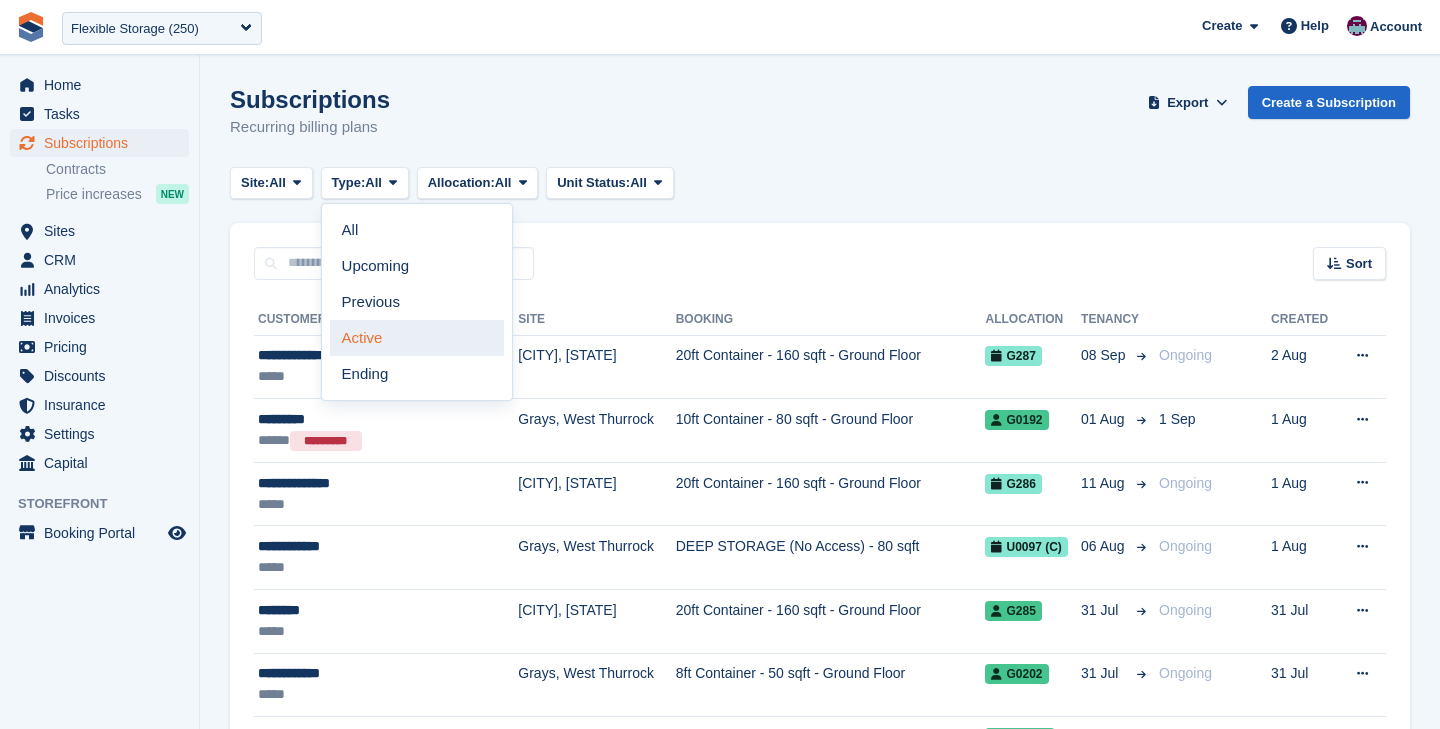 click on "Active" at bounding box center [417, 338] 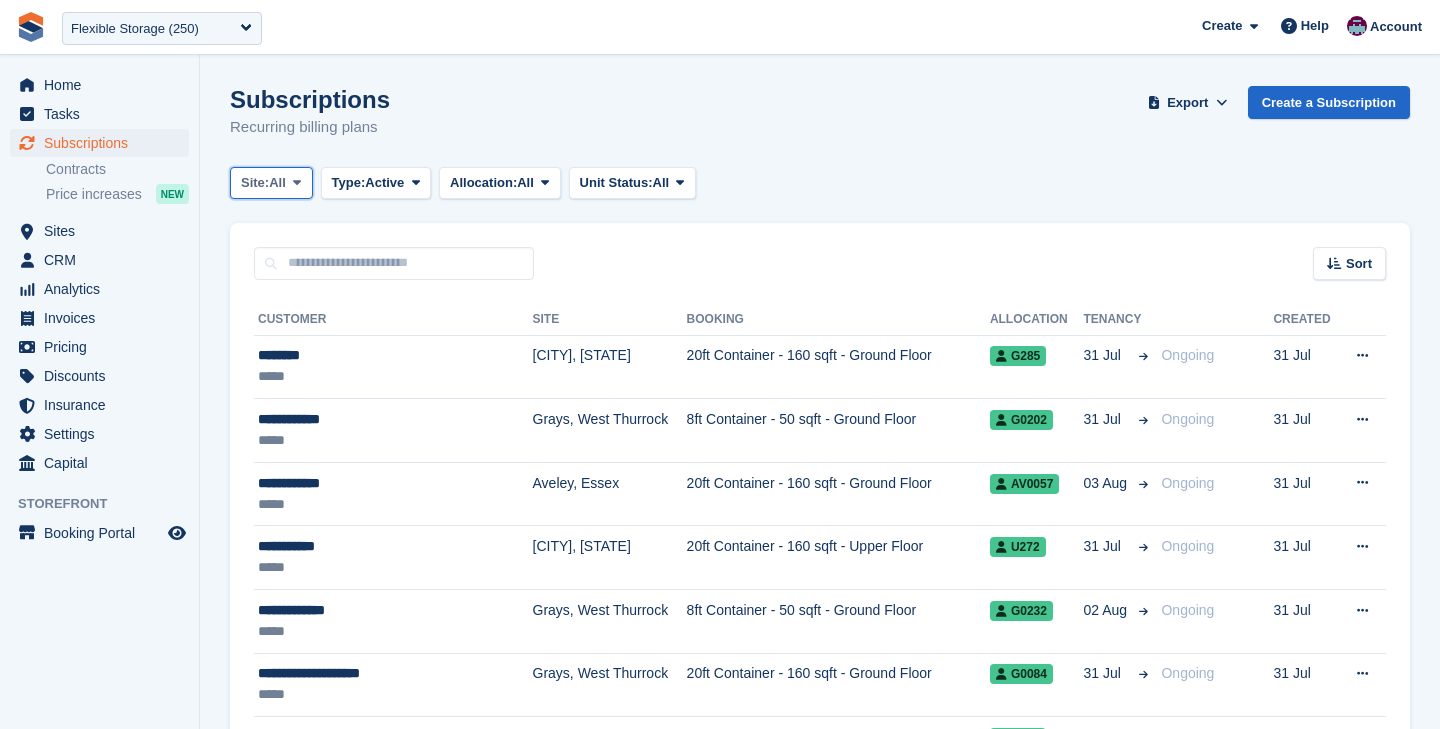 click on "Site:
All" at bounding box center [271, 183] 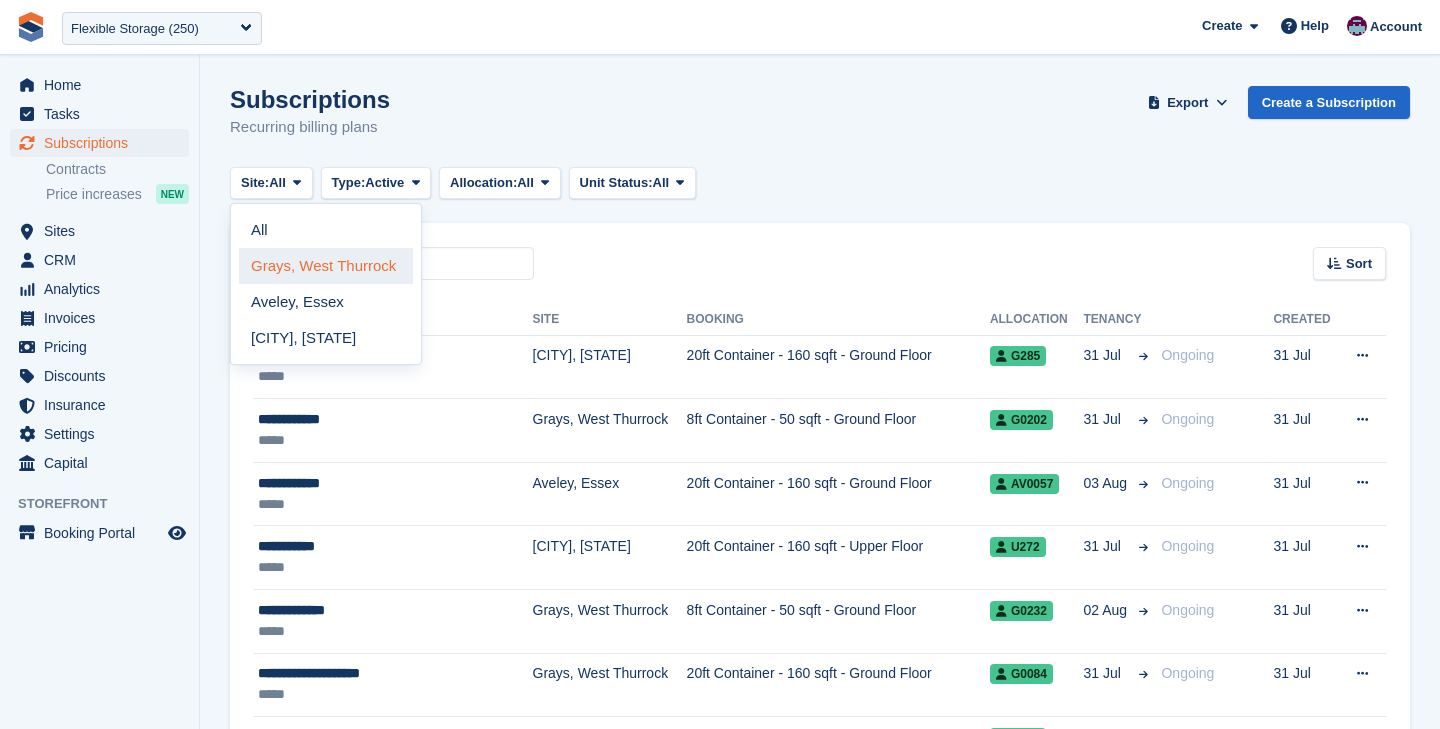 click on "Grays, West Thurrock" at bounding box center [326, 266] 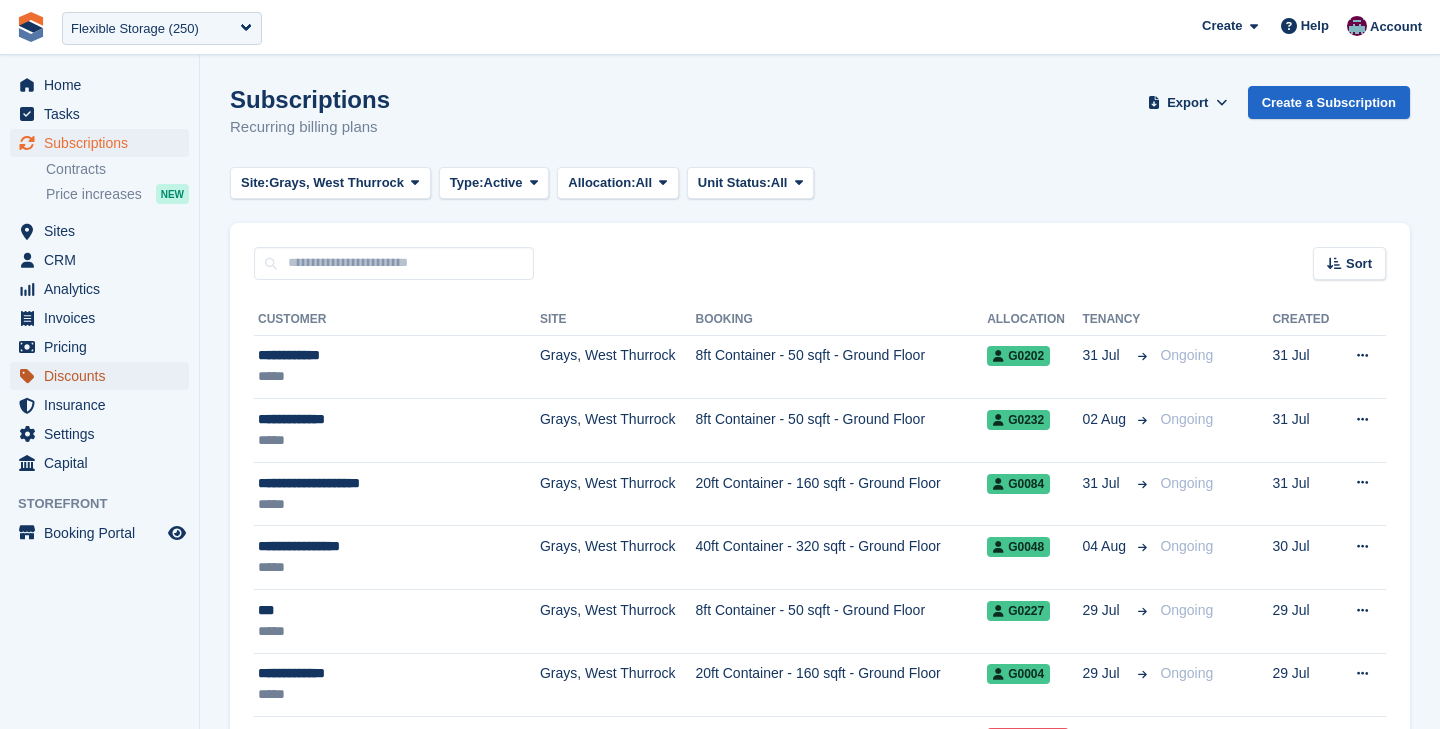 click on "Discounts" at bounding box center (104, 376) 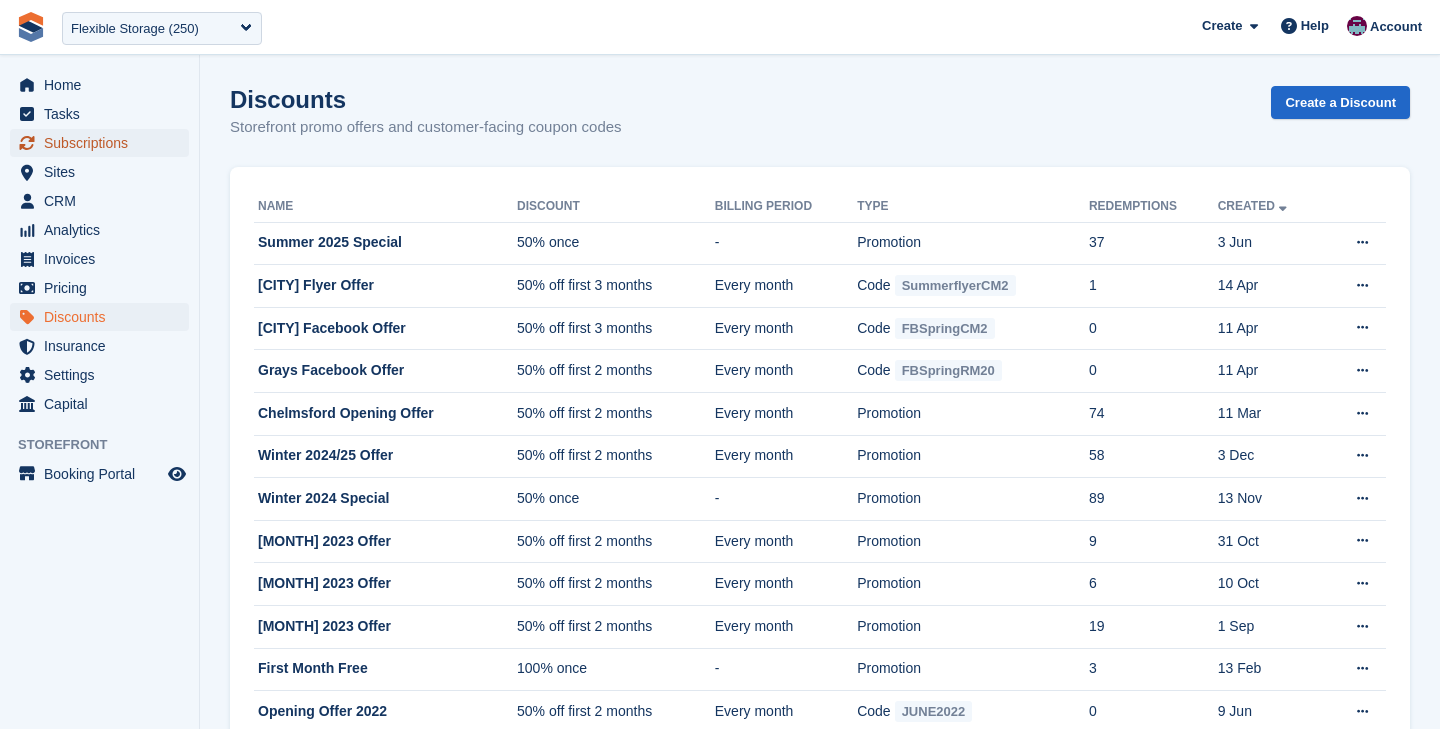 click on "Subscriptions" at bounding box center [104, 143] 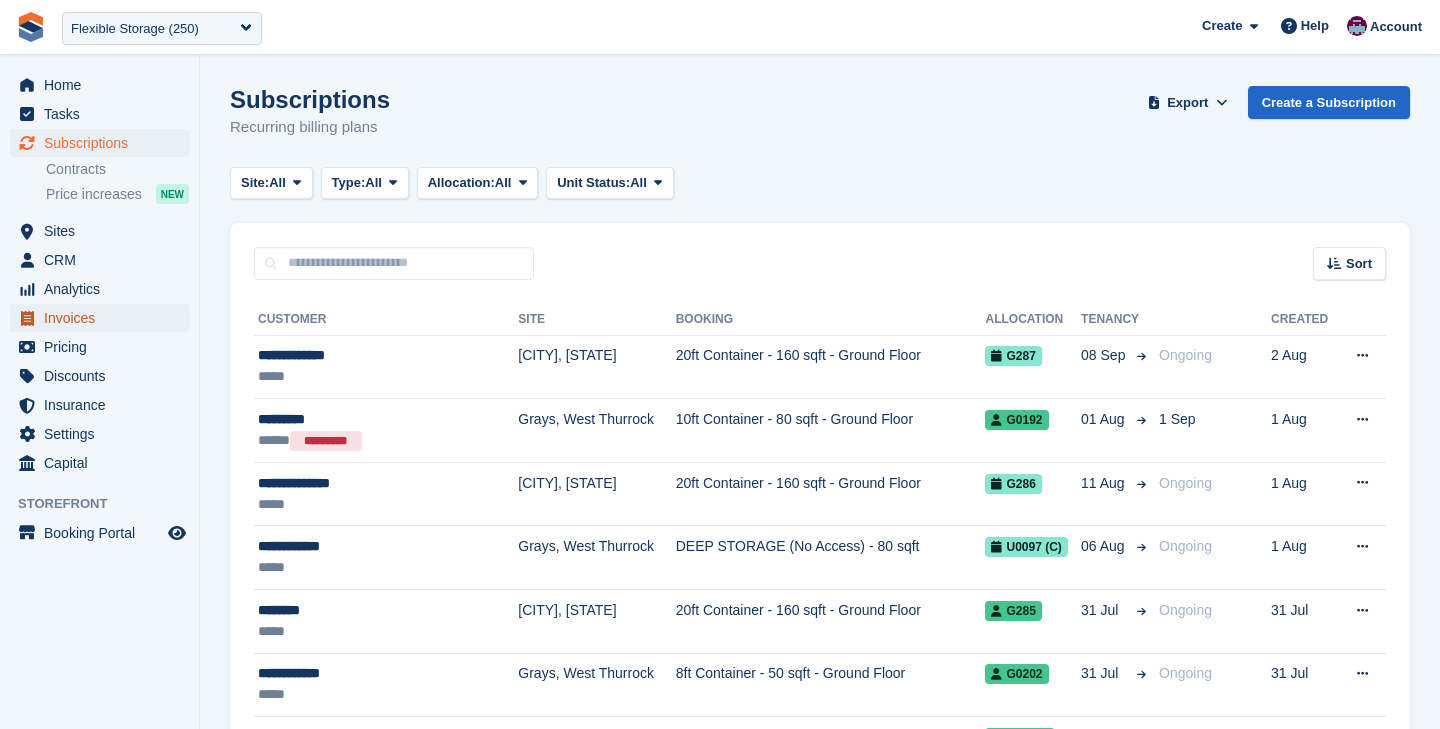 click on "Invoices" at bounding box center (104, 318) 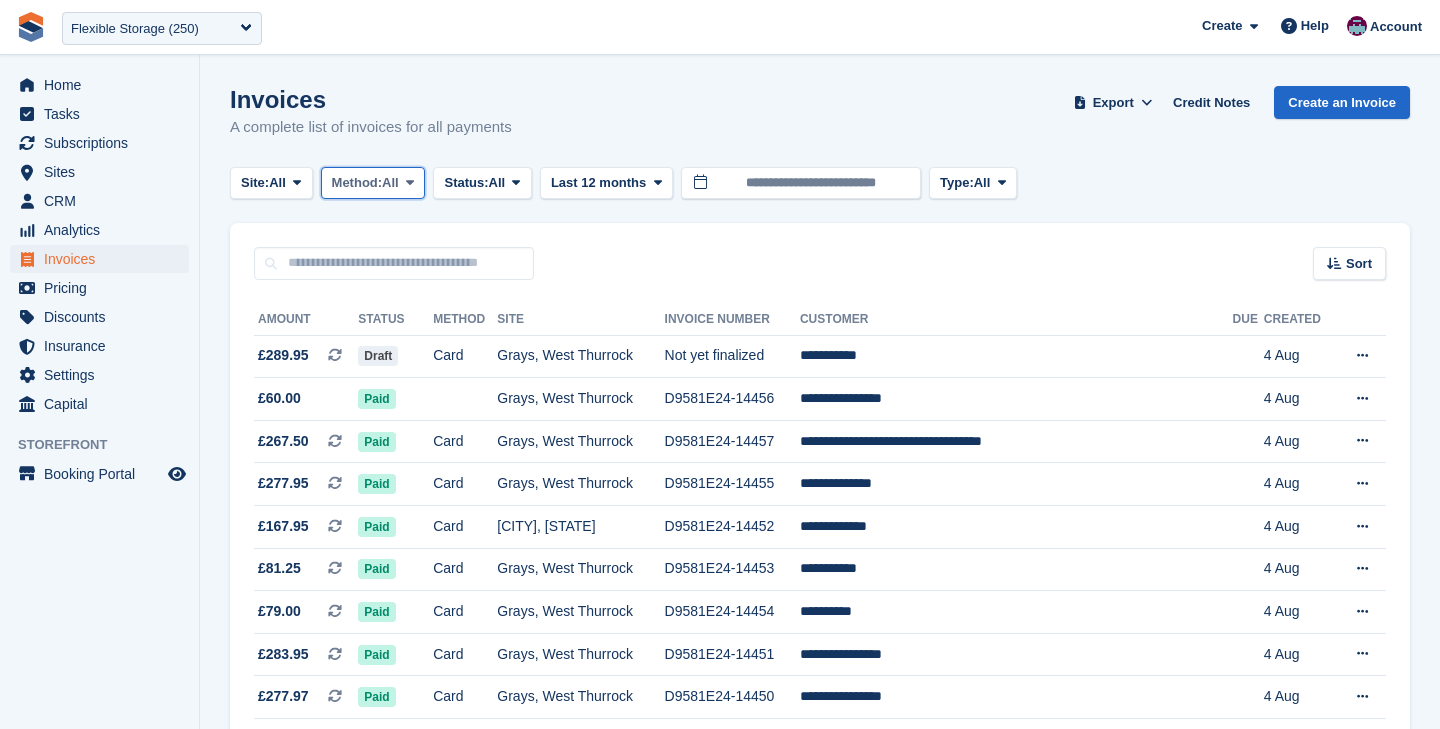 click on "Method:
All" at bounding box center (373, 183) 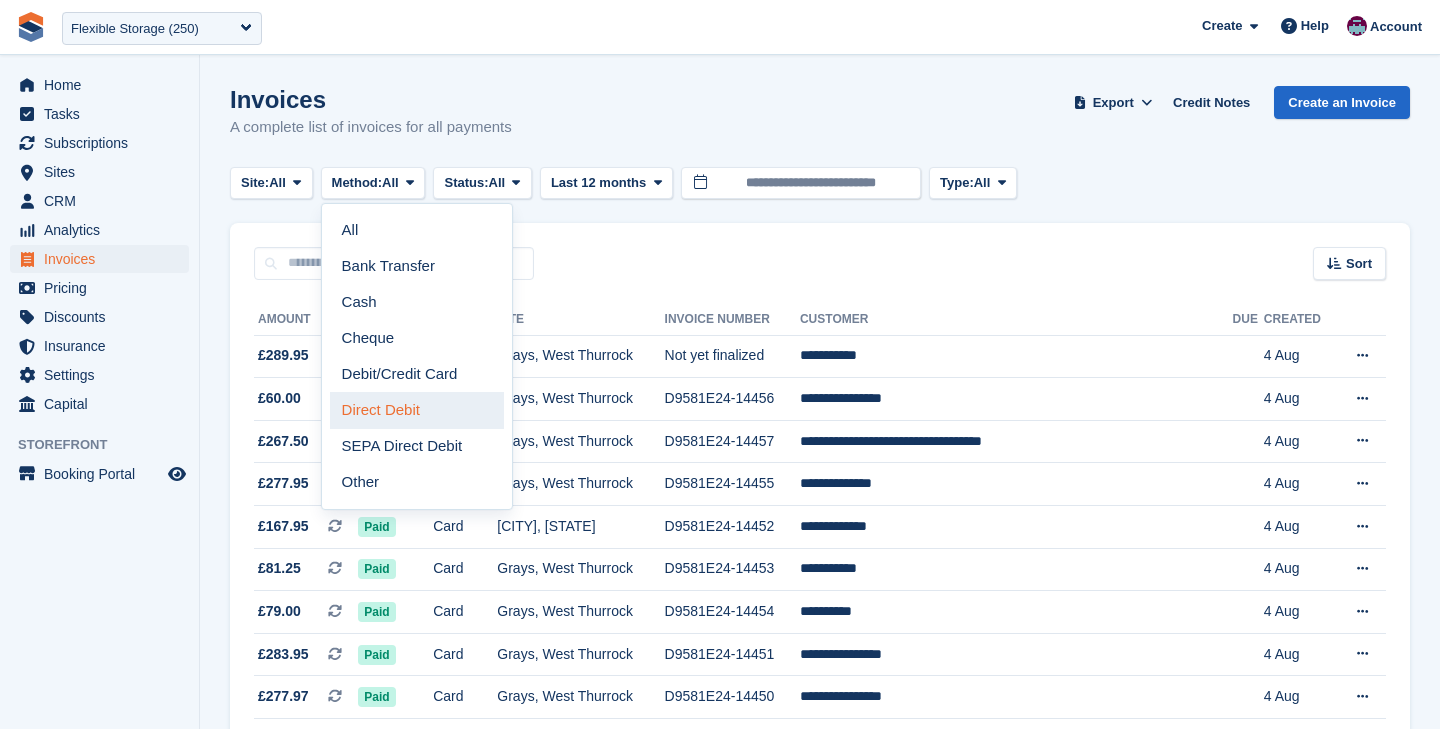 click on "Direct Debit" at bounding box center [417, 410] 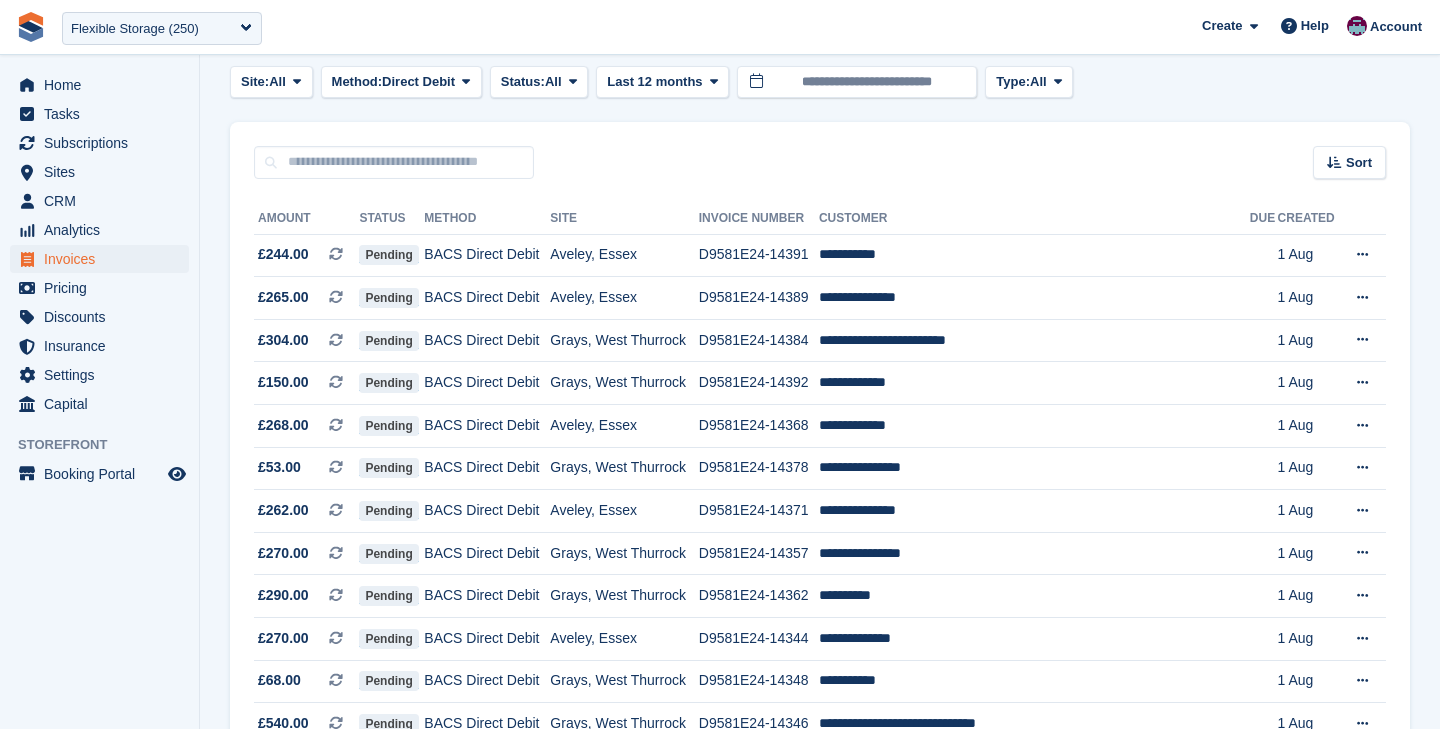 scroll, scrollTop: 0, scrollLeft: 0, axis: both 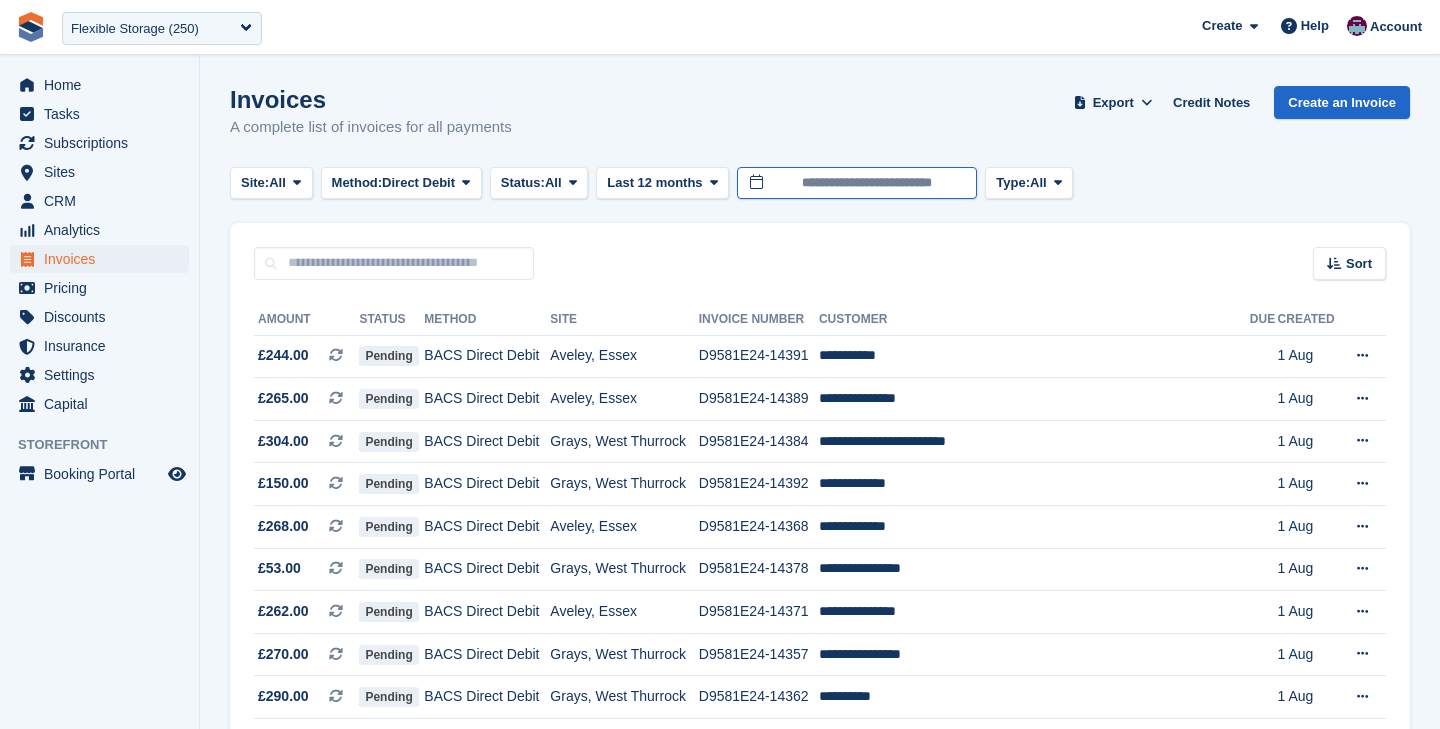 click on "**********" at bounding box center (857, 183) 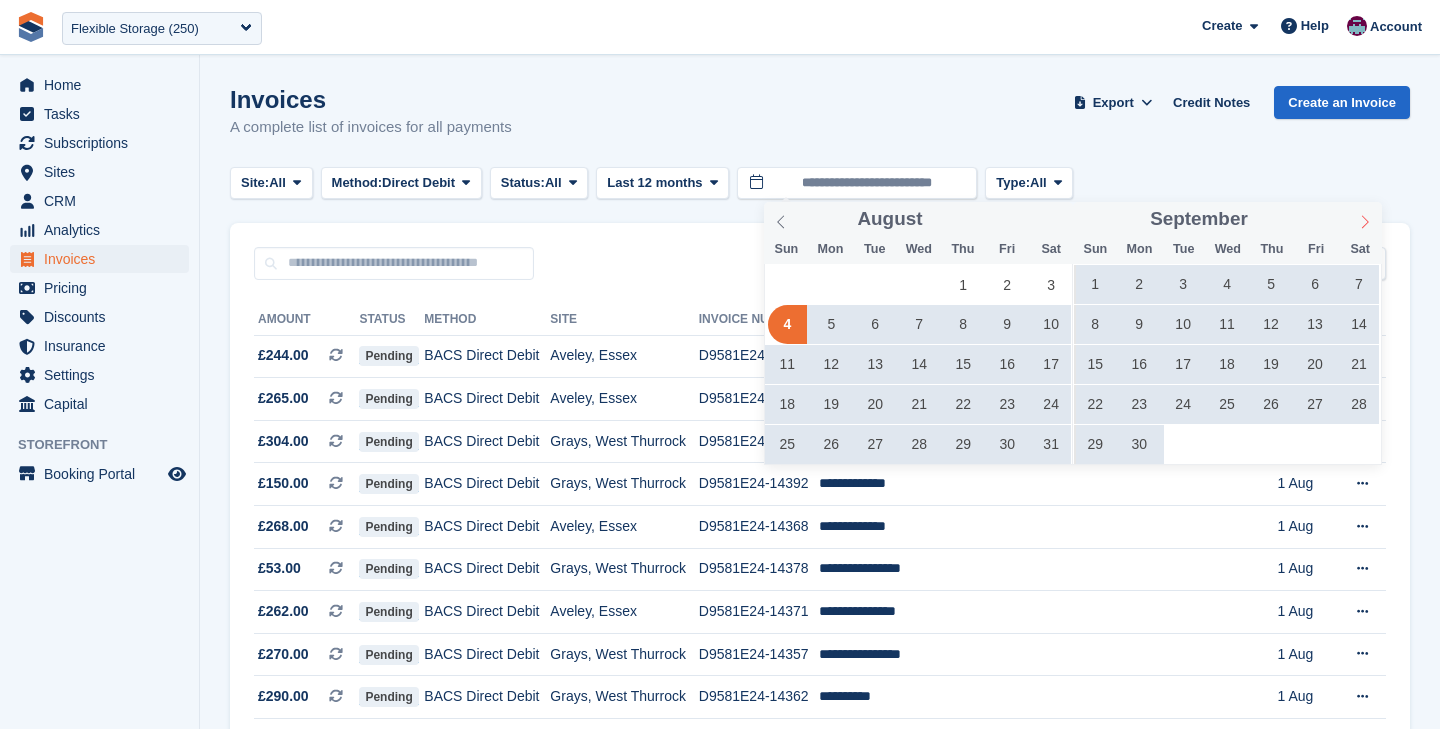click 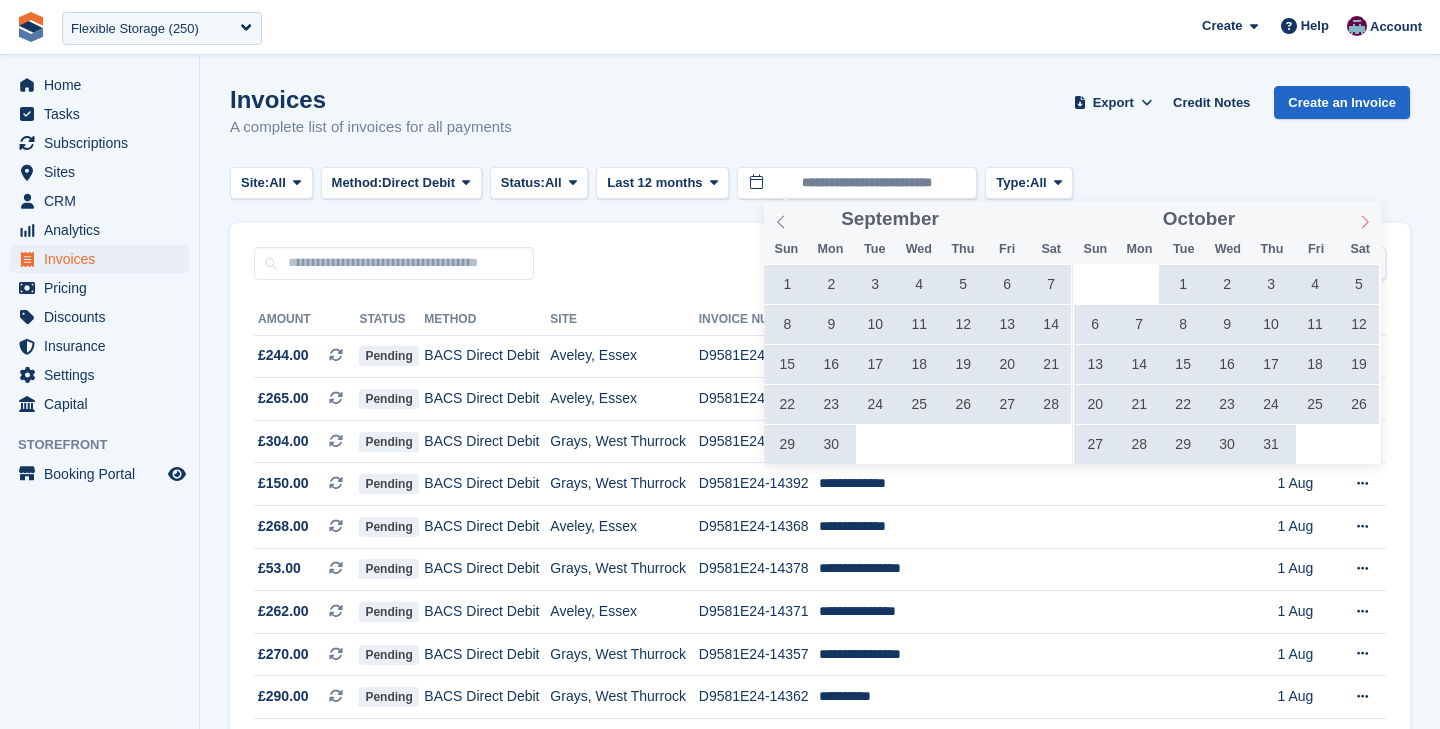 click 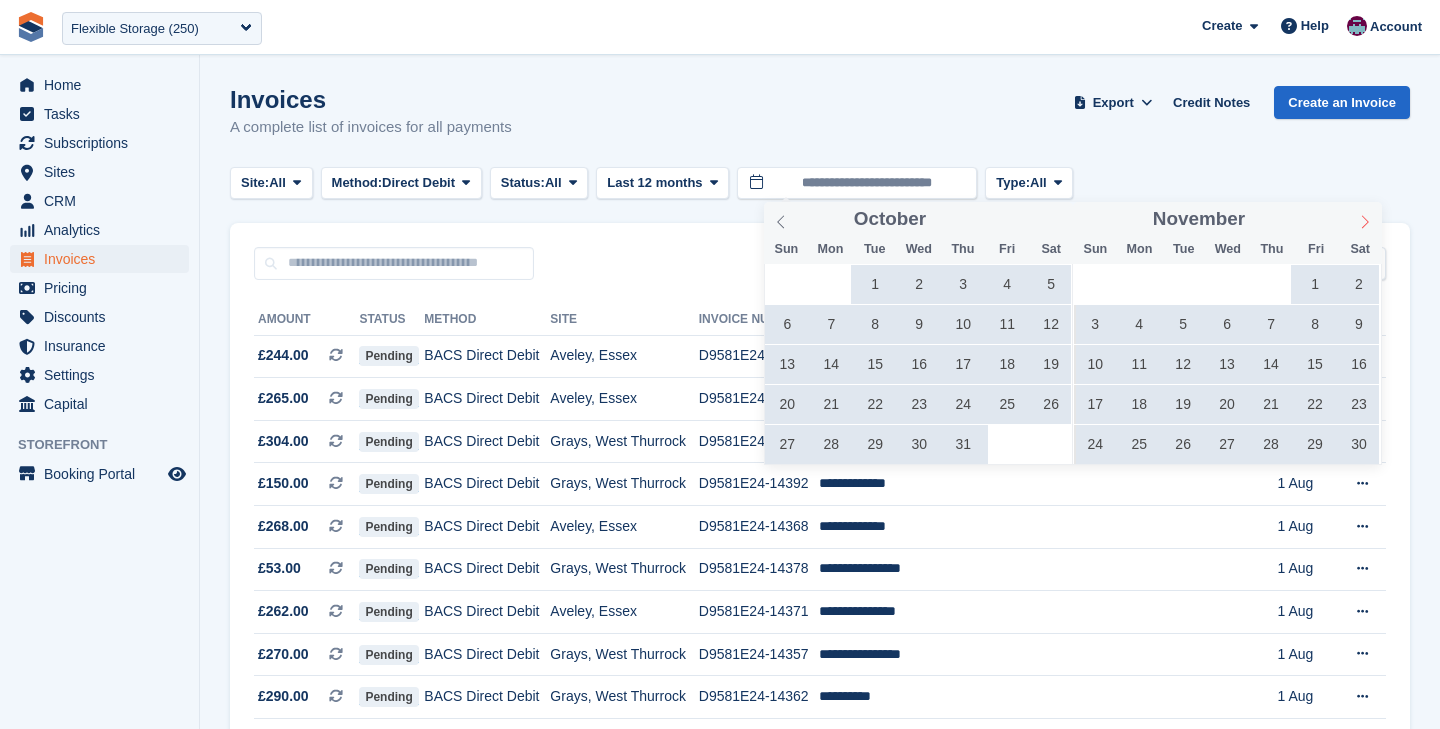 click 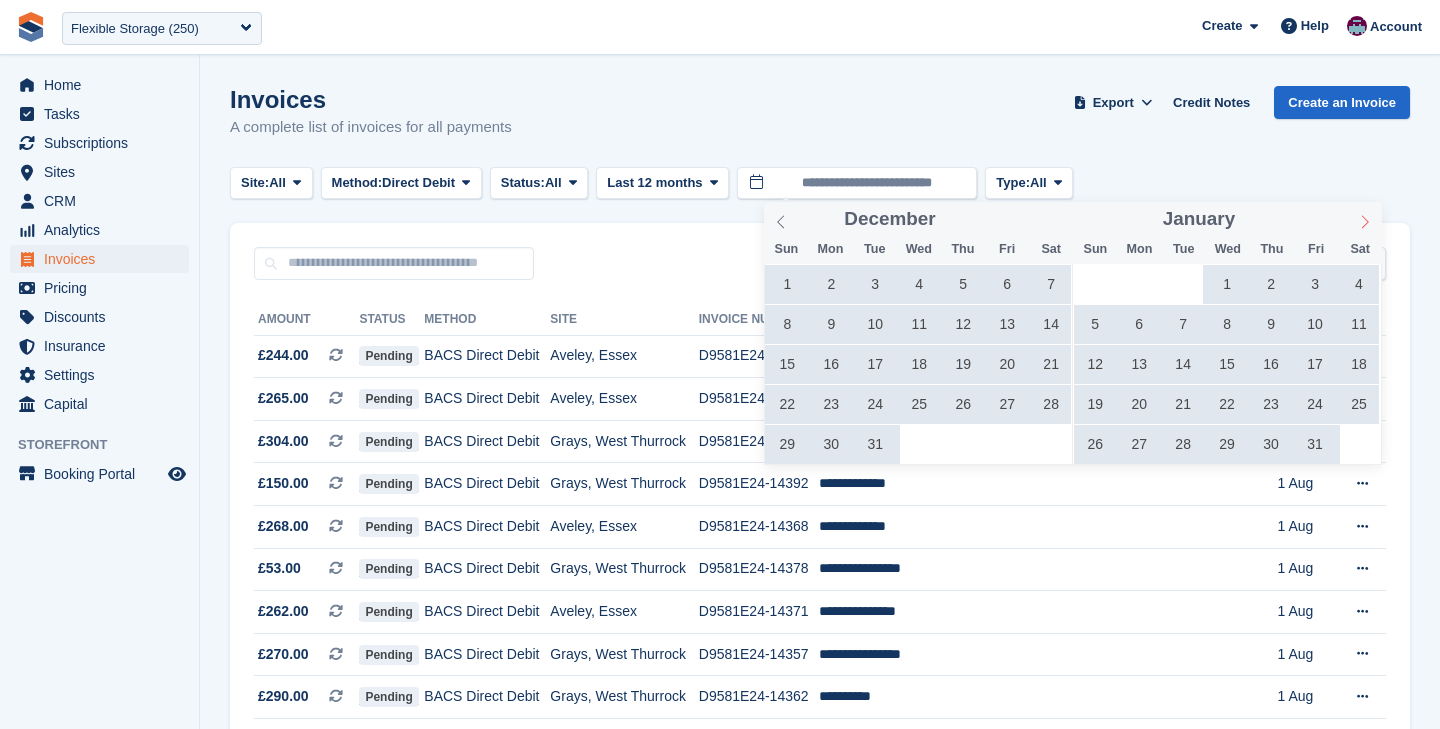 click 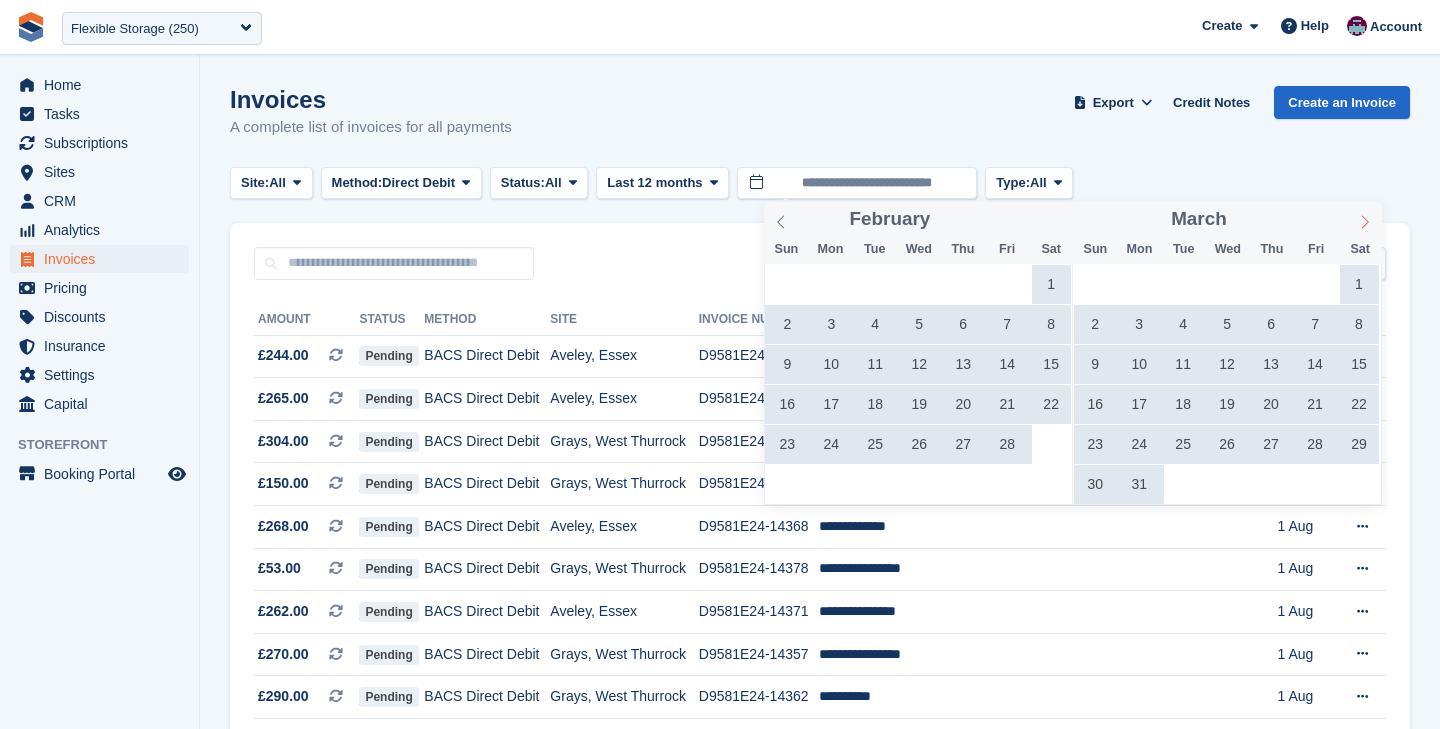 click 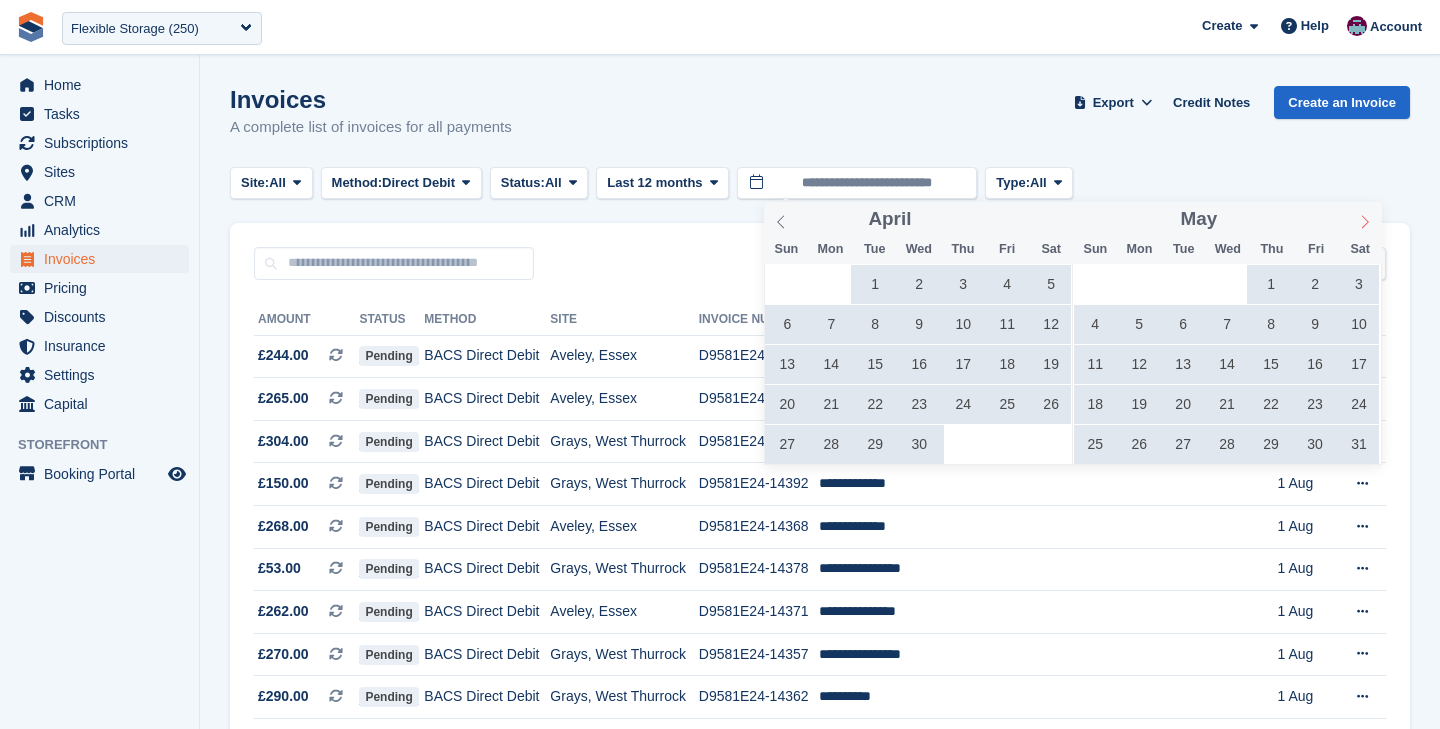 click 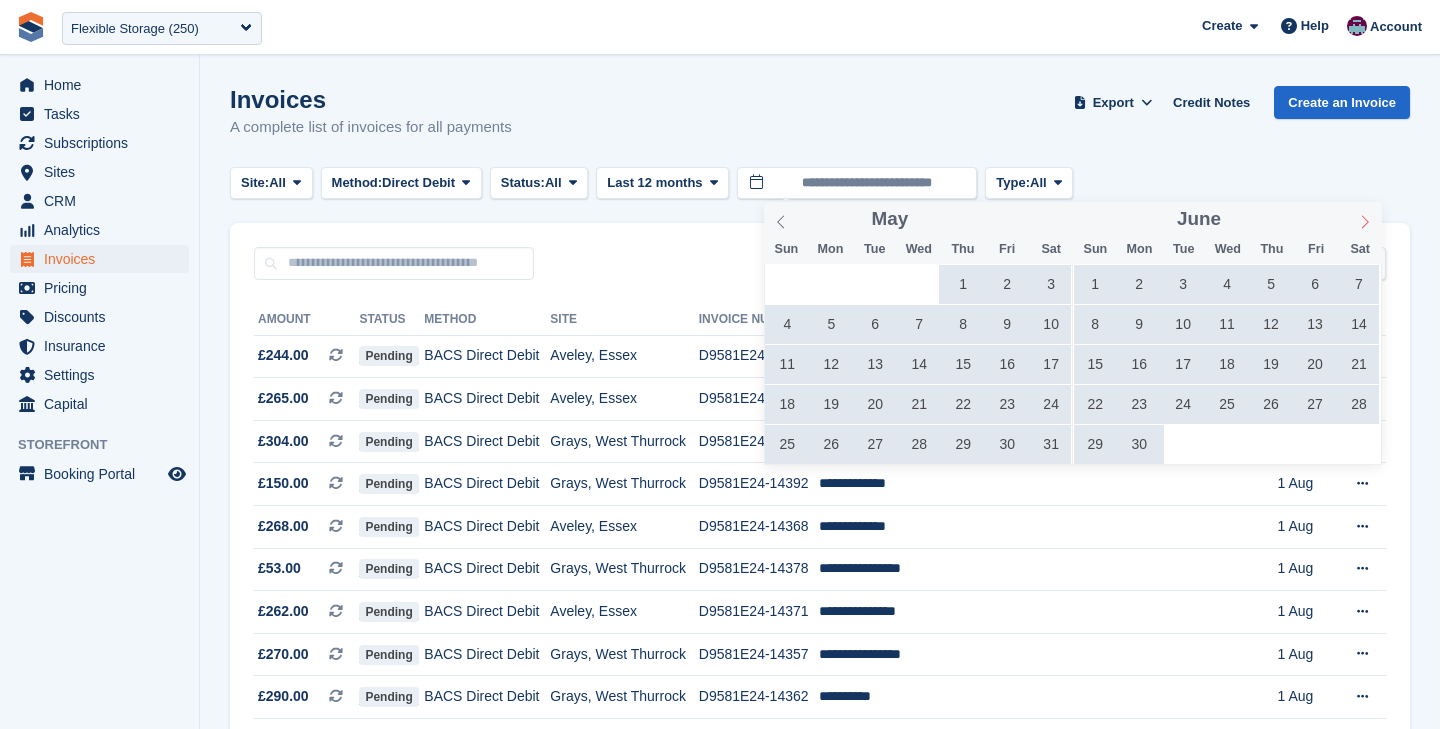 click 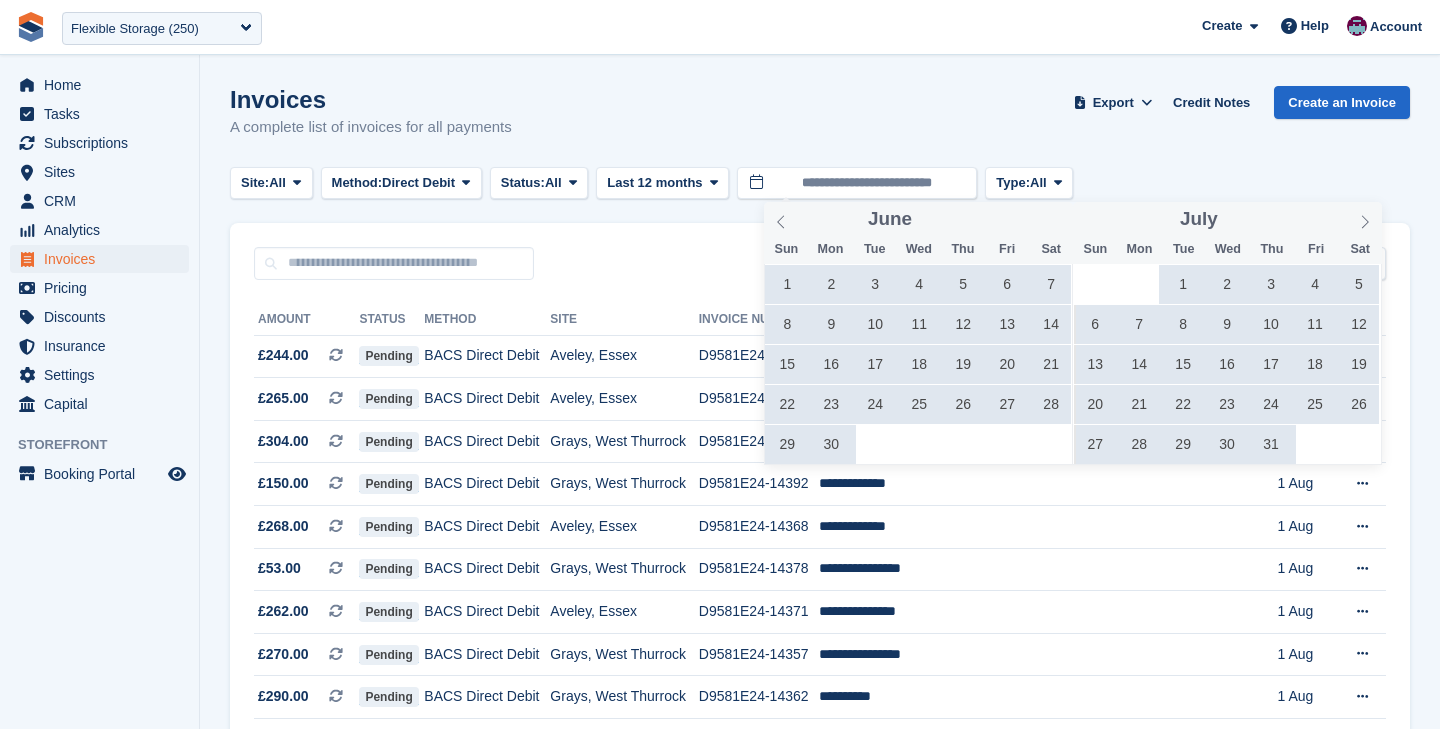 click on "1" at bounding box center [1183, 284] 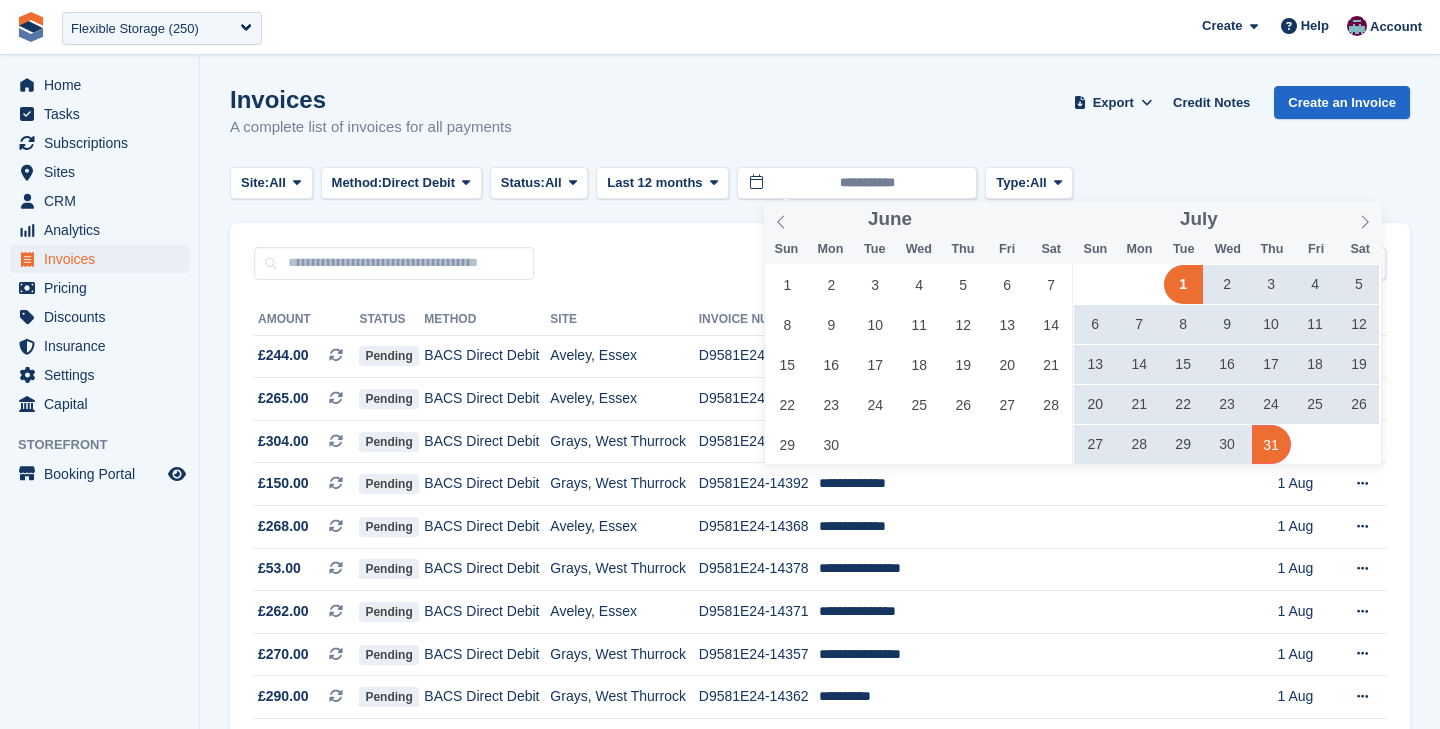 click on "31" at bounding box center (1271, 444) 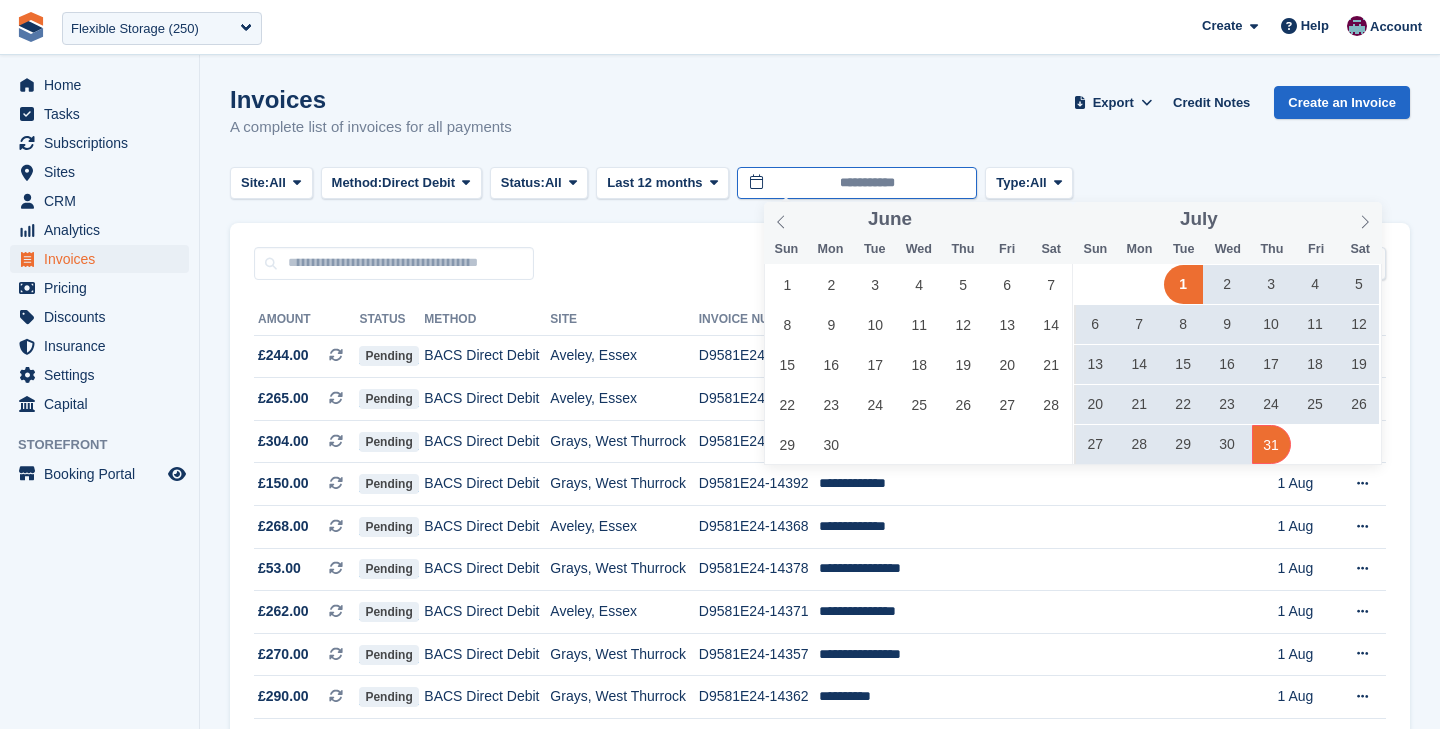 type on "**********" 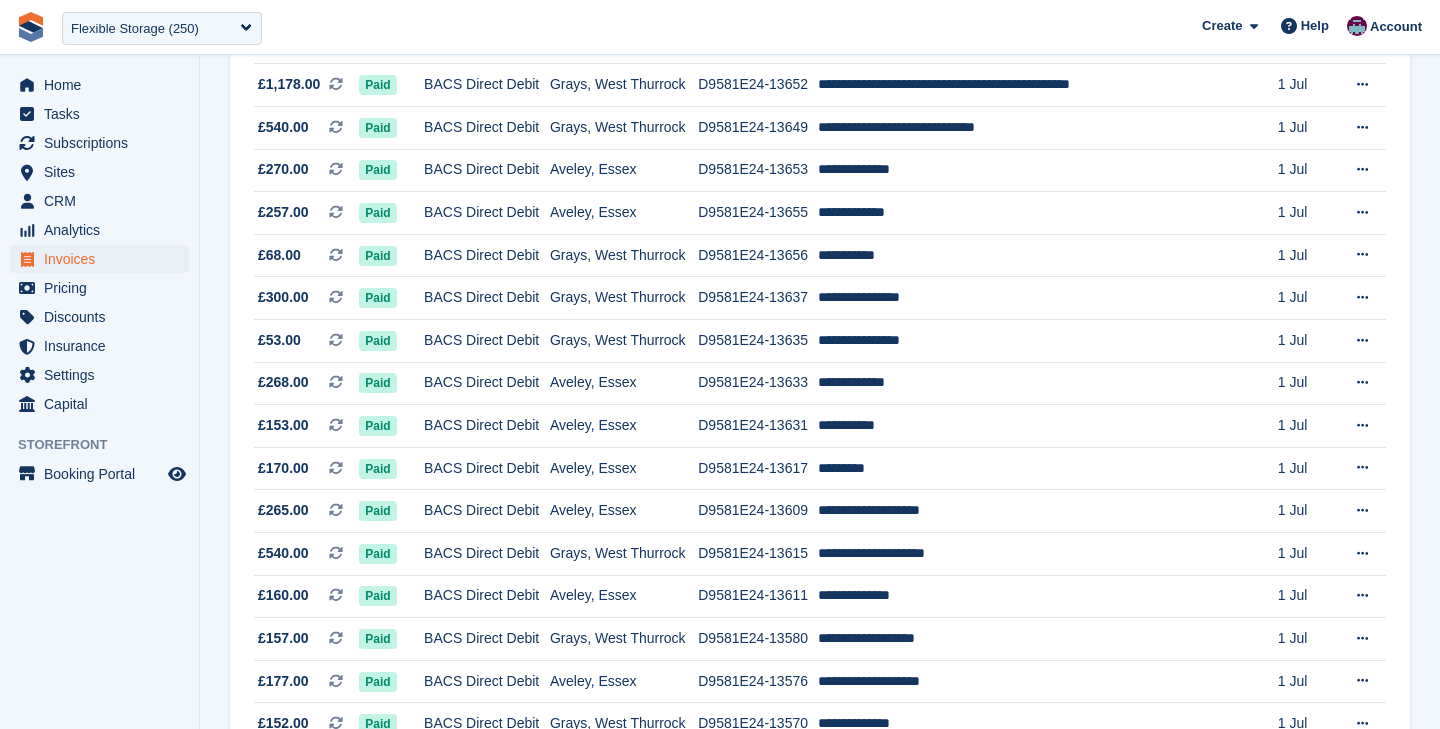 scroll, scrollTop: 0, scrollLeft: 0, axis: both 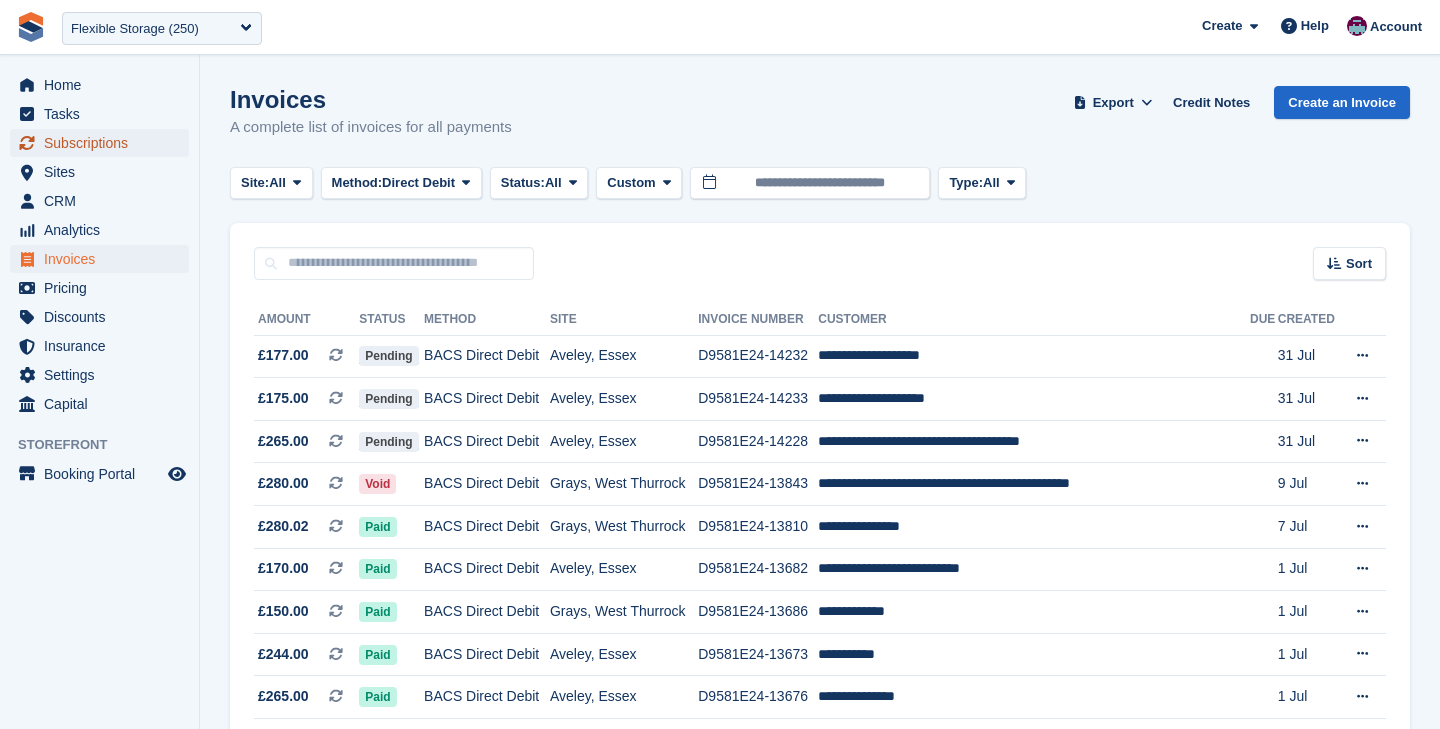 click on "Subscriptions" at bounding box center [104, 143] 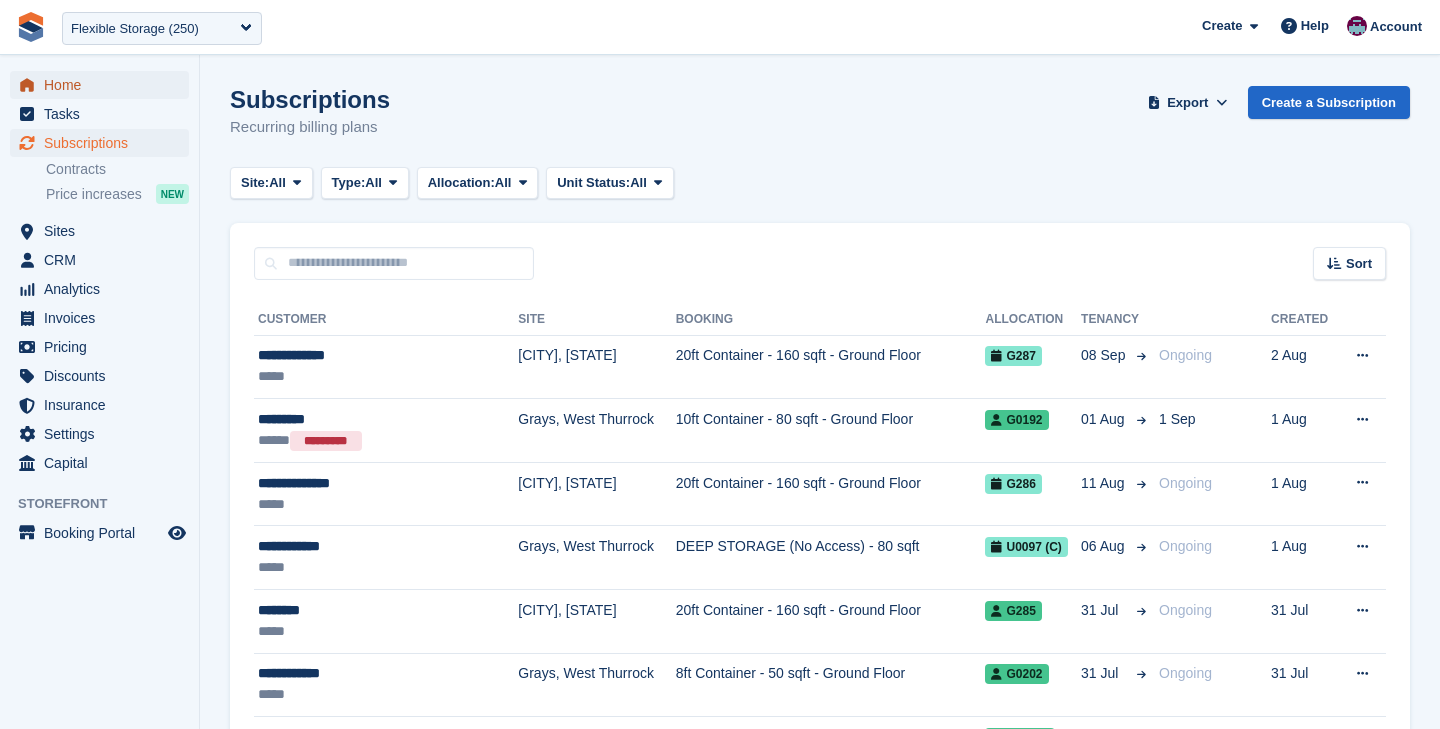 click on "Home" at bounding box center (104, 85) 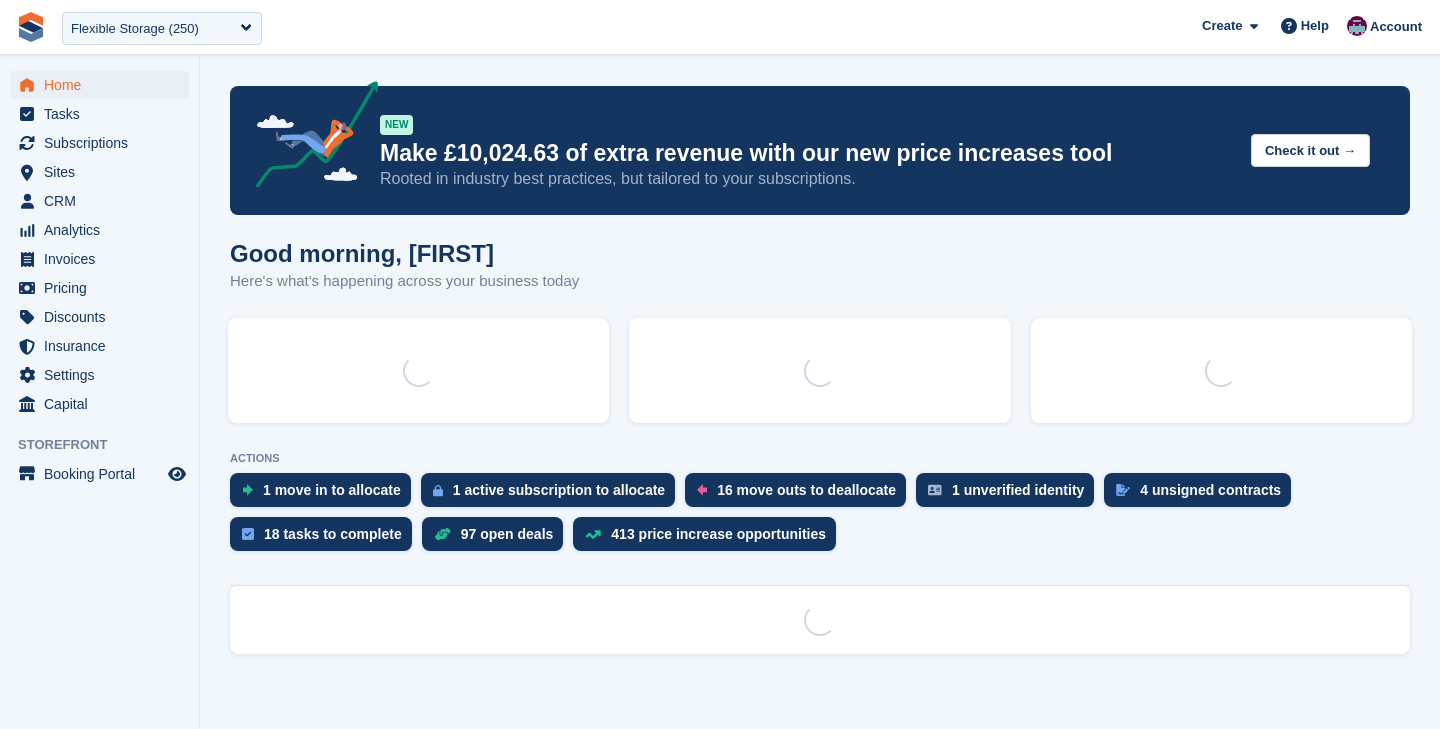 scroll, scrollTop: 0, scrollLeft: 0, axis: both 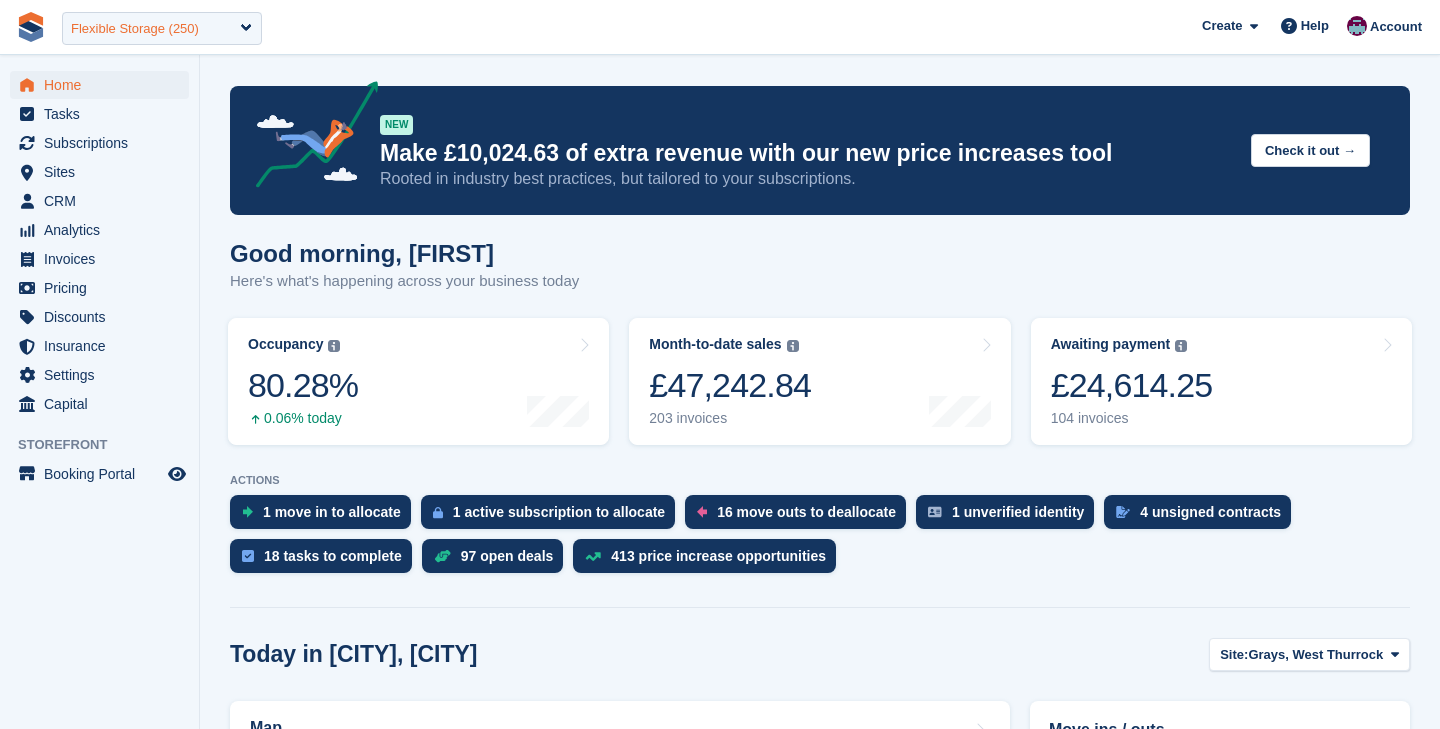 click on "Flexible Storage (250)" at bounding box center (135, 29) 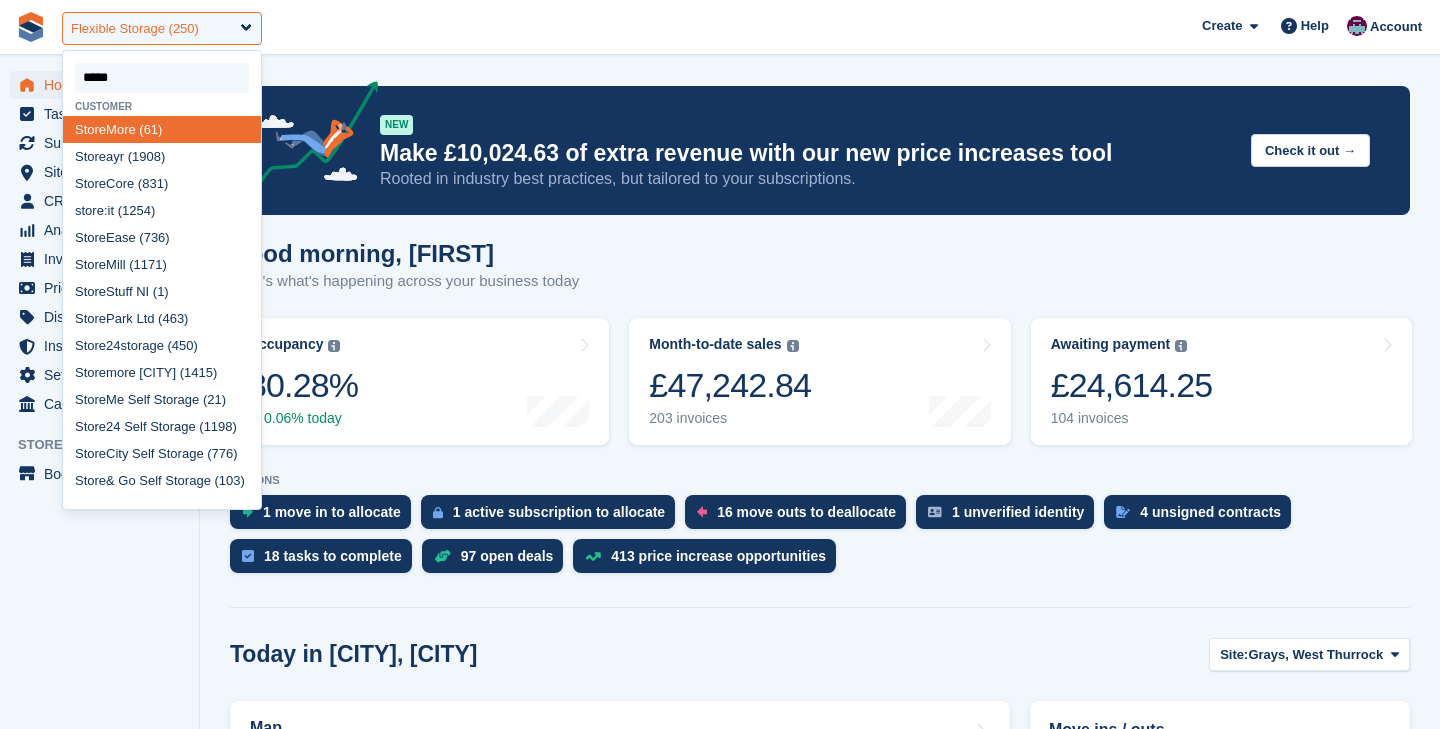 type on "******" 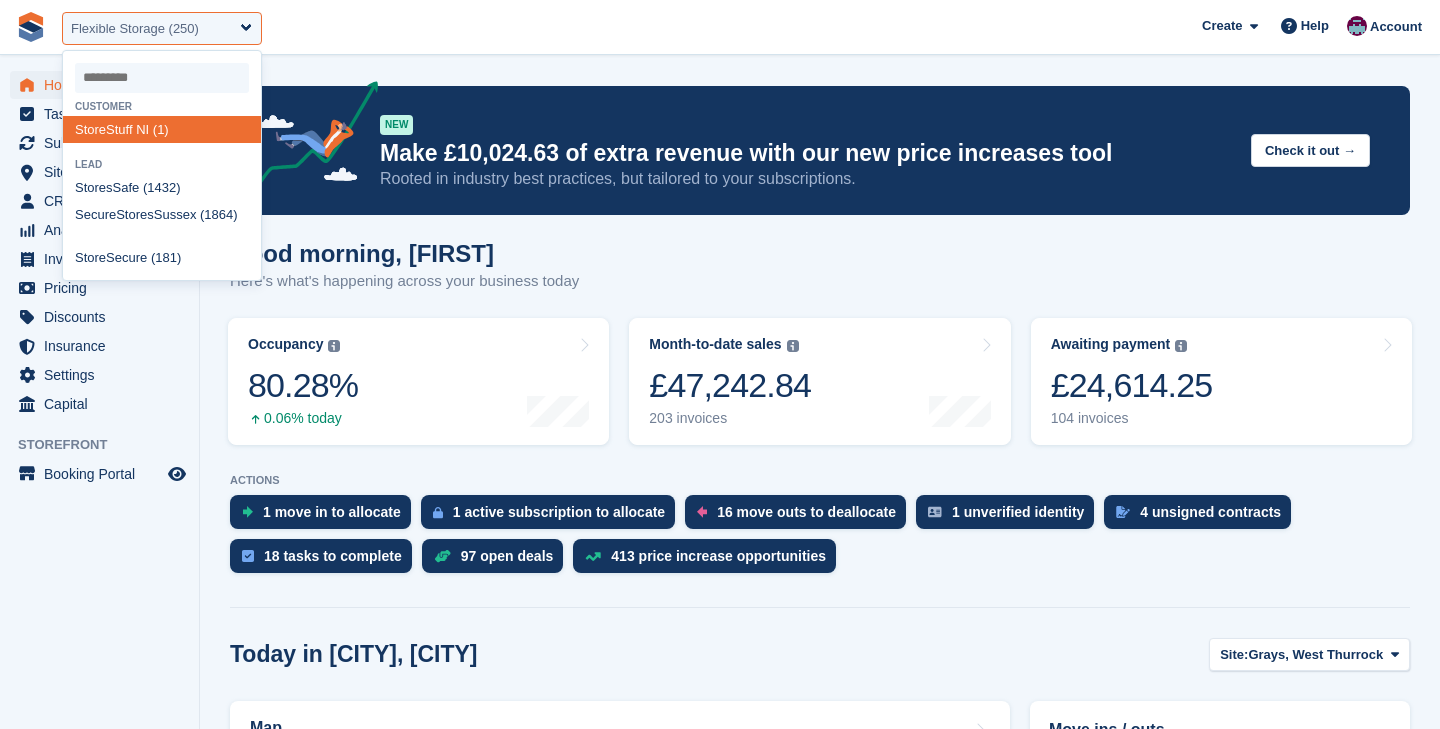 select on "*" 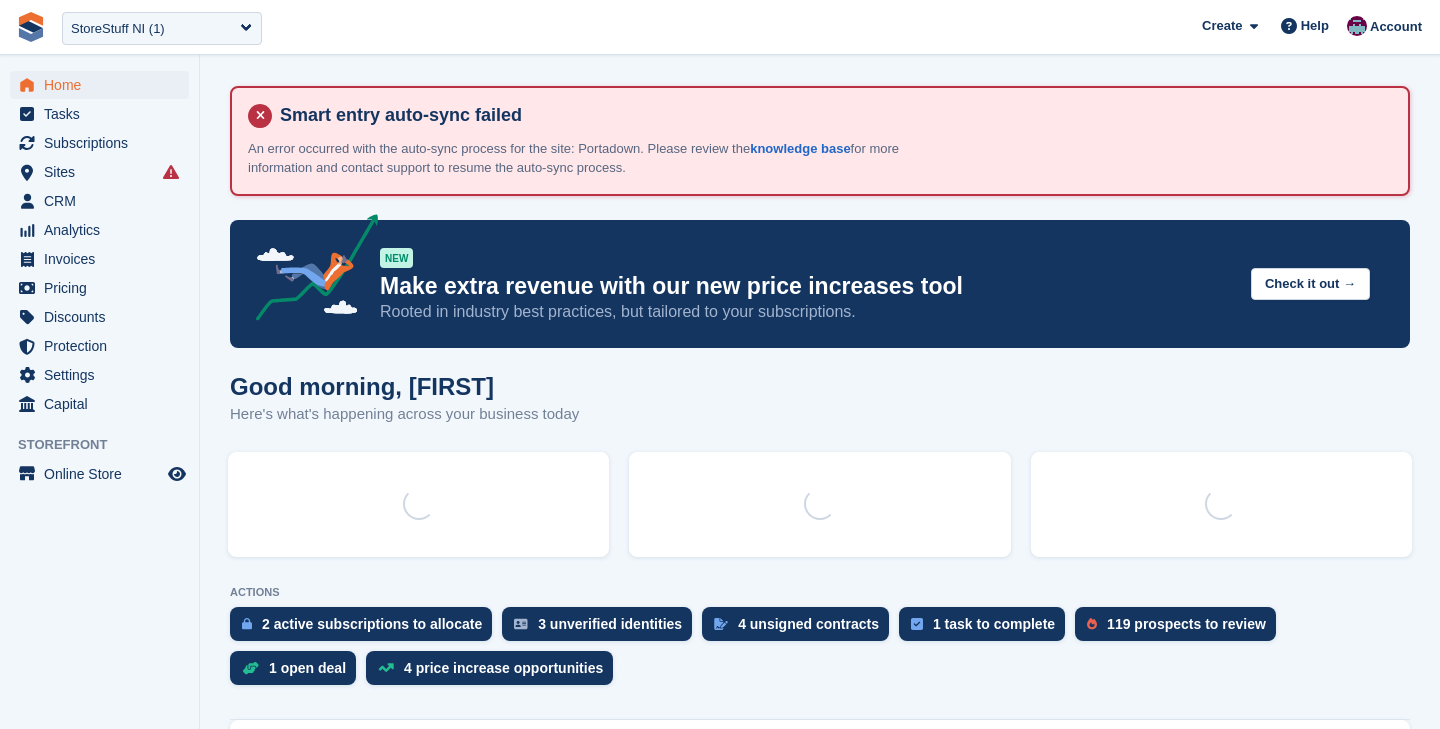 scroll, scrollTop: 0, scrollLeft: 0, axis: both 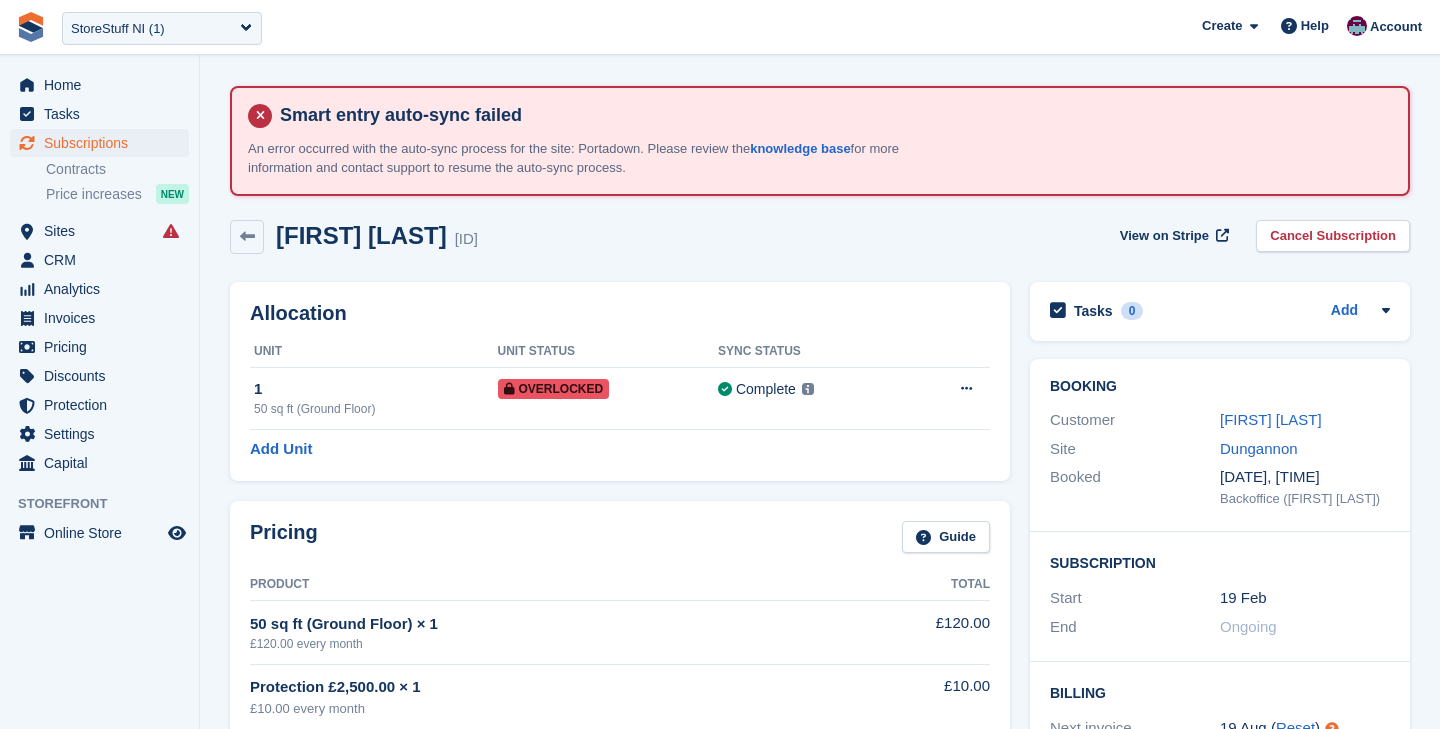 click on "Customer
[FIRST] [LAST]" at bounding box center (1220, 420) 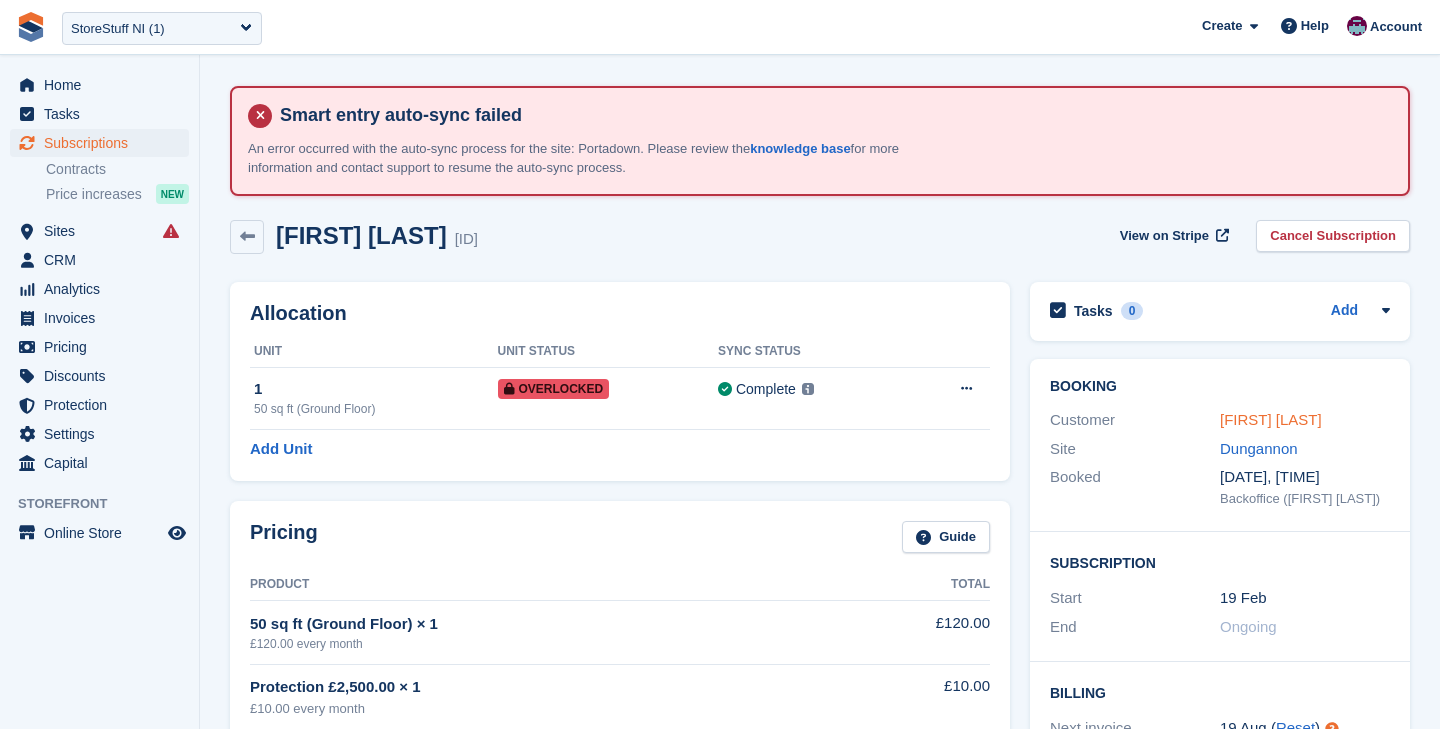 click on "[FIRST] [LAST]" at bounding box center [1271, 419] 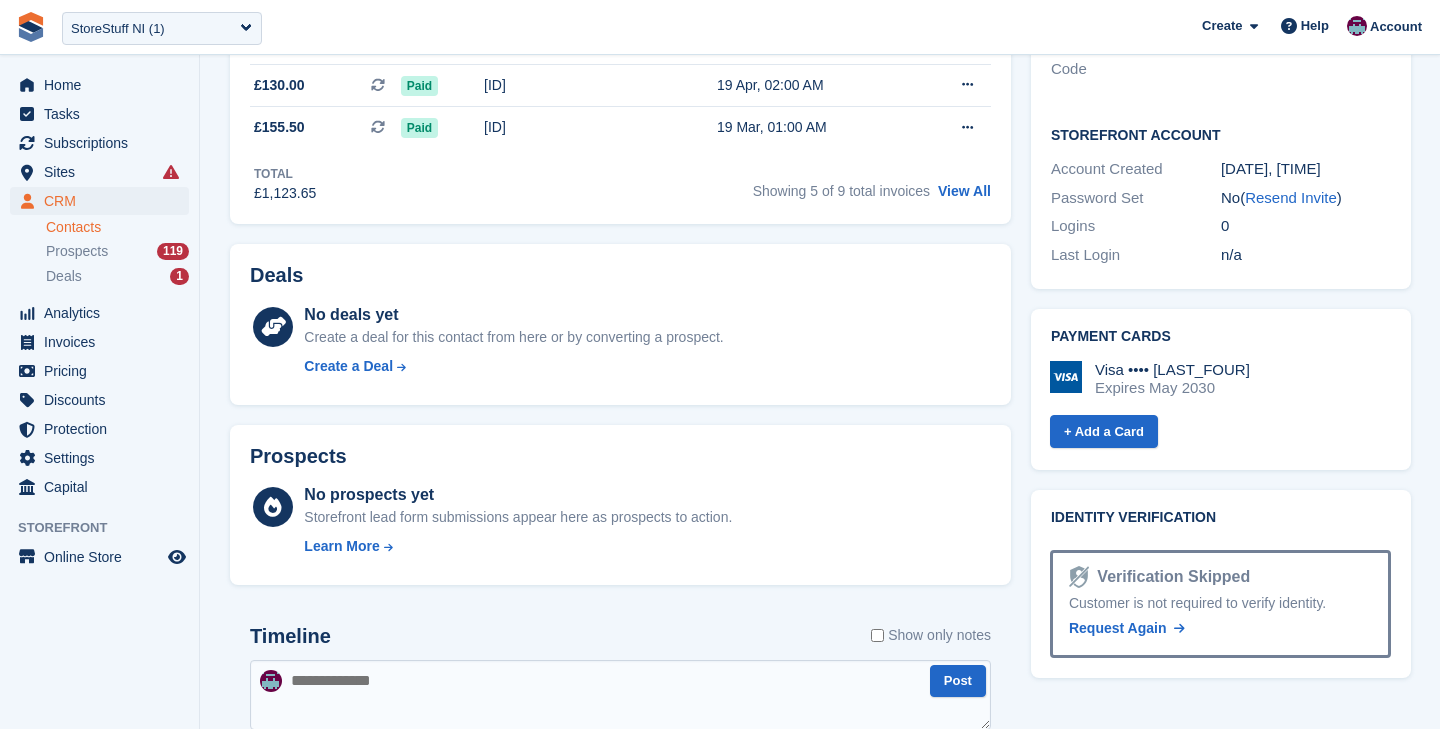scroll, scrollTop: 743, scrollLeft: 0, axis: vertical 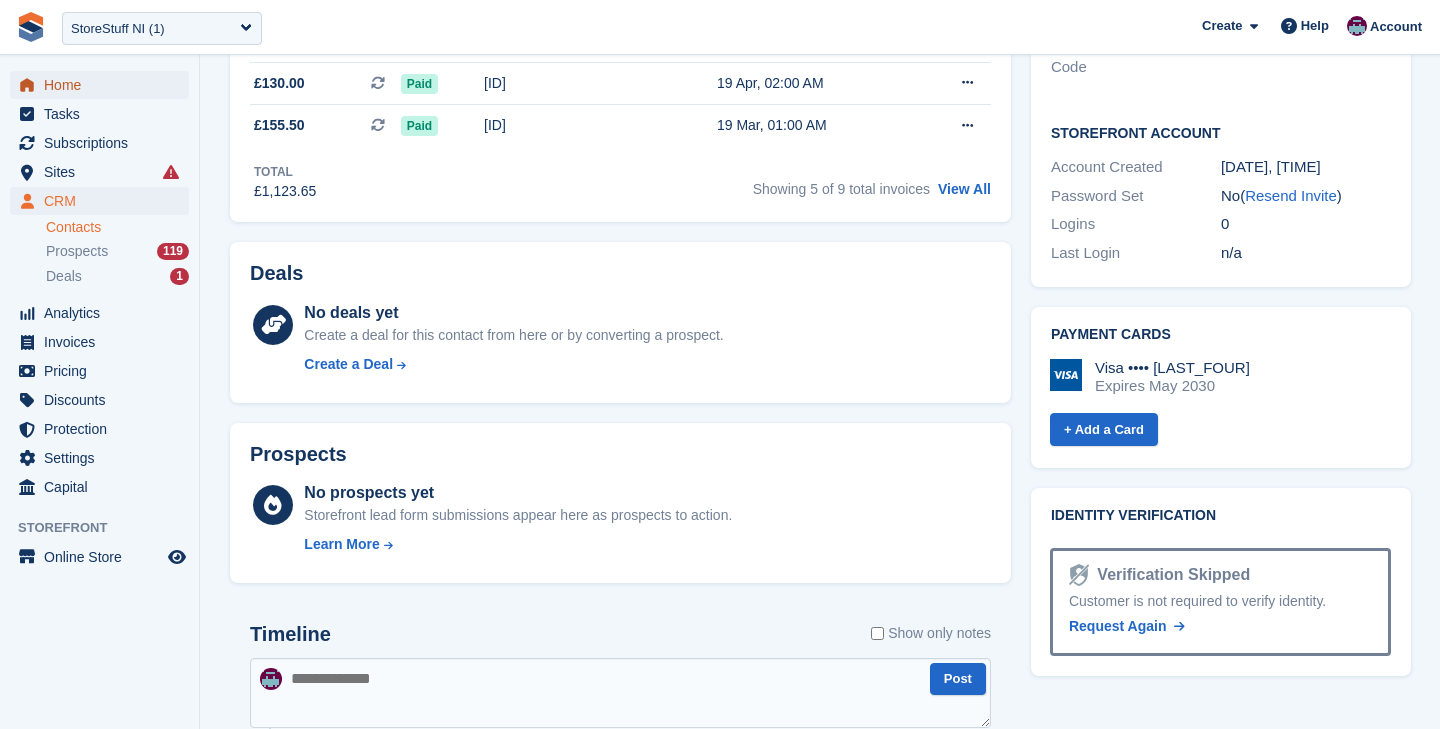 click on "Home" at bounding box center [104, 85] 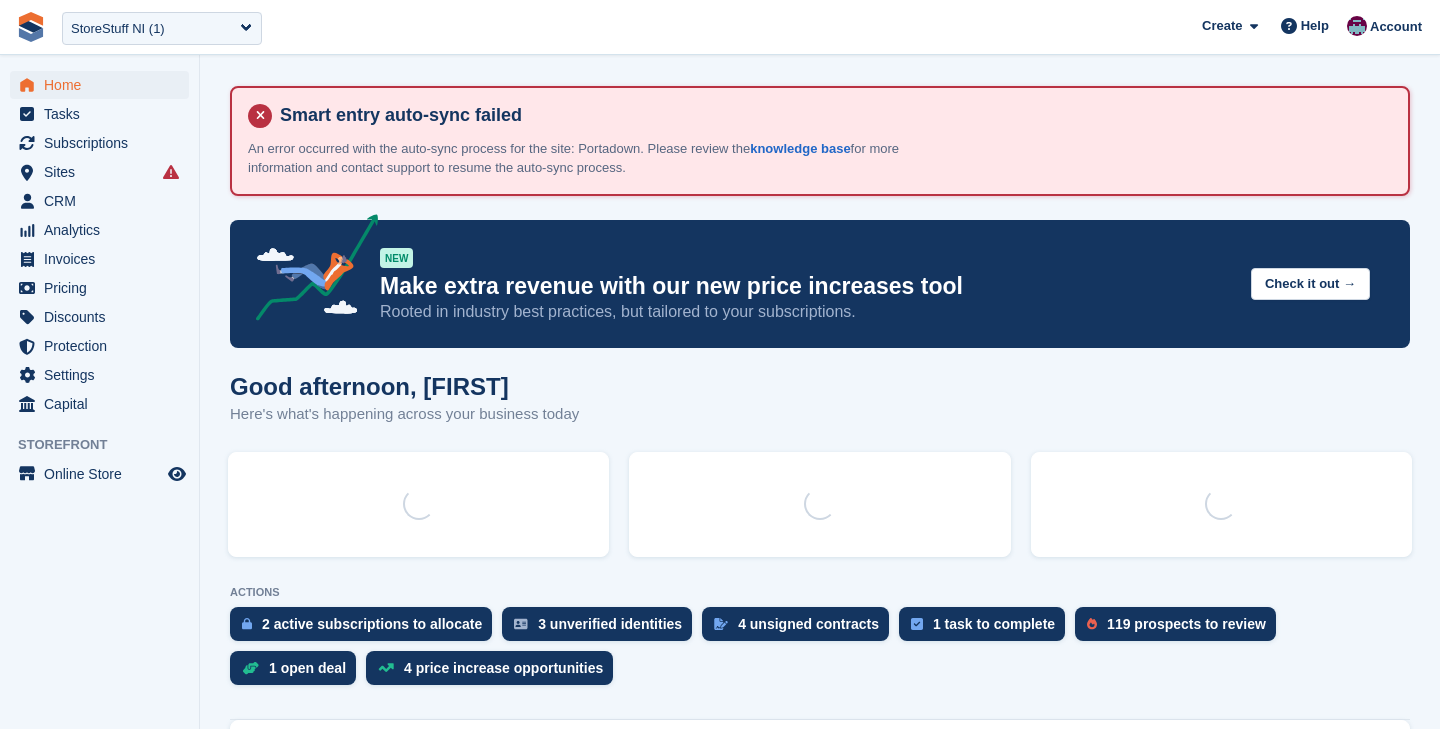 scroll, scrollTop: 0, scrollLeft: 0, axis: both 